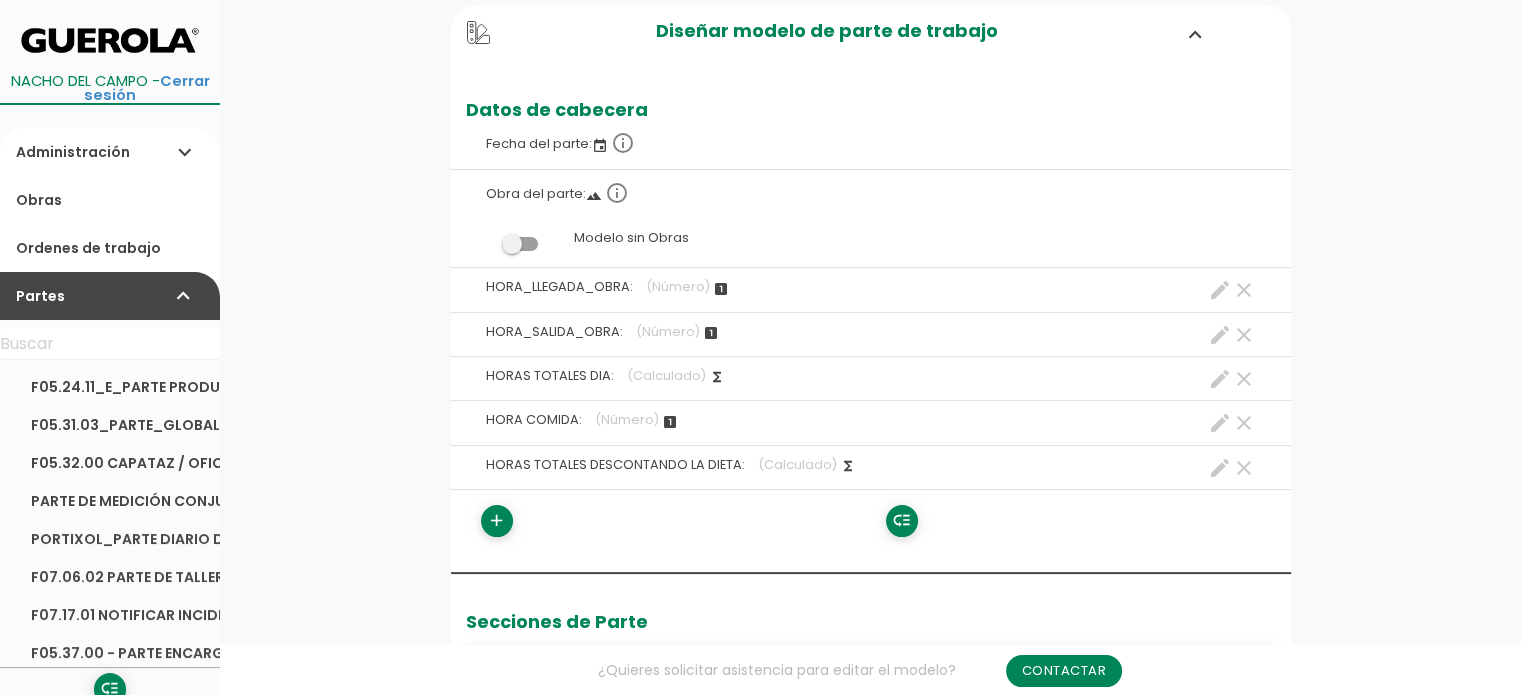 scroll, scrollTop: 298, scrollLeft: 0, axis: vertical 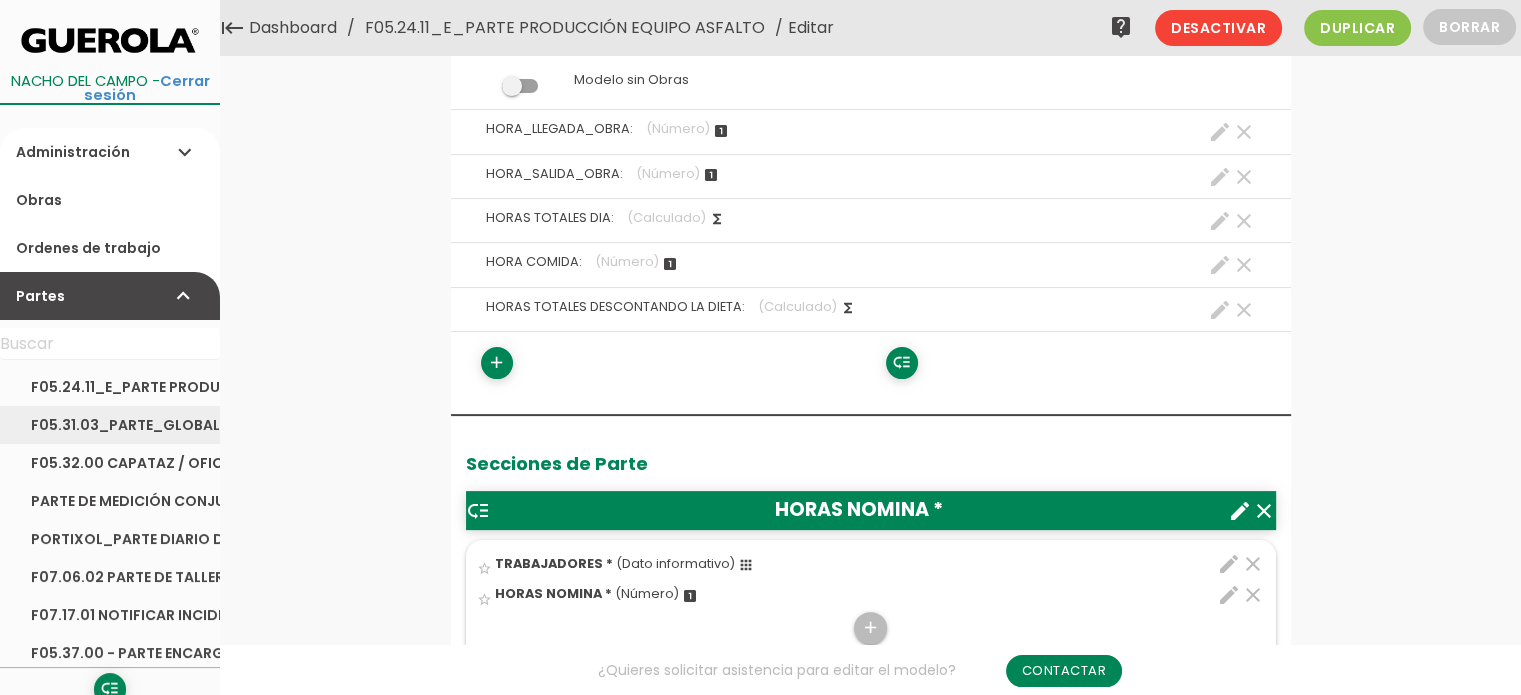 click on "F05.31.03_PARTE_GLOBAL TRANSPORTE_HORMIGON_Y_PLANTA_ASFALTO" at bounding box center (110, 425) 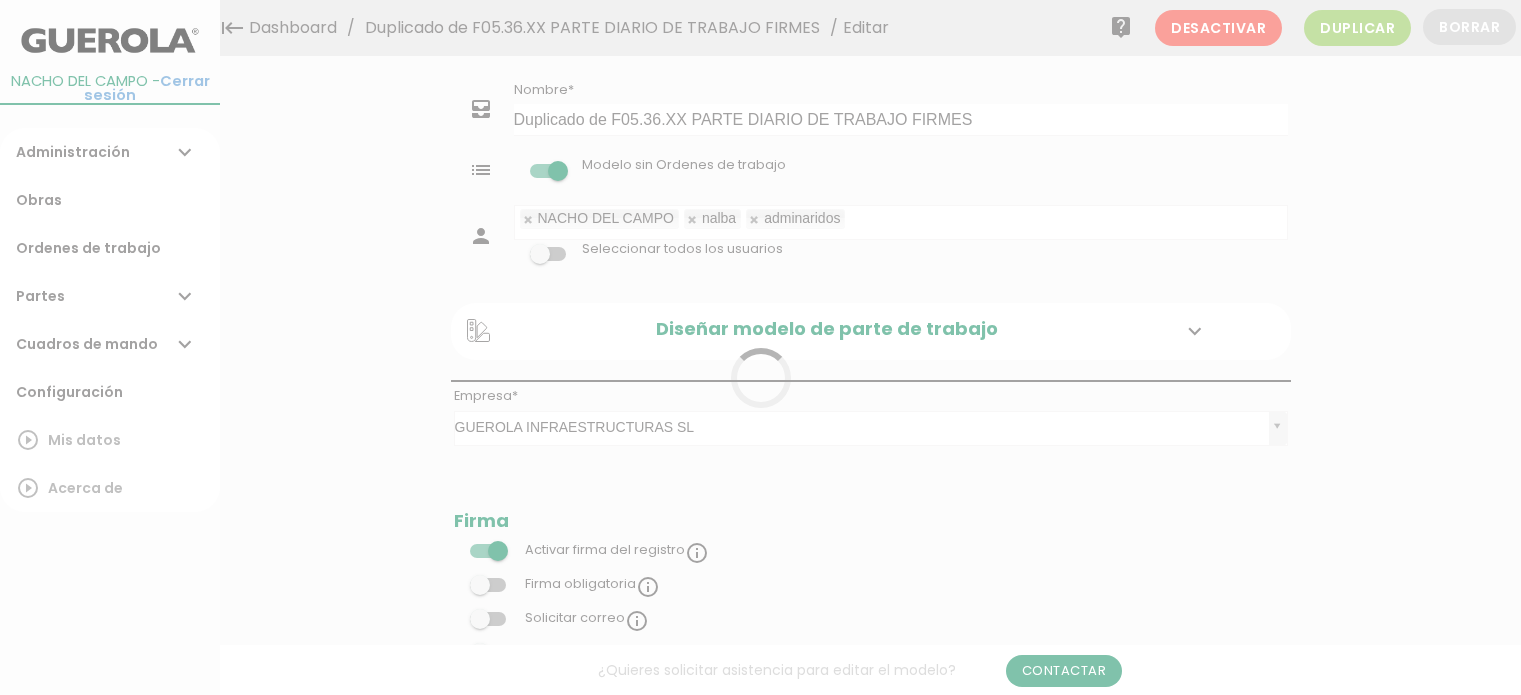 scroll, scrollTop: 0, scrollLeft: 0, axis: both 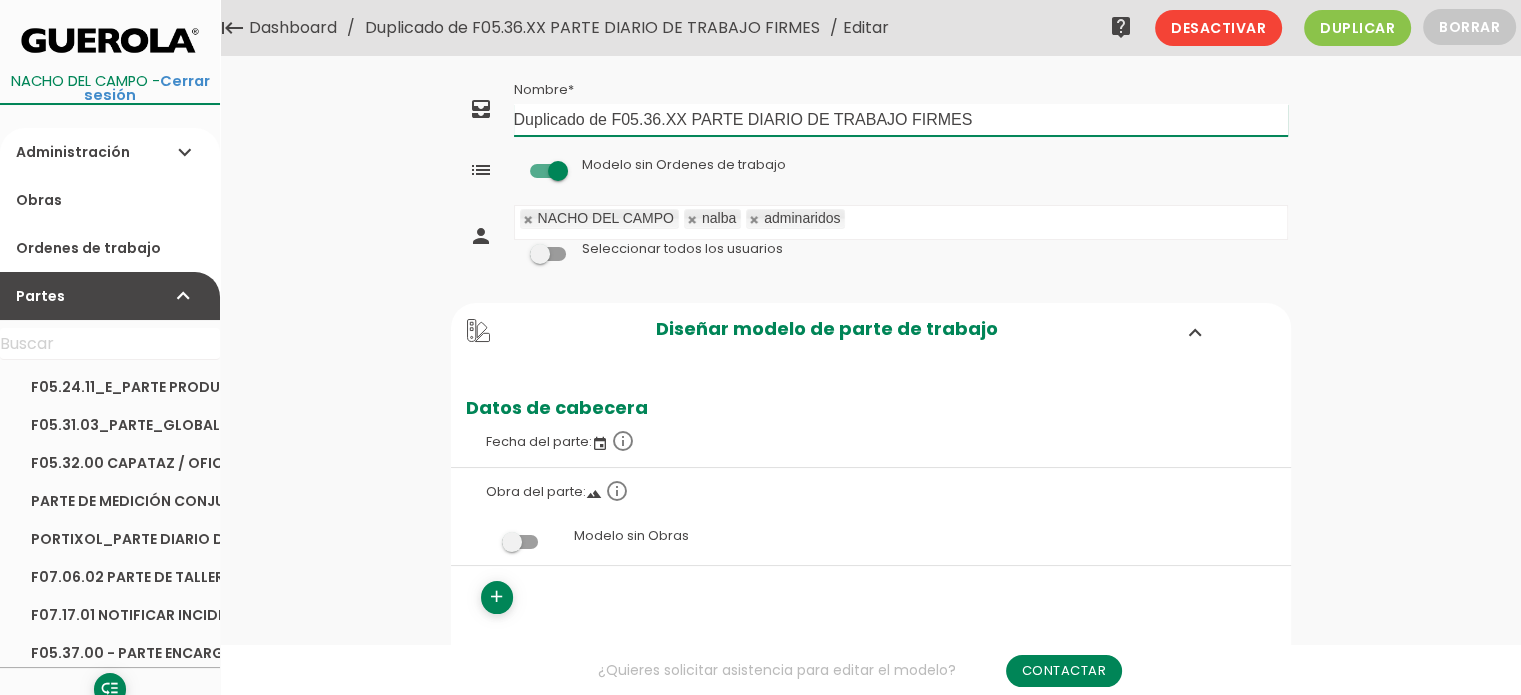 drag, startPoint x: 1021, startPoint y: 128, endPoint x: 912, endPoint y: 125, distance: 109.041275 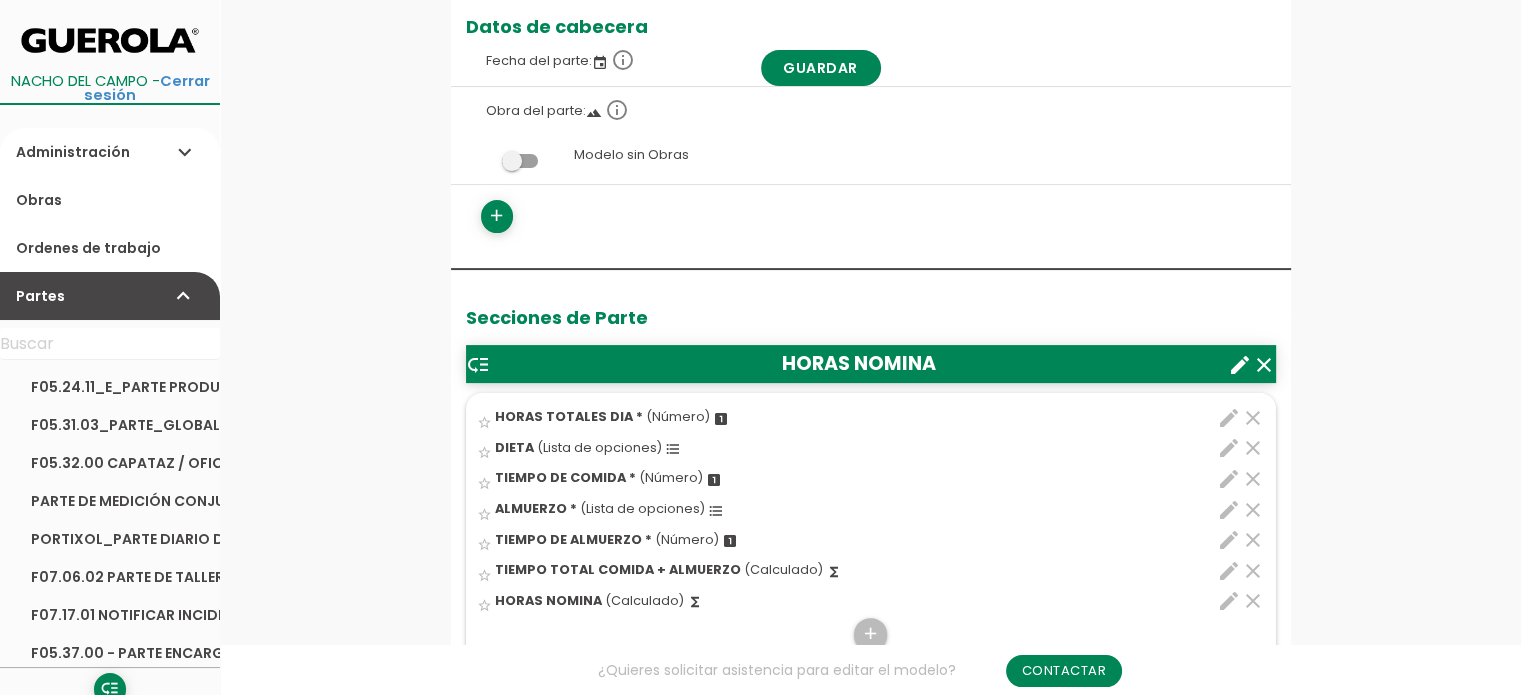 scroll, scrollTop: 500, scrollLeft: 0, axis: vertical 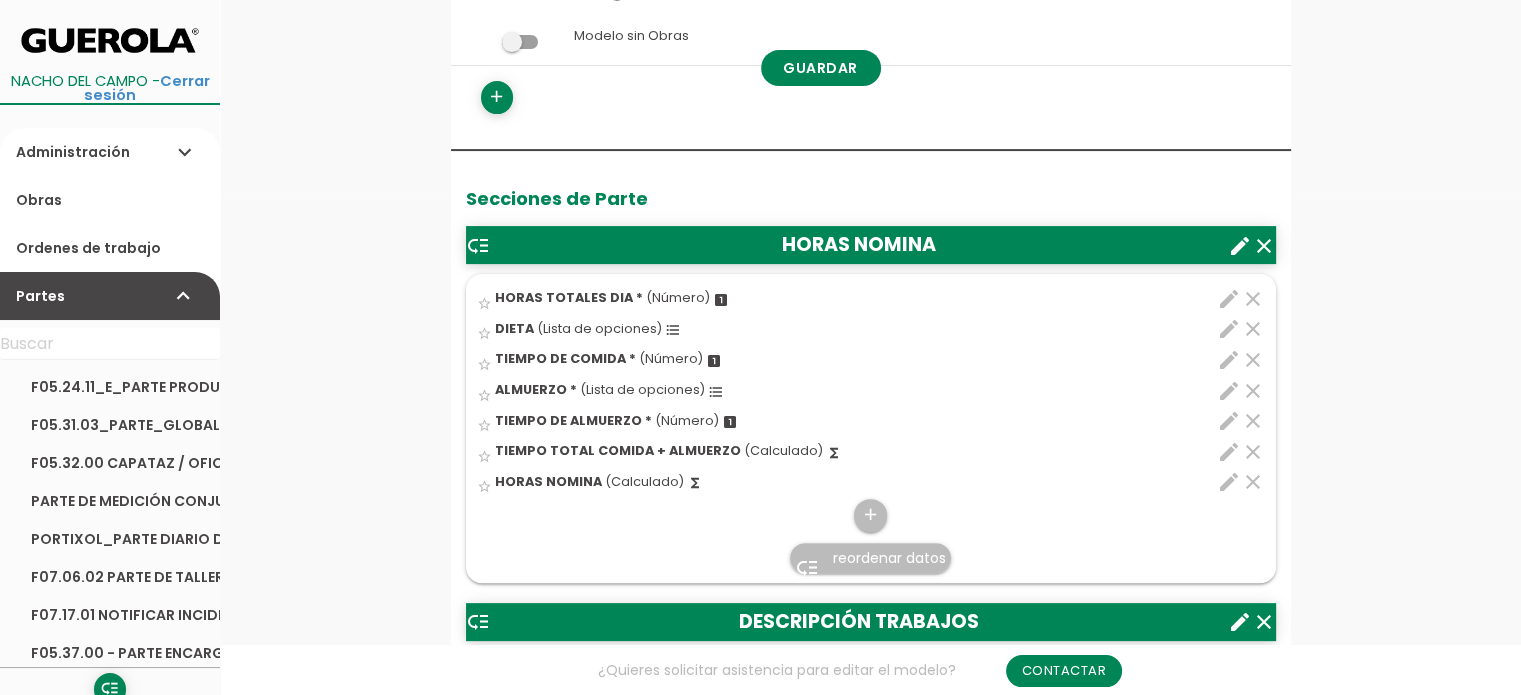 type on "Duplicado de F05.36.XX PARTE DIARIO DE TRABAJO STANDARIZADO" 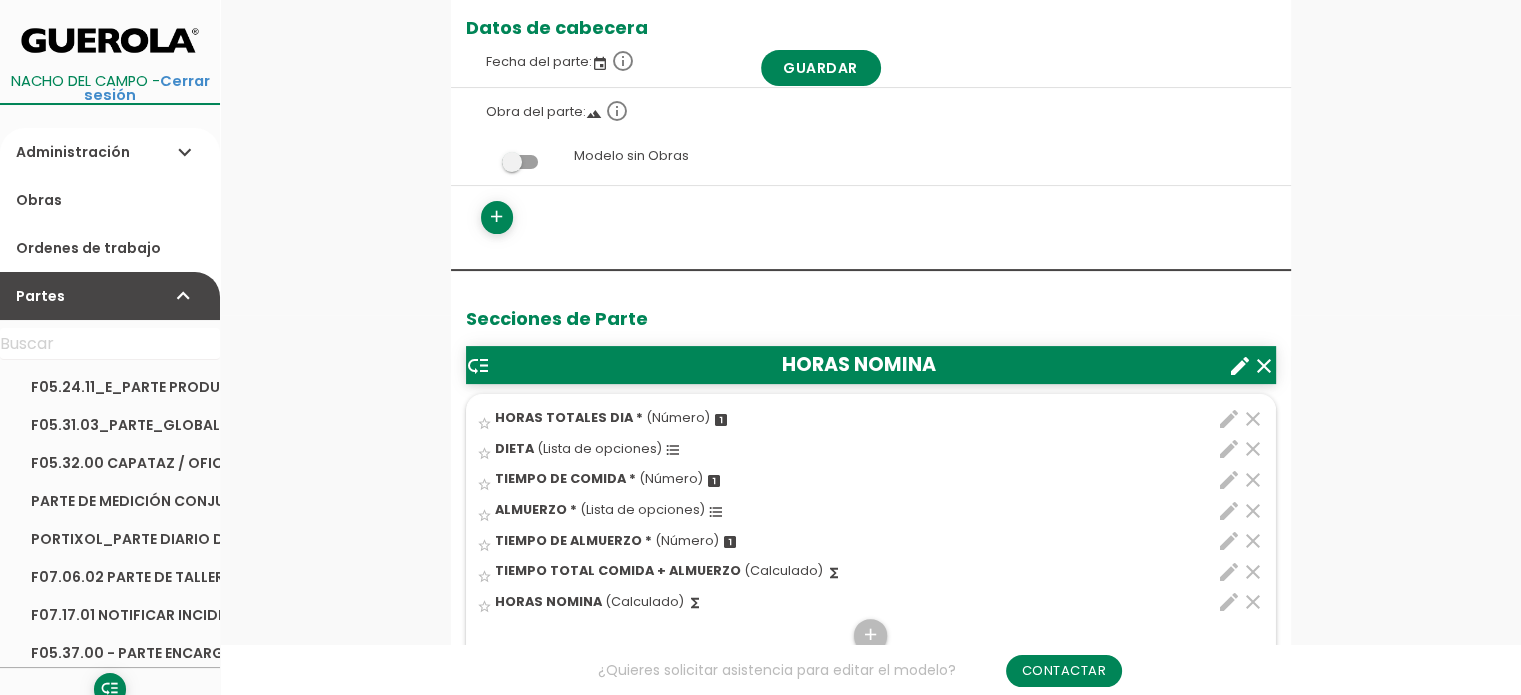 scroll, scrollTop: 600, scrollLeft: 0, axis: vertical 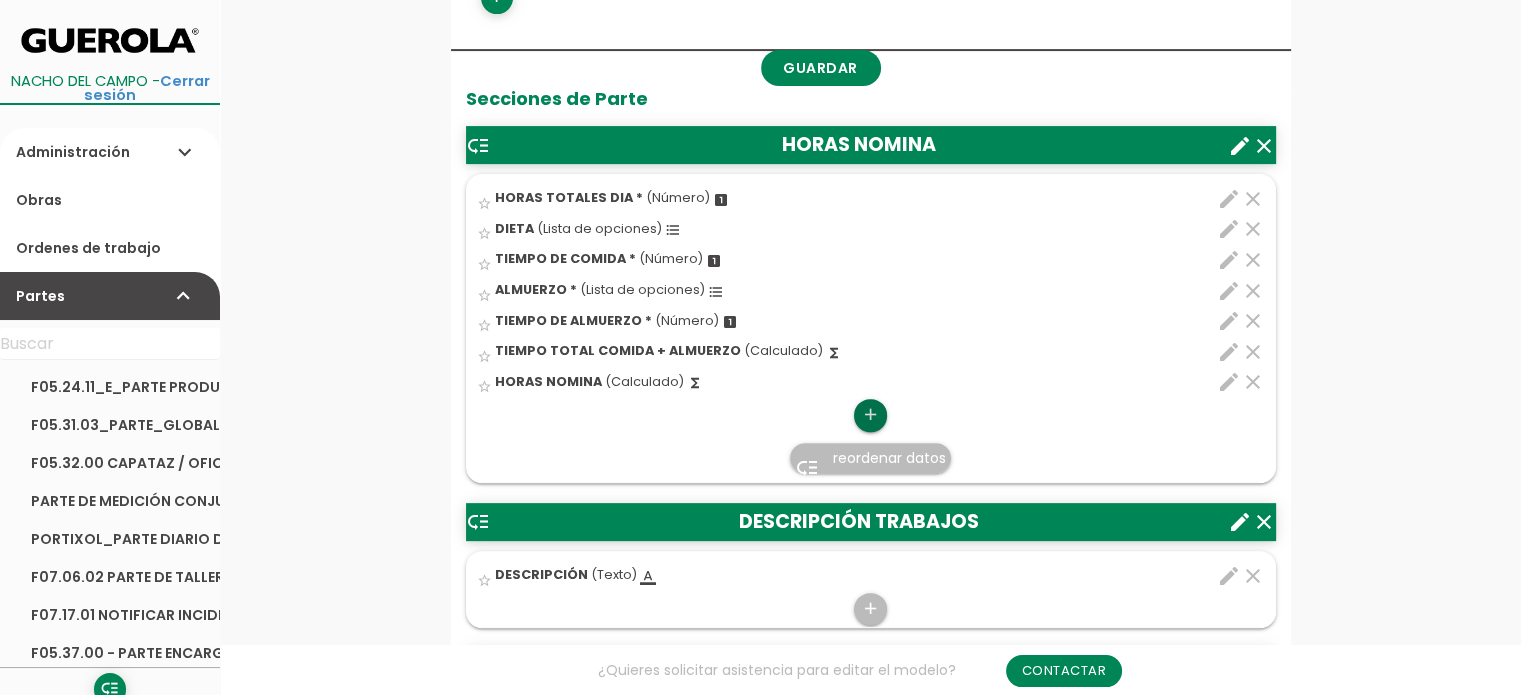 click on "add" at bounding box center [870, 415] 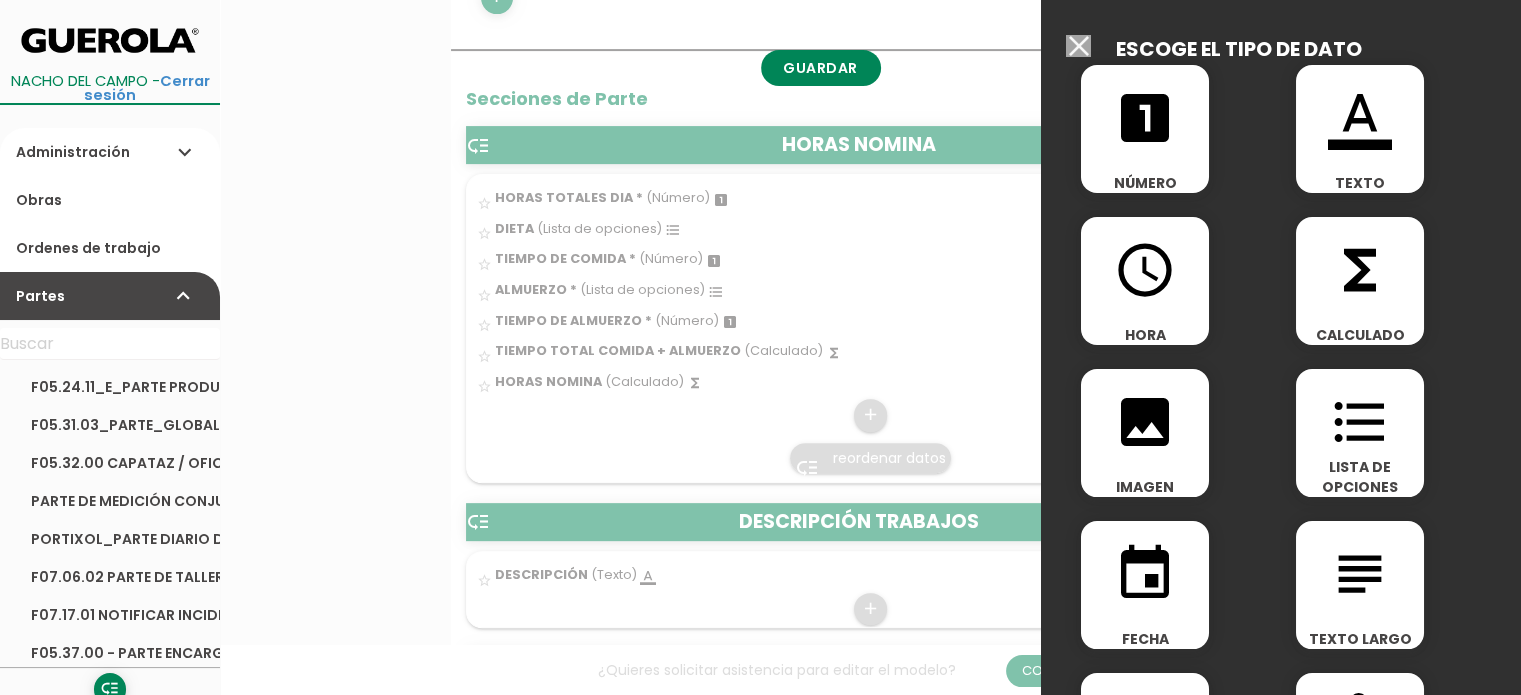 click on "looks_one" at bounding box center [1145, 118] 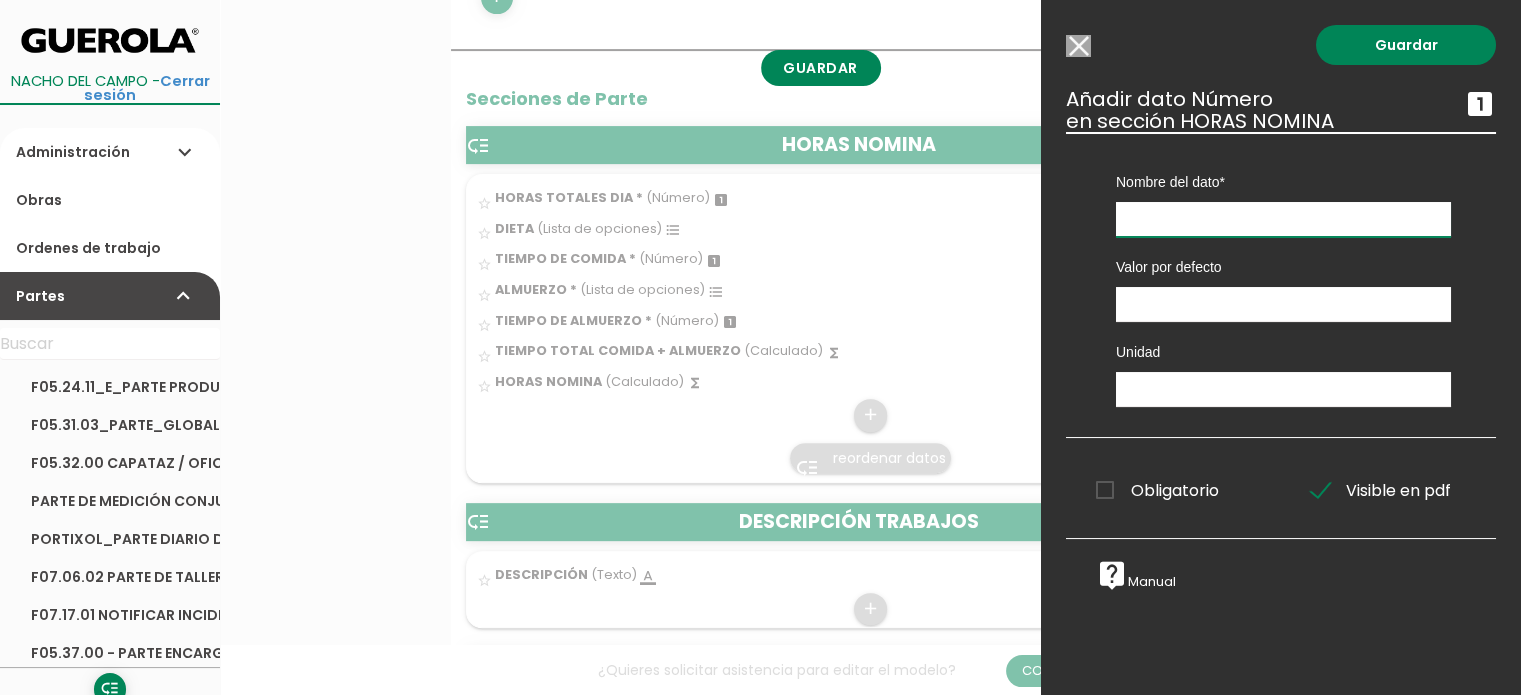 click at bounding box center [1283, 219] 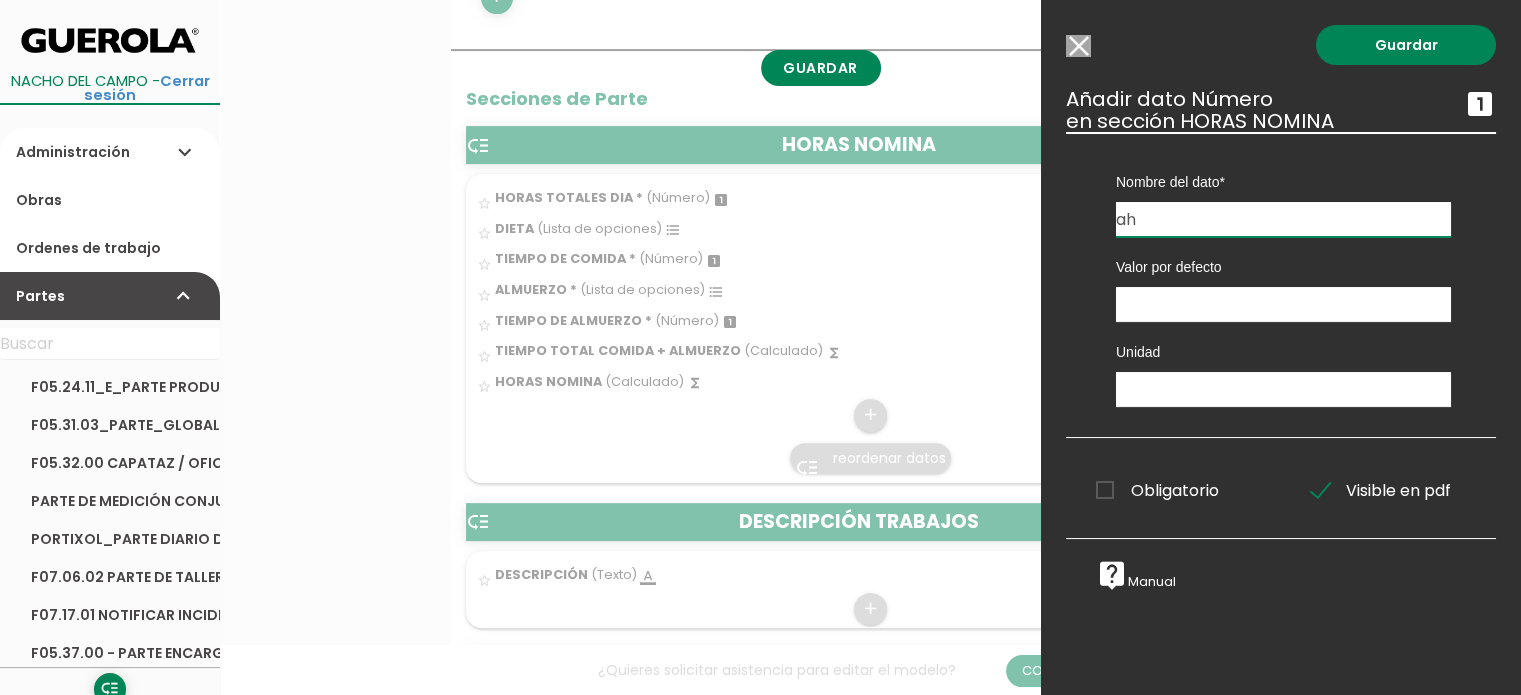 type on "a" 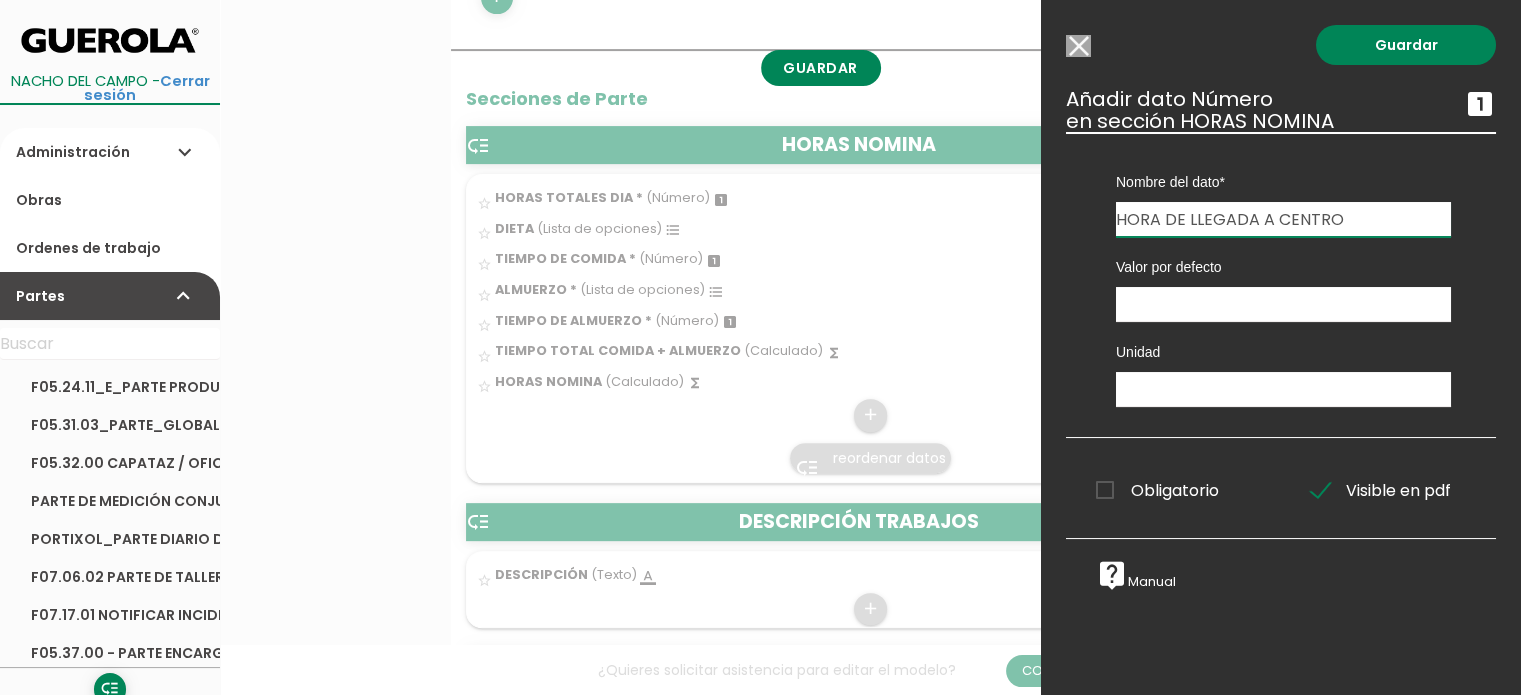 type on "HORA DE LLEGADA A CENTRO" 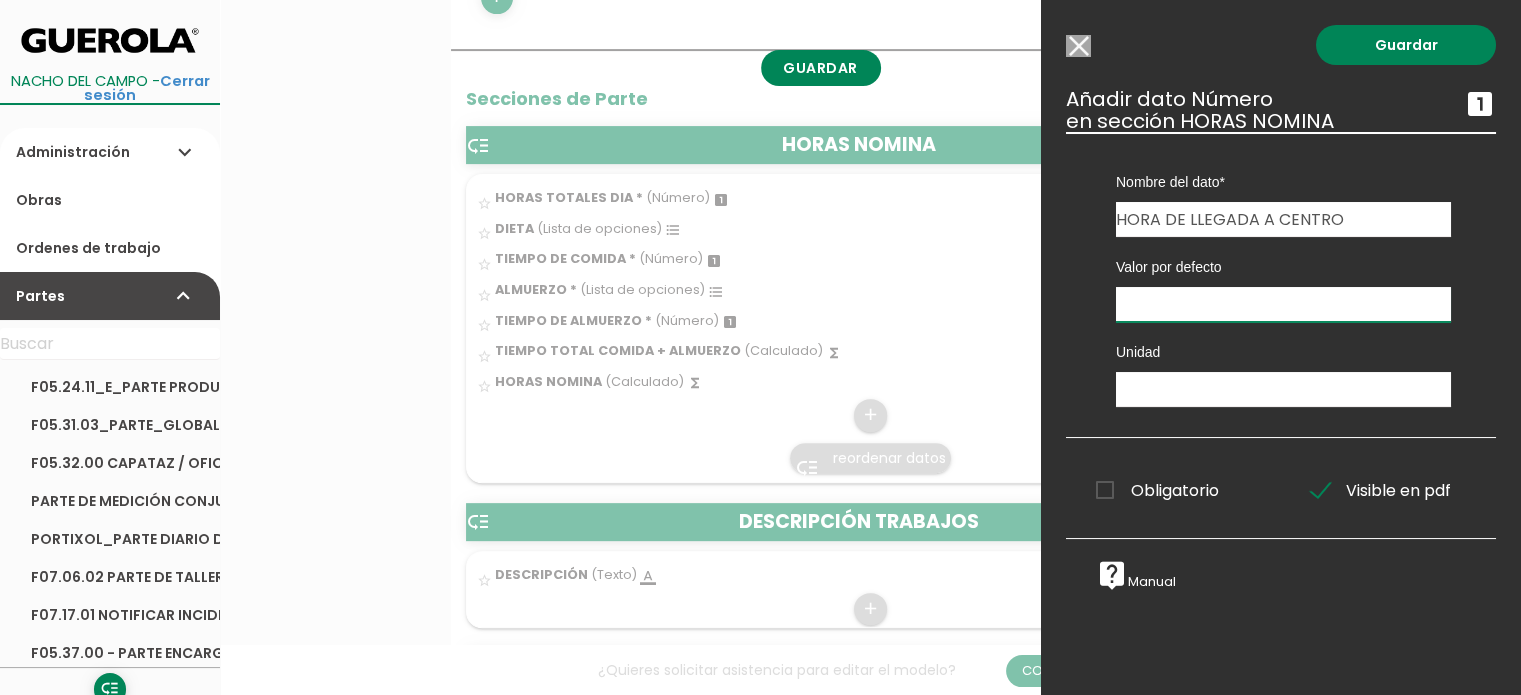 click at bounding box center (1283, 304) 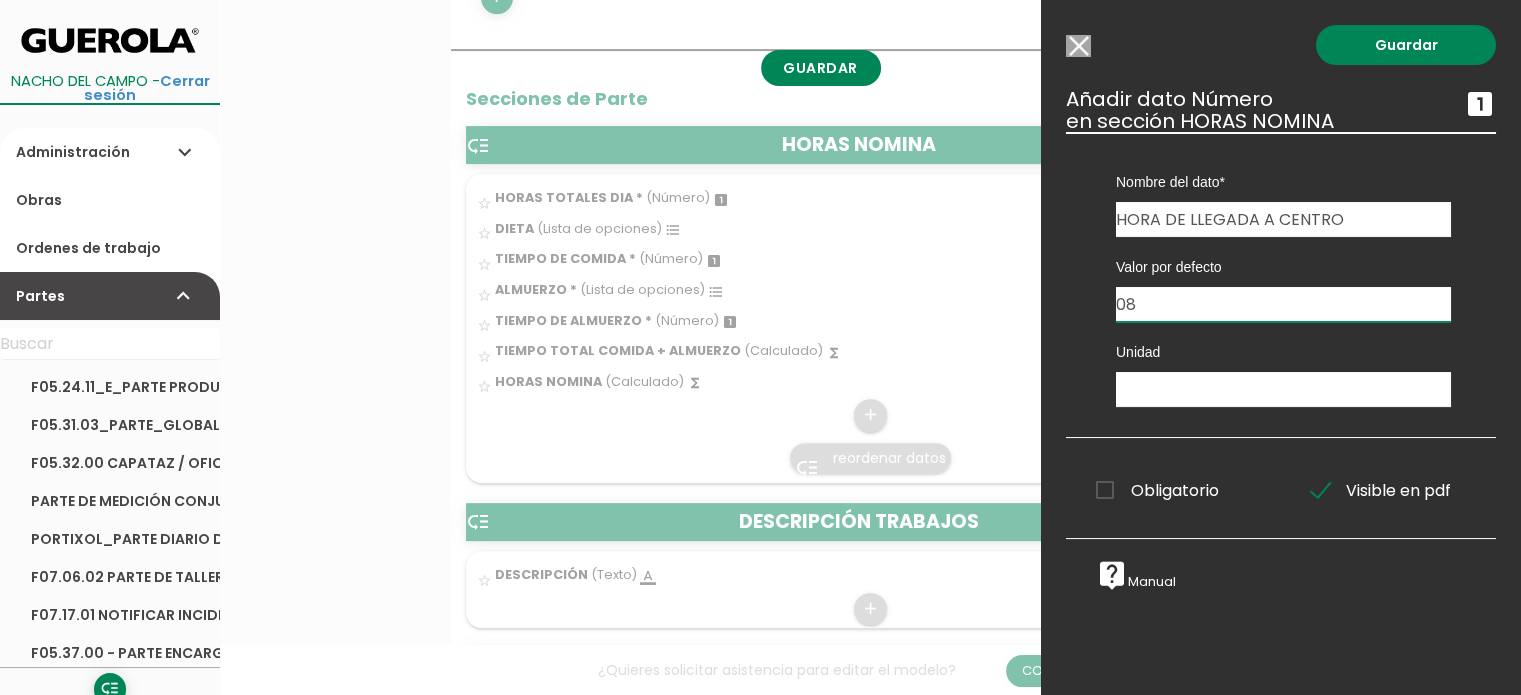 type on "08" 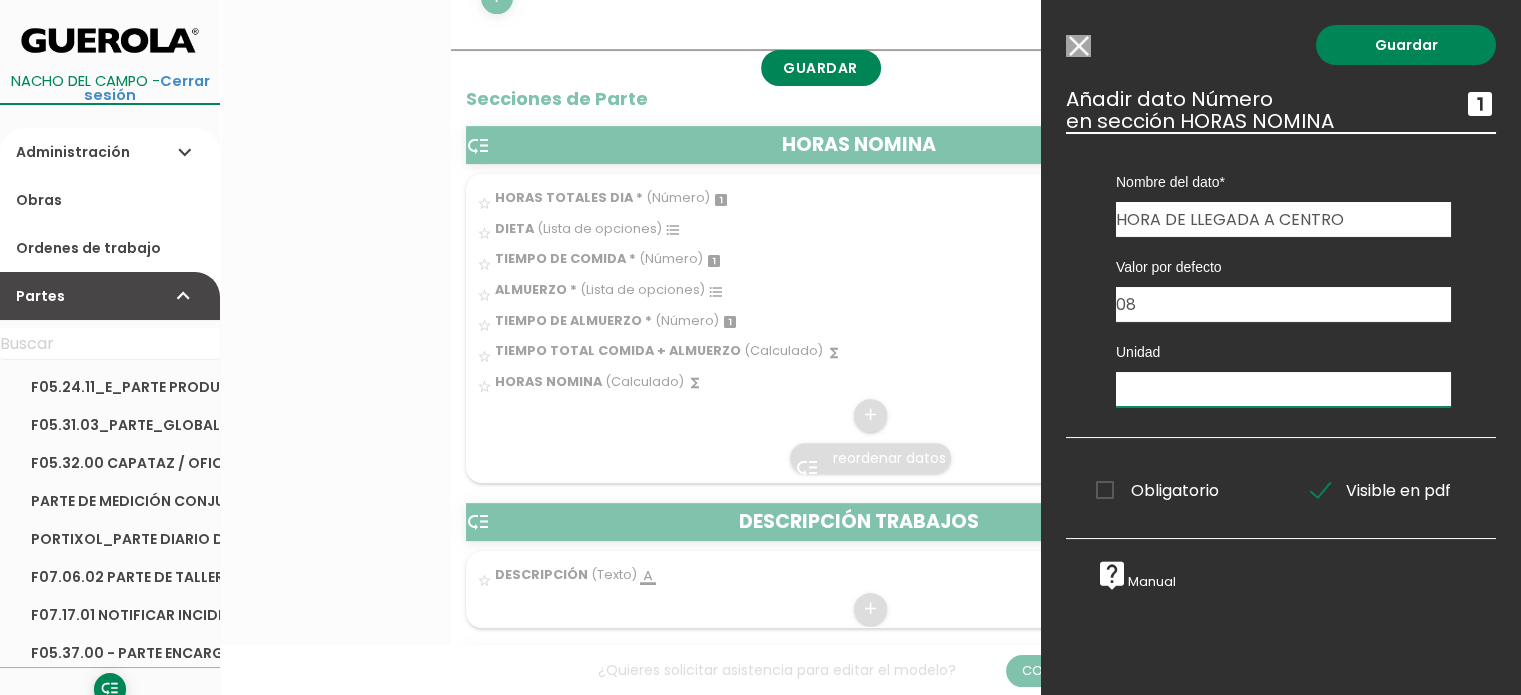 click at bounding box center (1283, 389) 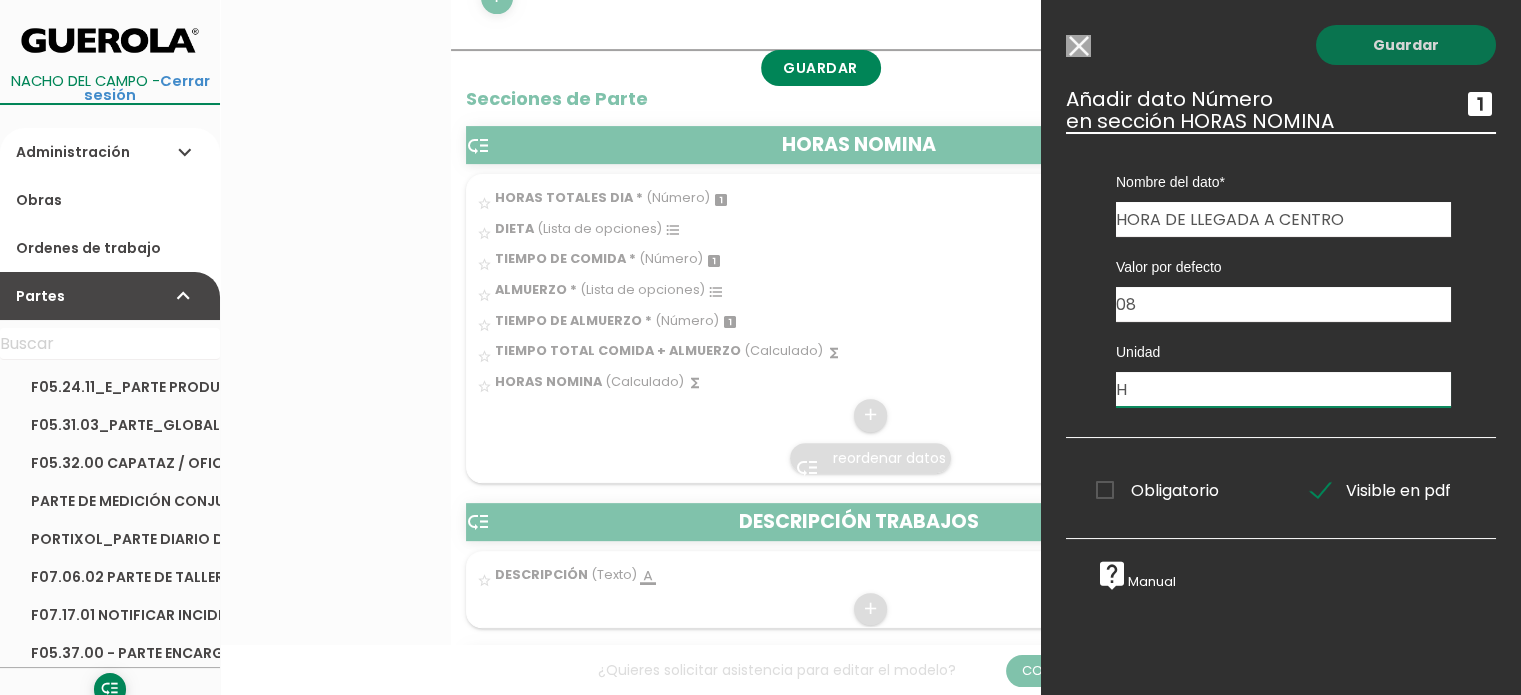 type on "H" 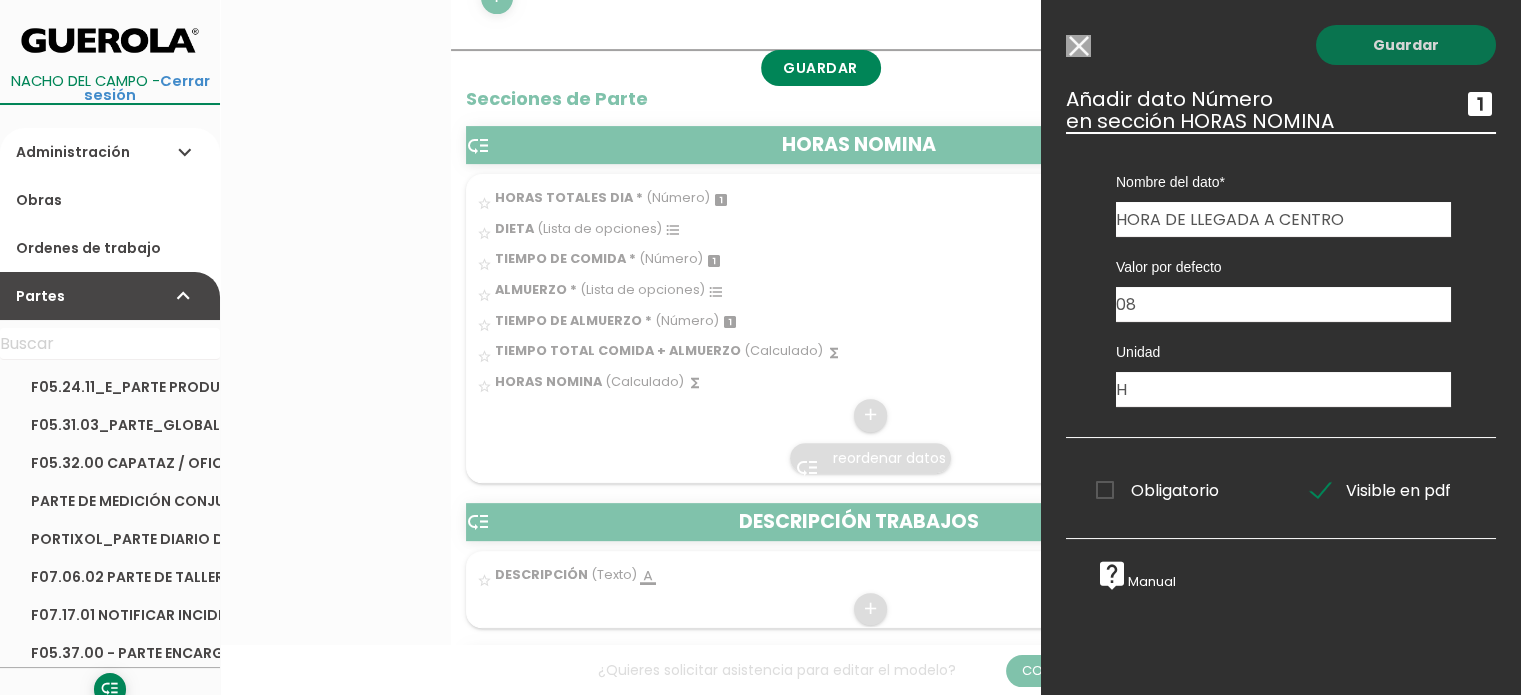 click on "Guardar" at bounding box center [1406, 45] 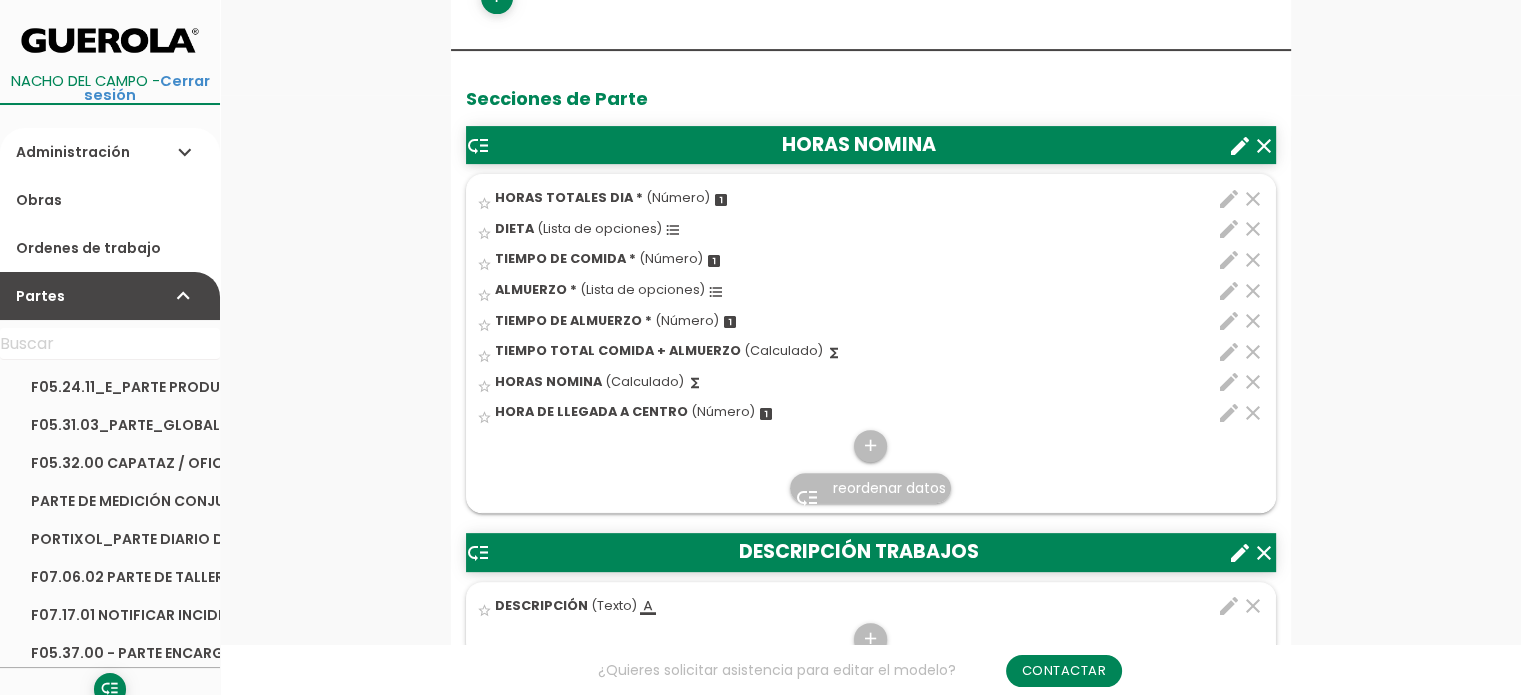 scroll, scrollTop: 600, scrollLeft: 0, axis: vertical 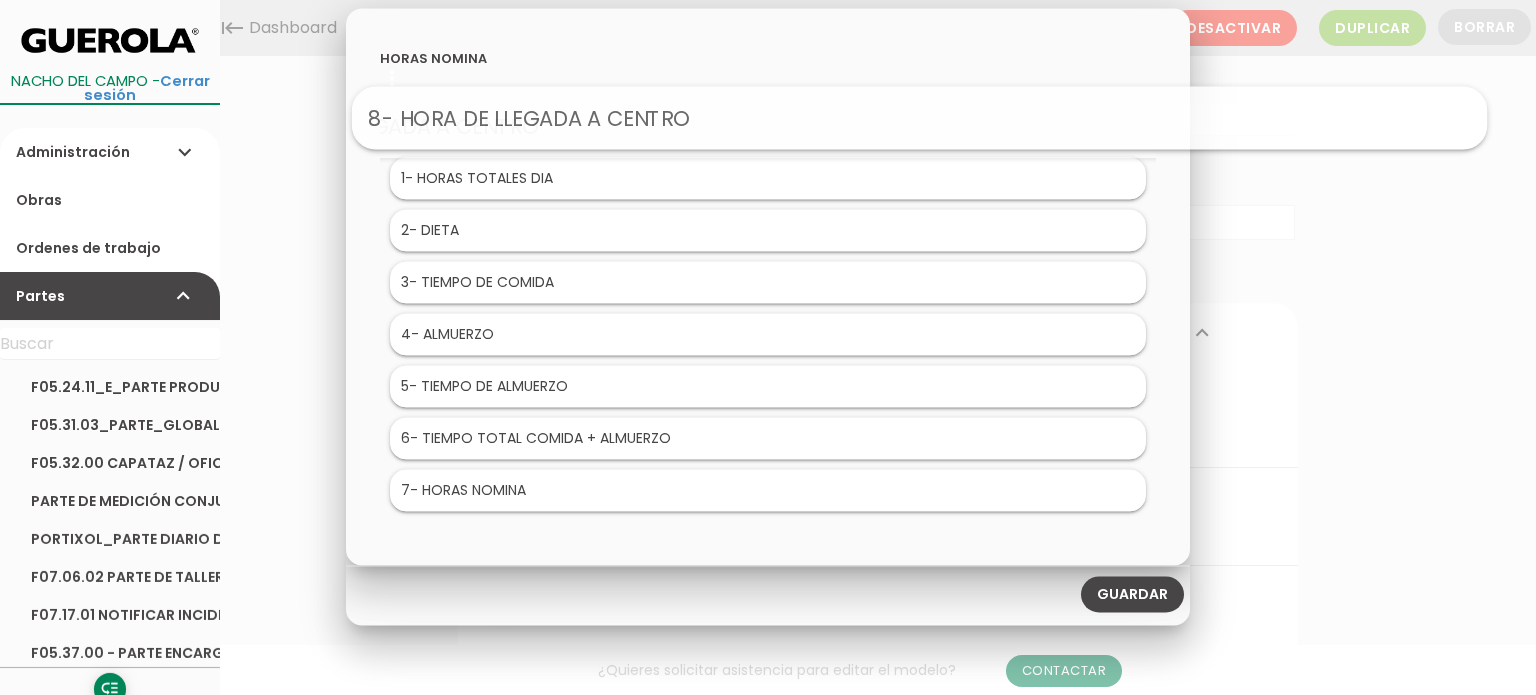drag, startPoint x: 493, startPoint y: 495, endPoint x: 645, endPoint y: 120, distance: 404.6344 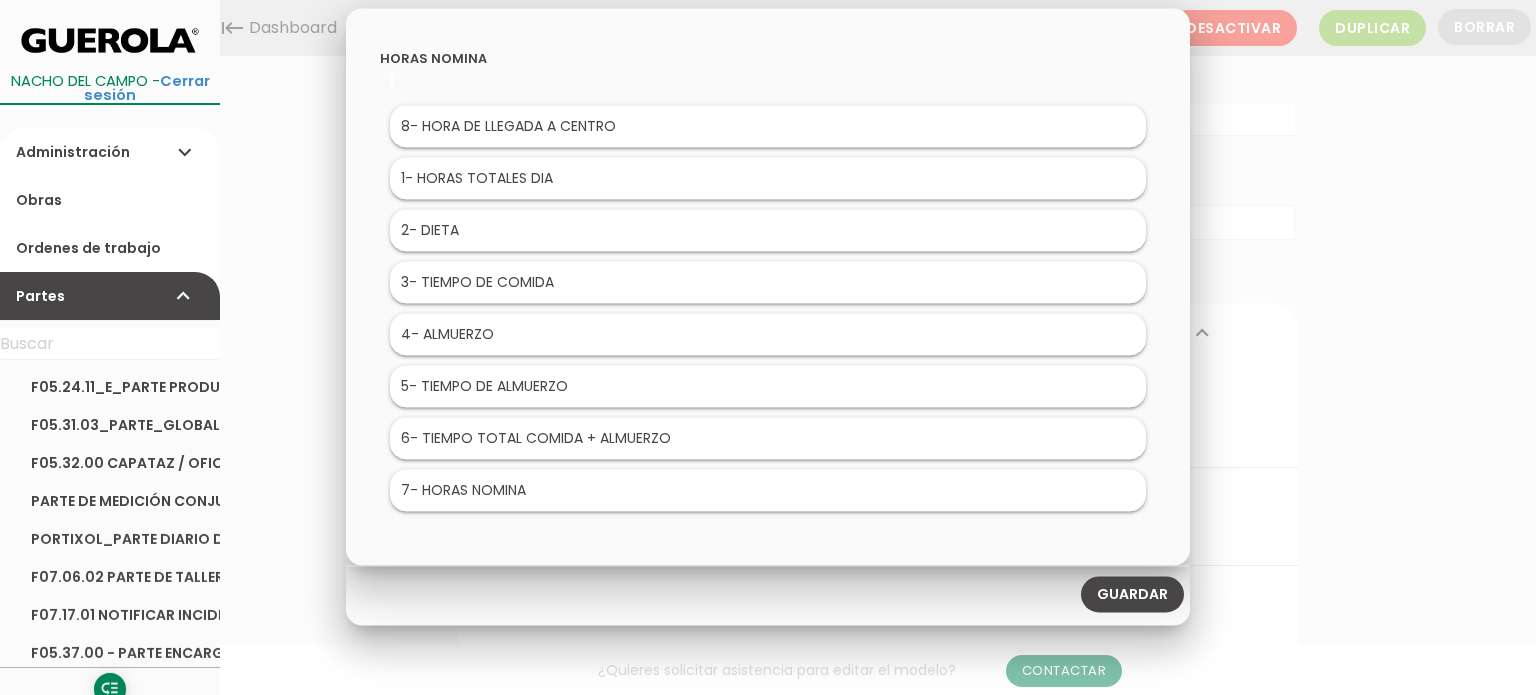 click on "Guardar" at bounding box center [1132, 595] 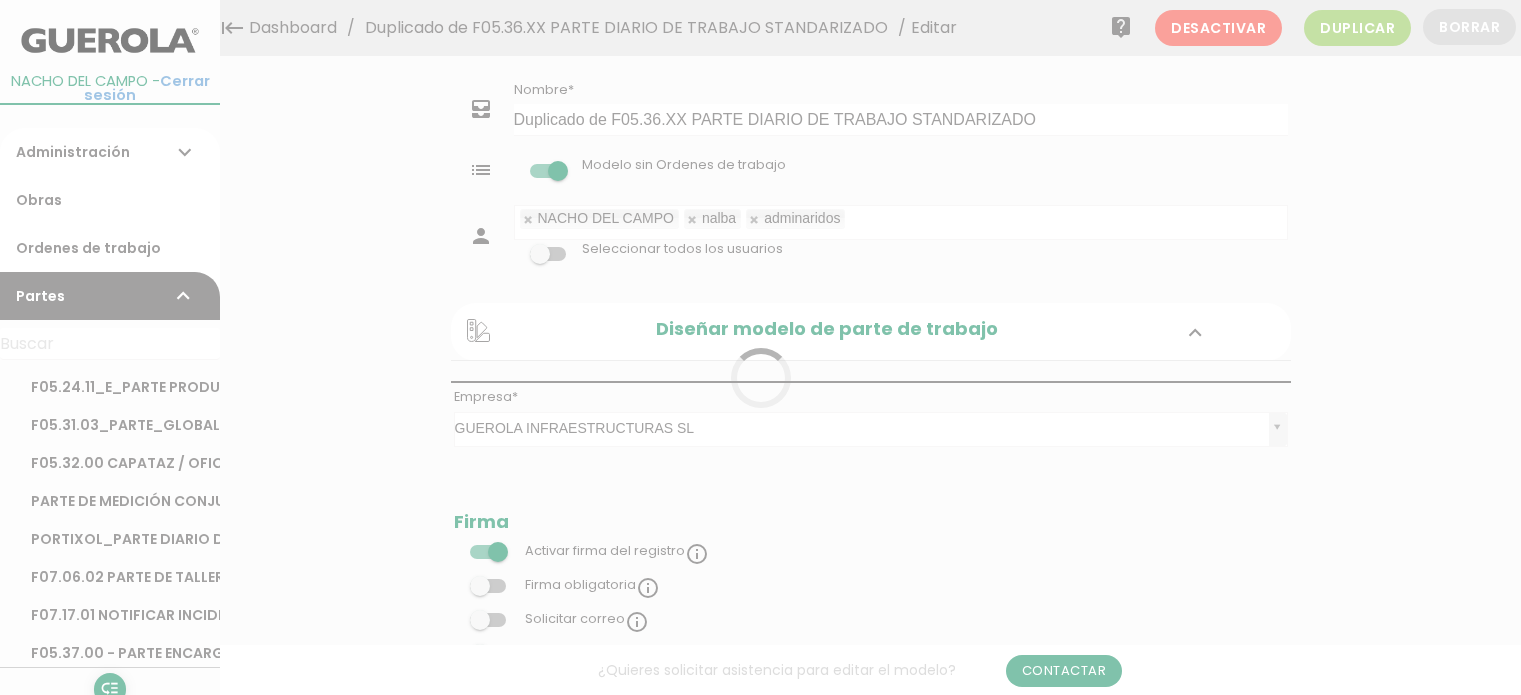 scroll, scrollTop: 0, scrollLeft: 0, axis: both 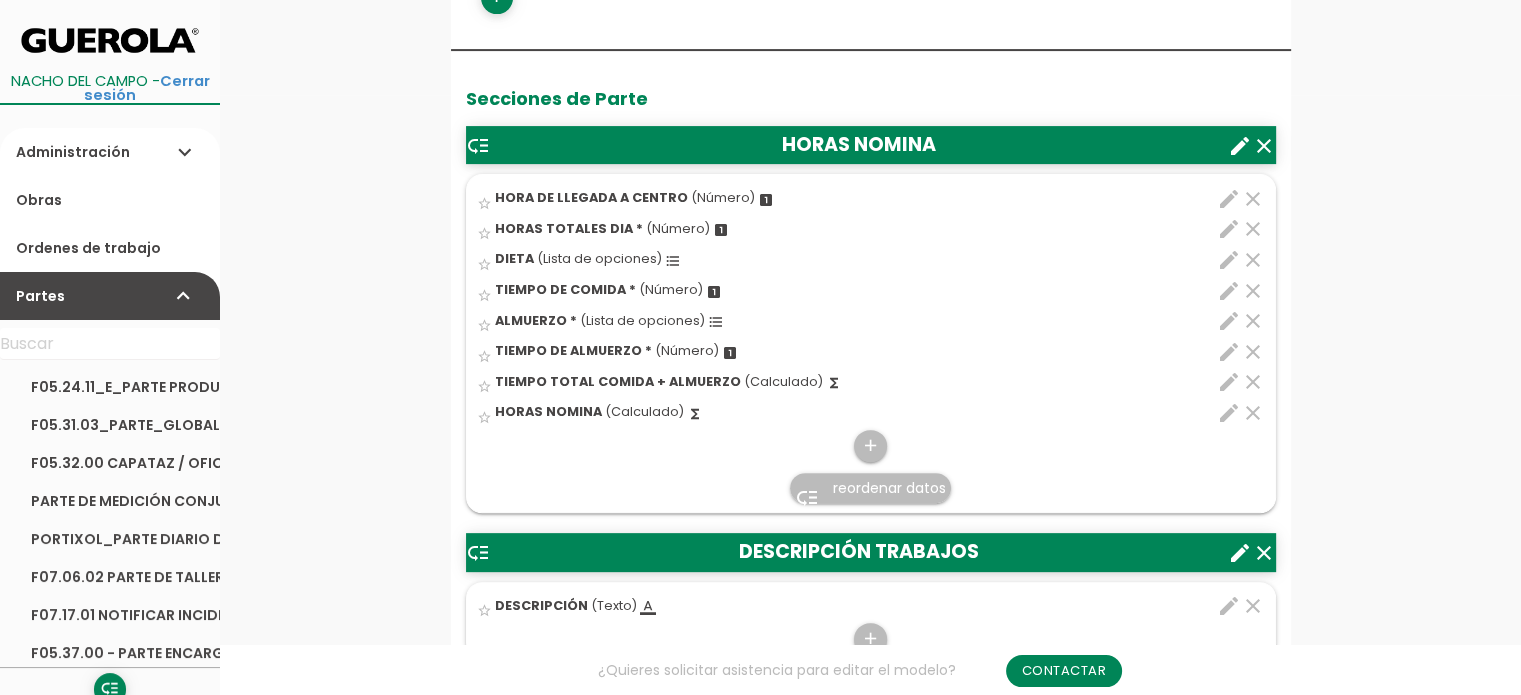 click on "edit" at bounding box center (1229, 352) 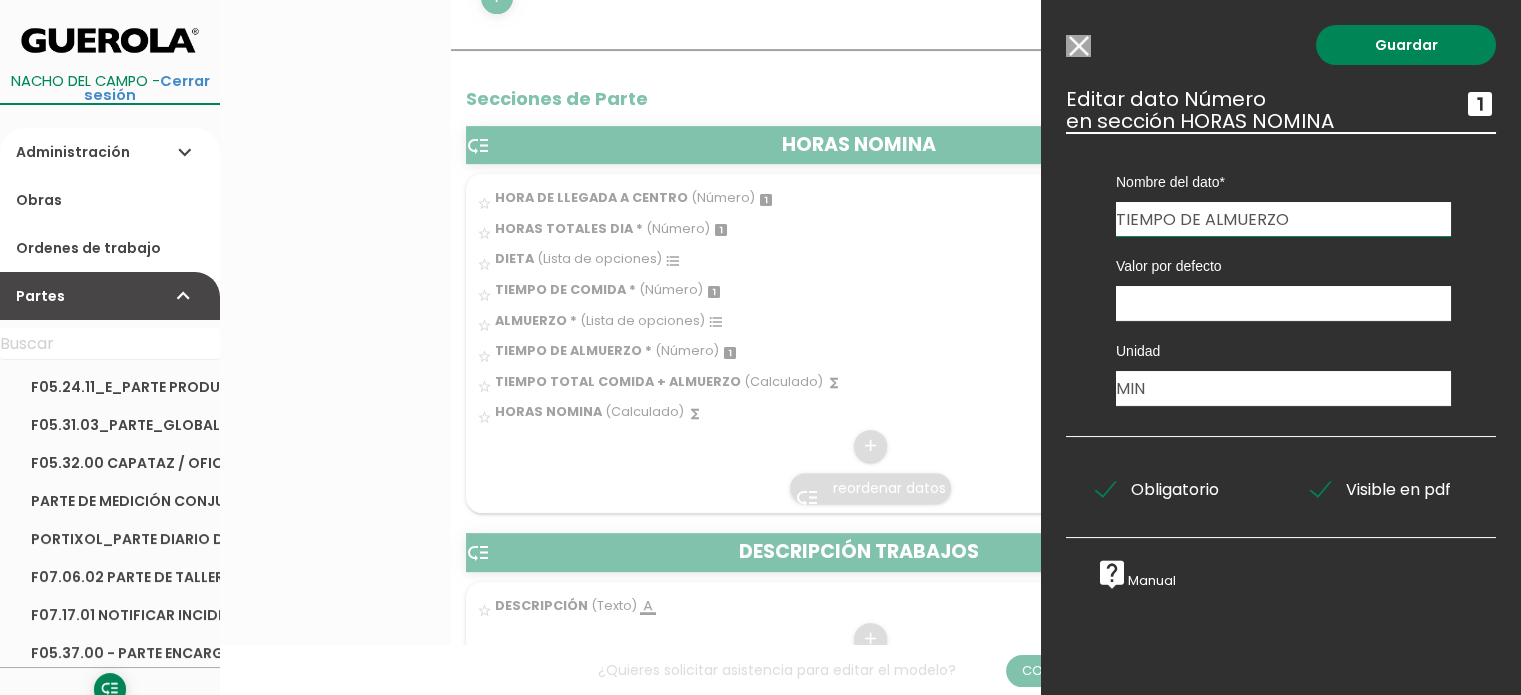 click on "TIEMPO DE ALMUERZO" at bounding box center [1283, 219] 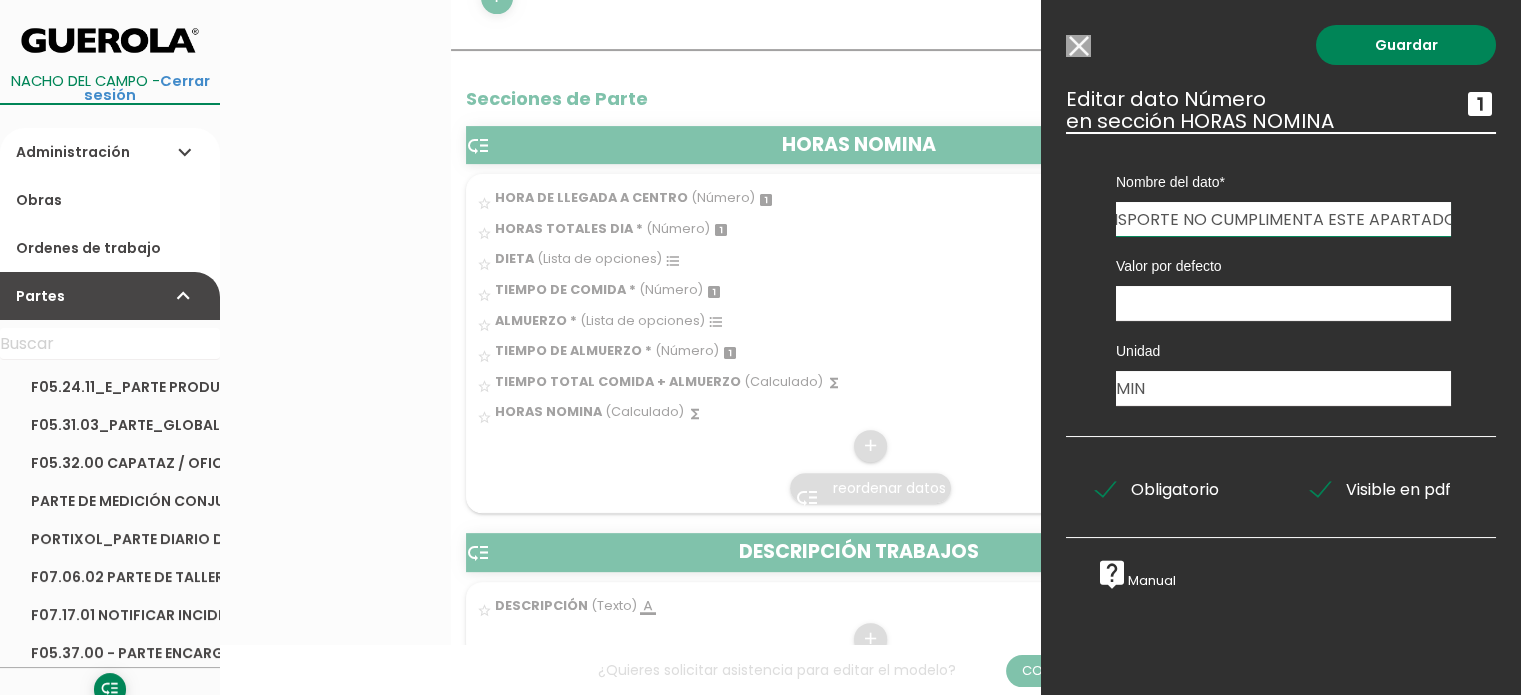 scroll, scrollTop: 0, scrollLeft: 256, axis: horizontal 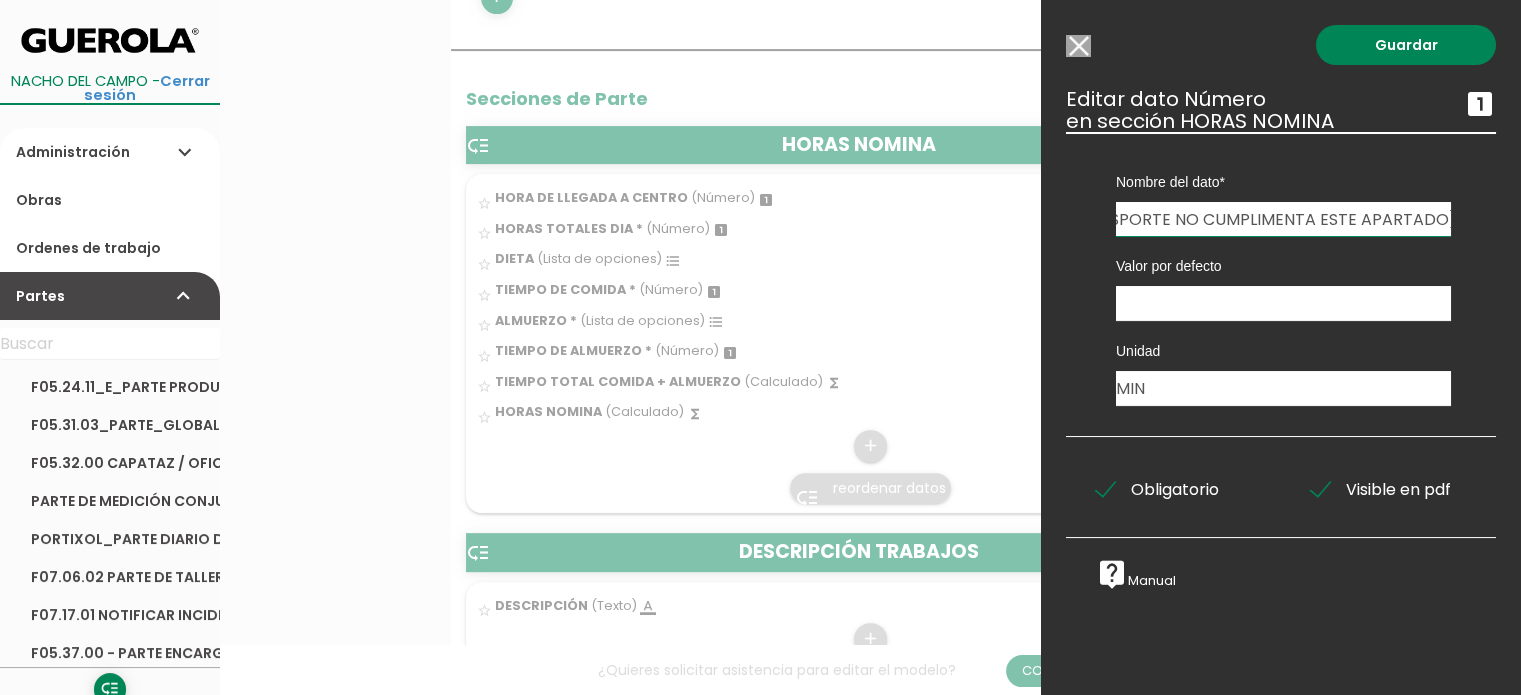 type on "TIEMPO DE ALMUERZO ( EL TRANSPORTE NO CUMPLIMENTA ESTE APARTADO)" 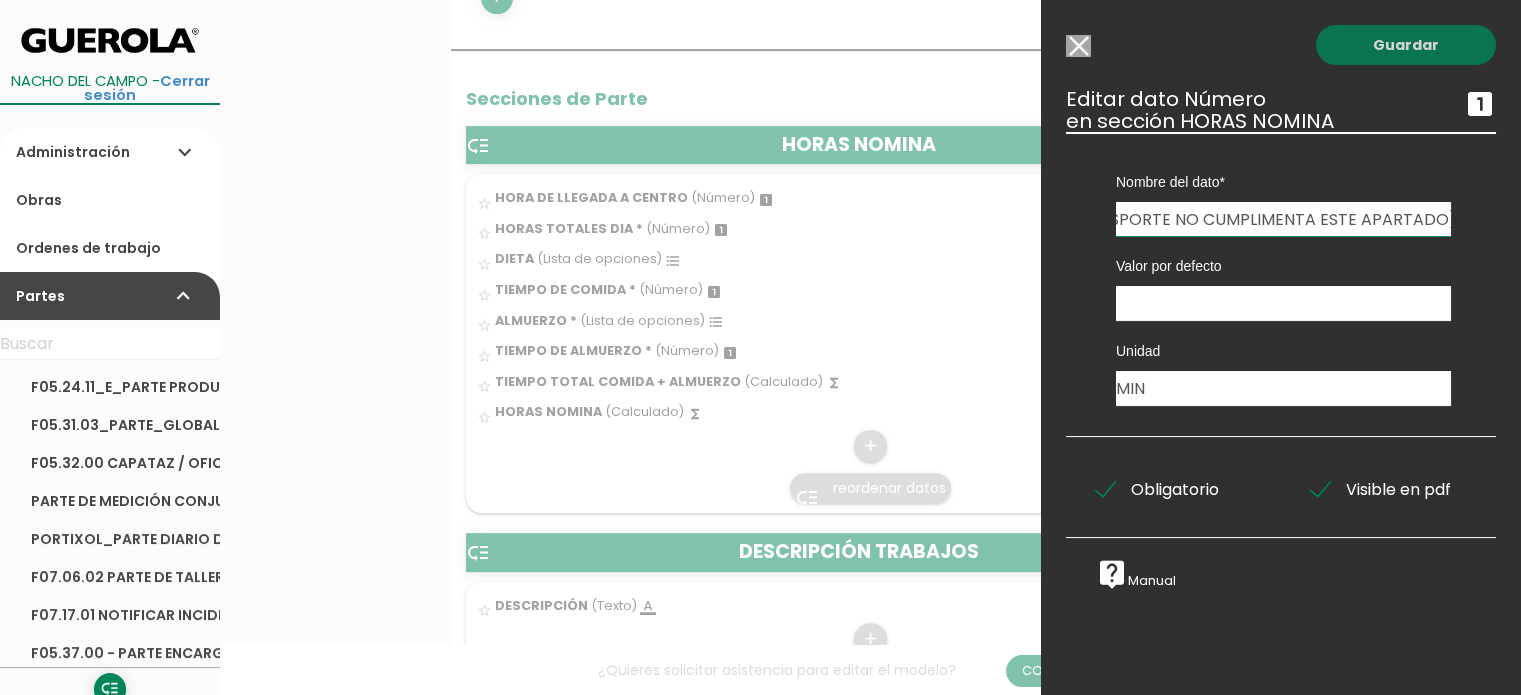 click on "Guardar" at bounding box center [1406, 45] 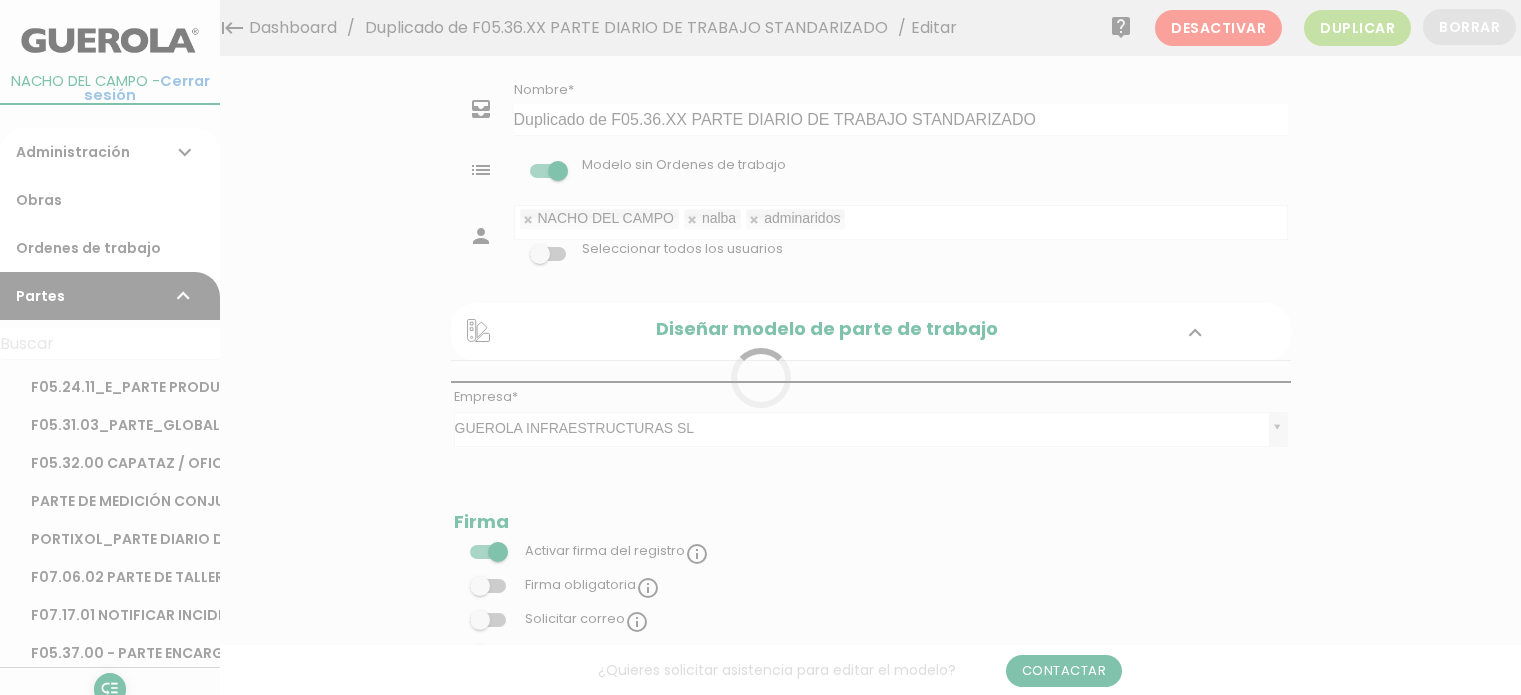 scroll, scrollTop: 600, scrollLeft: 0, axis: vertical 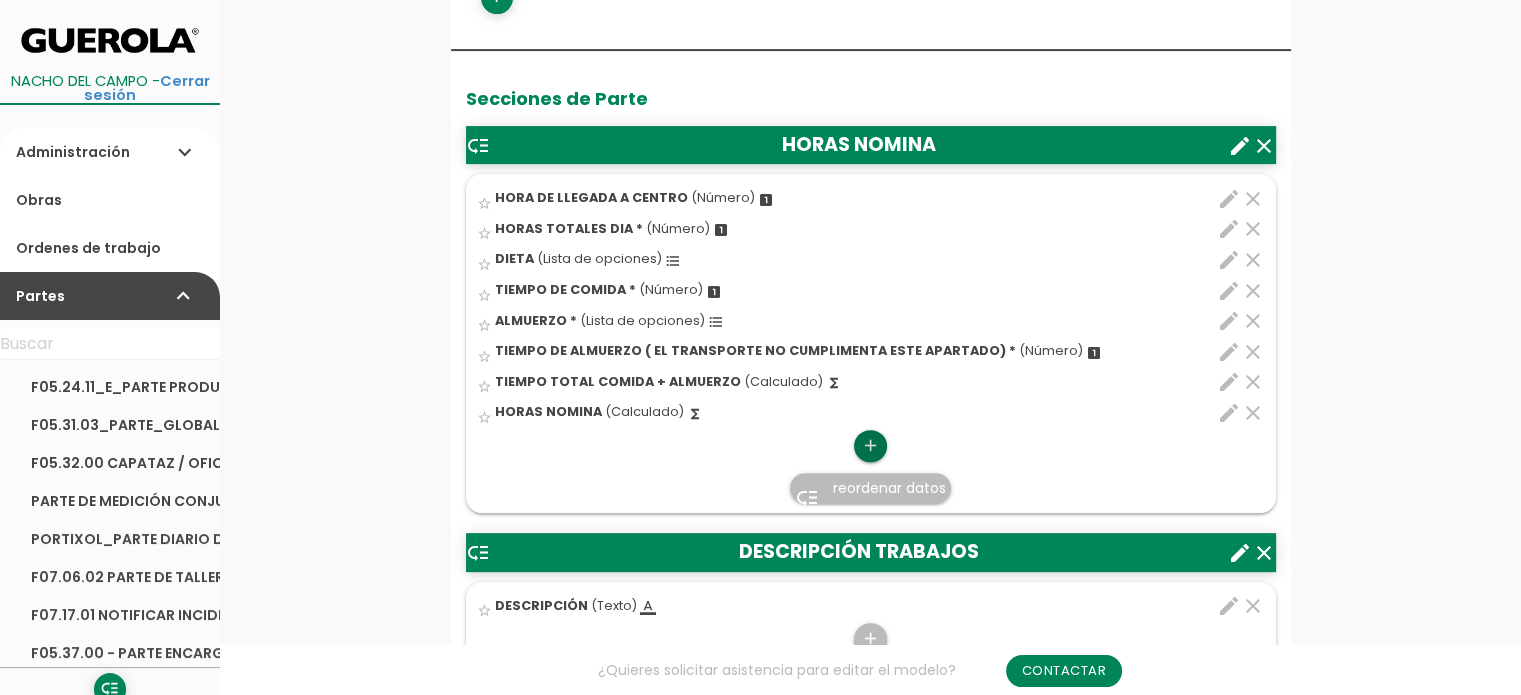 click on "add" at bounding box center (870, 446) 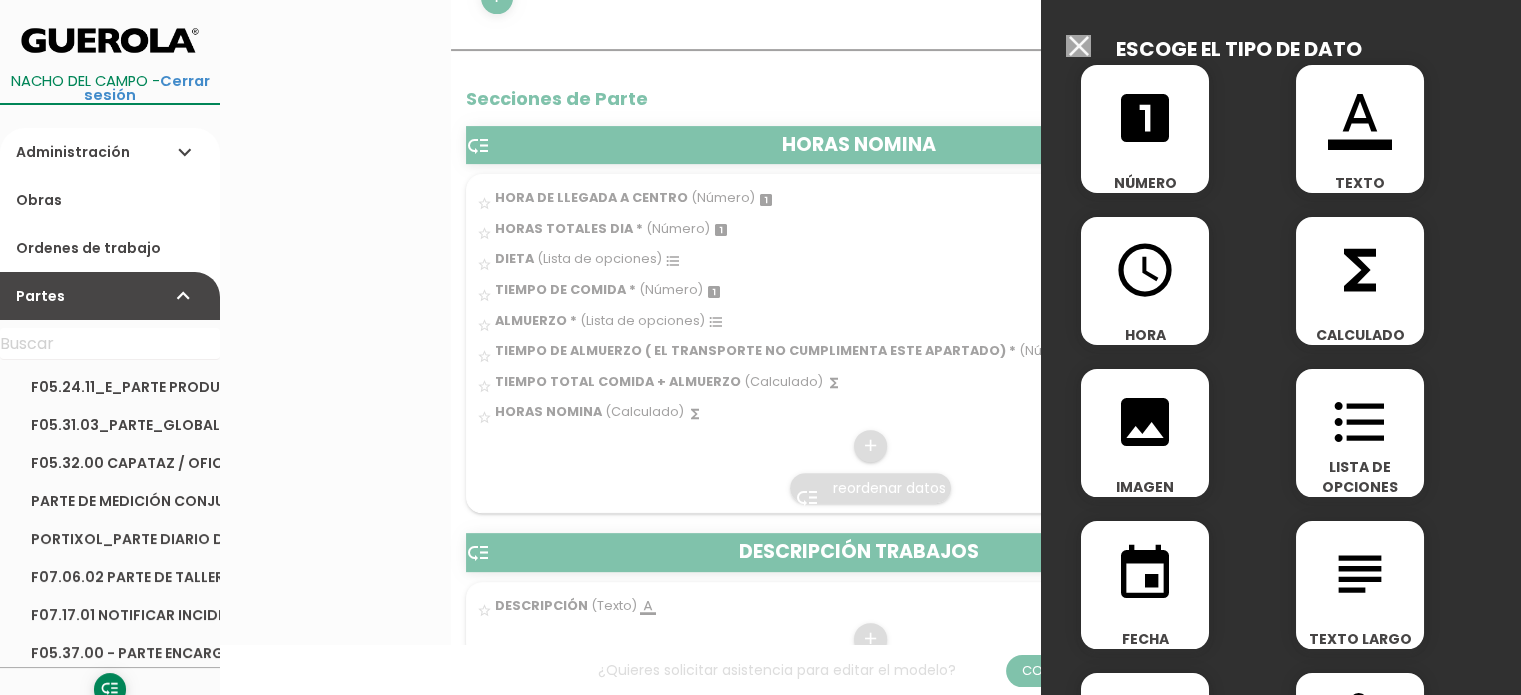 click on "looks_one
NÚMERO" at bounding box center [1145, 129] 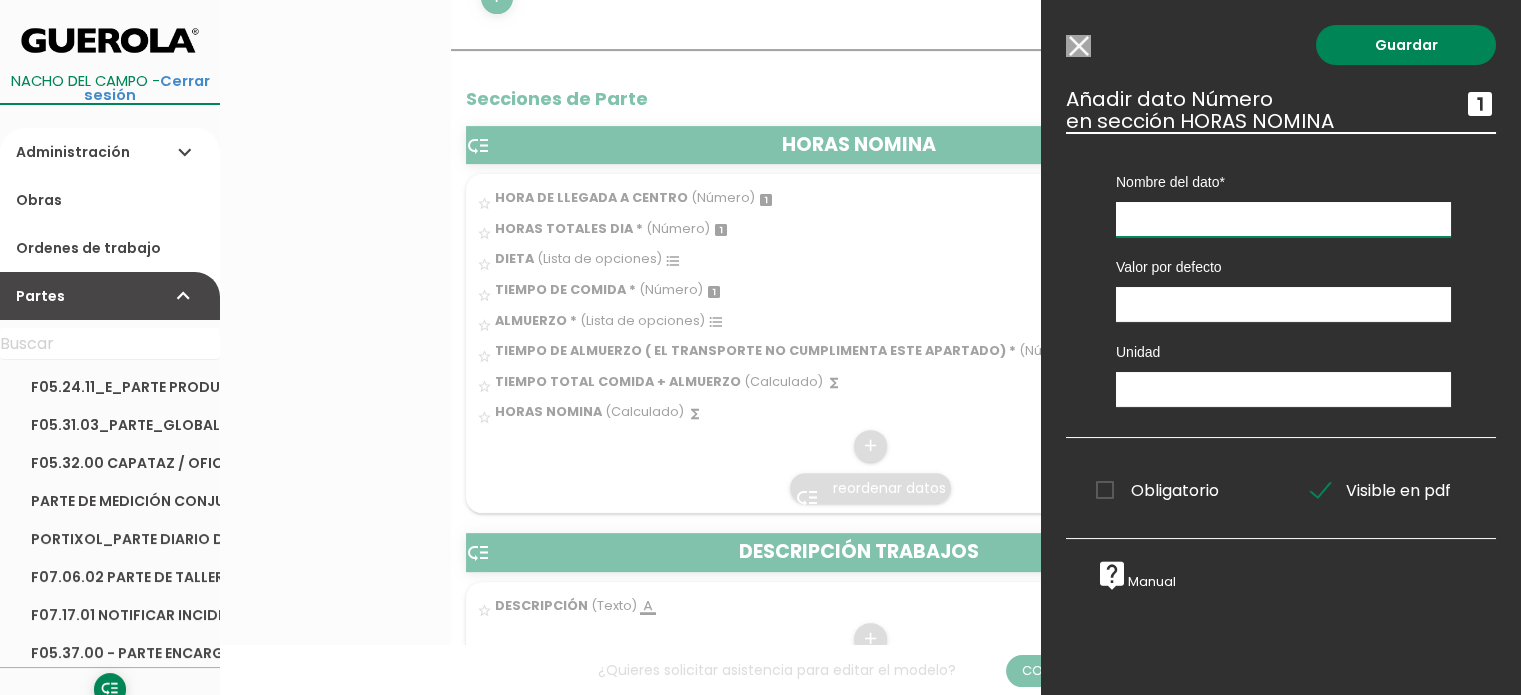click at bounding box center (1283, 219) 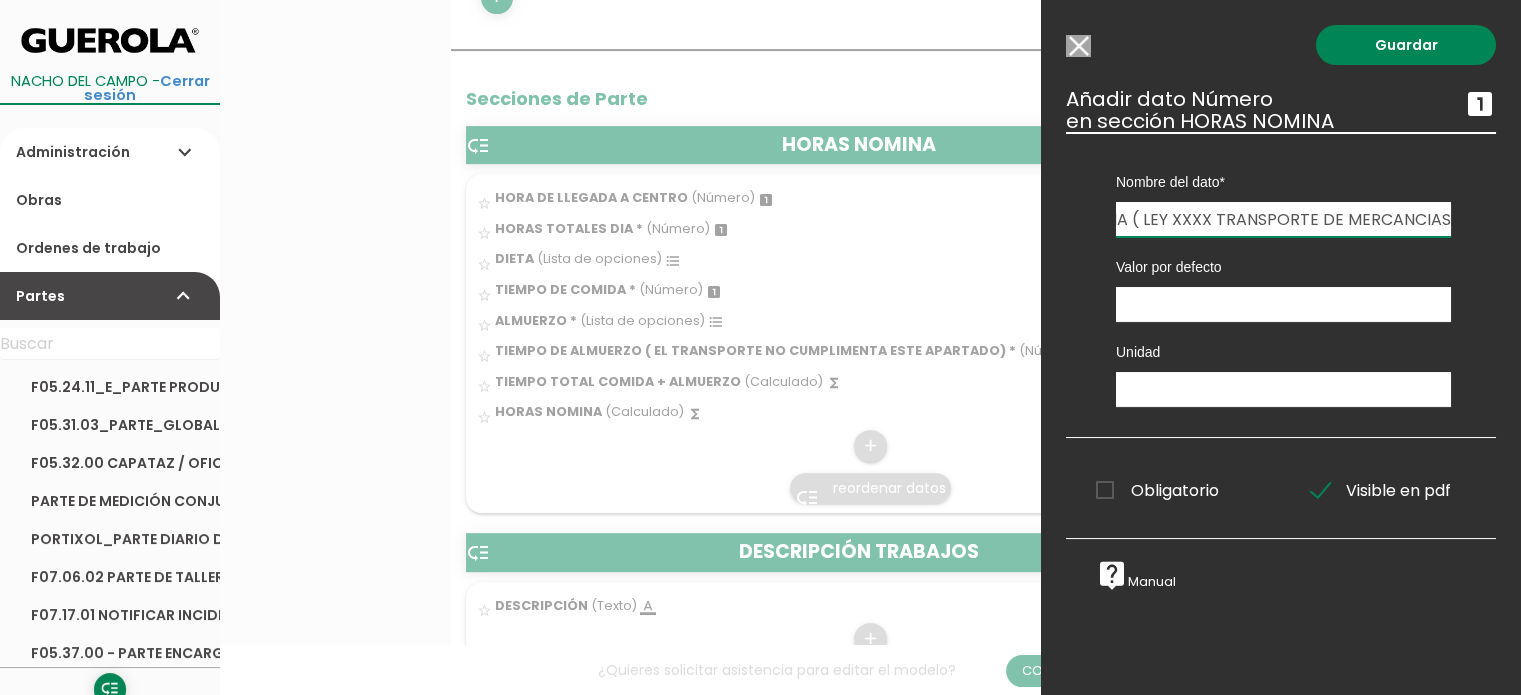 scroll, scrollTop: 0, scrollLeft: 234, axis: horizontal 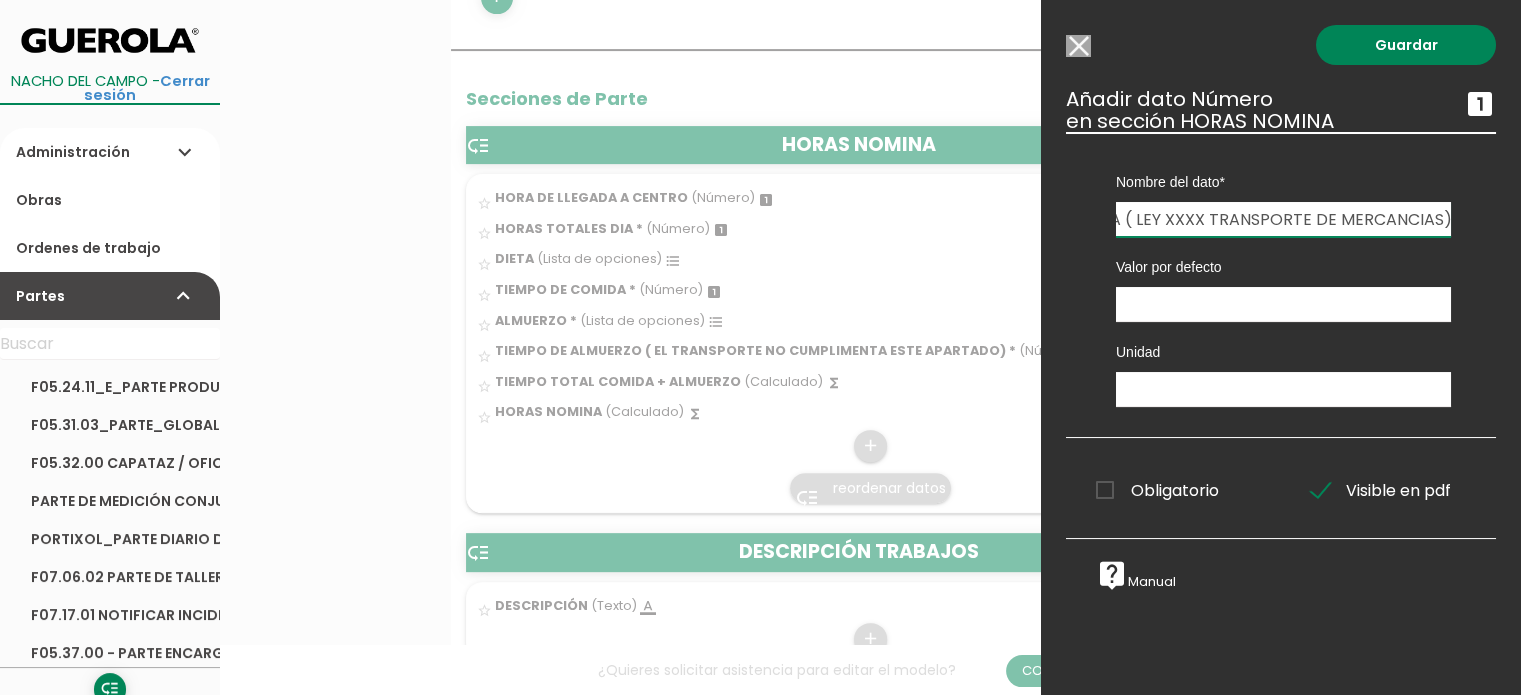 type on "TIEMPO PARADA OBLIGATORIA ( LEY XXXX TRANSPORTE DE MERCANCIAS)" 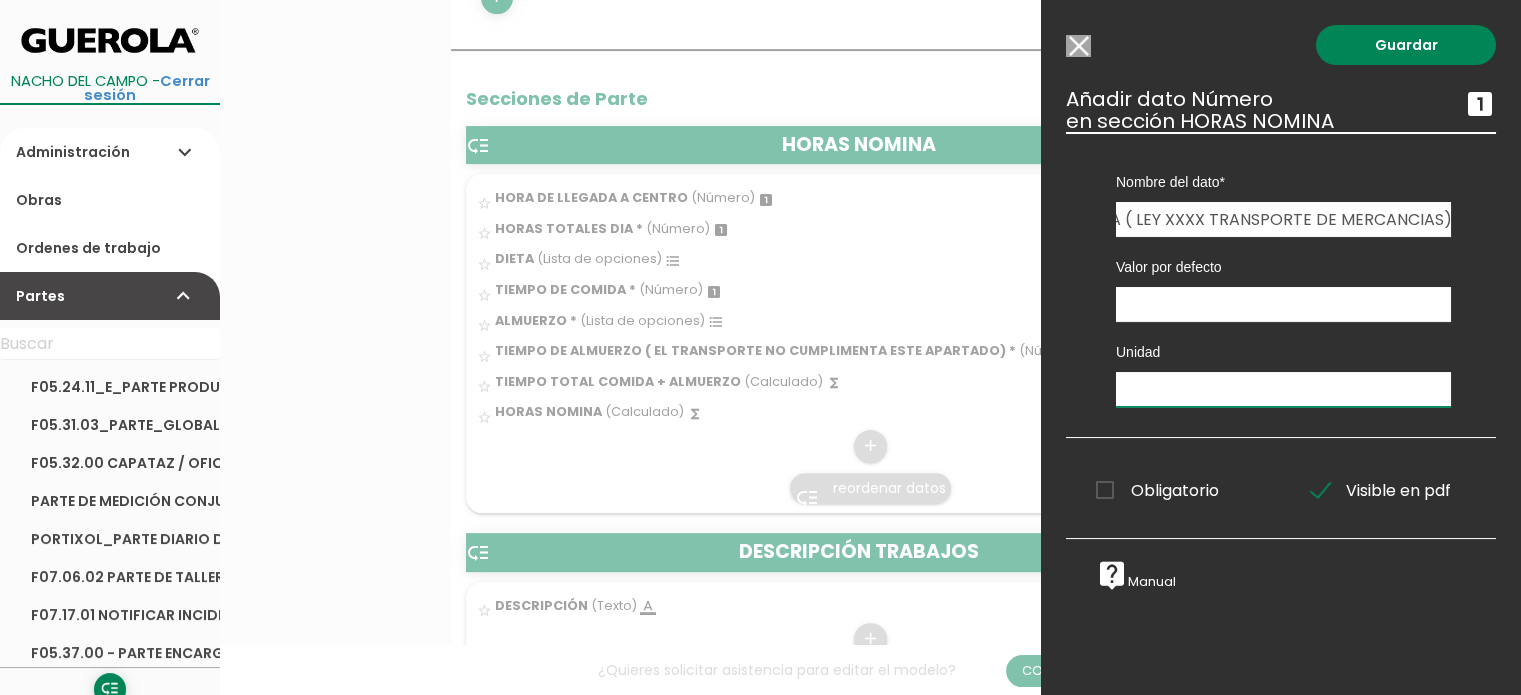 scroll, scrollTop: 0, scrollLeft: 0, axis: both 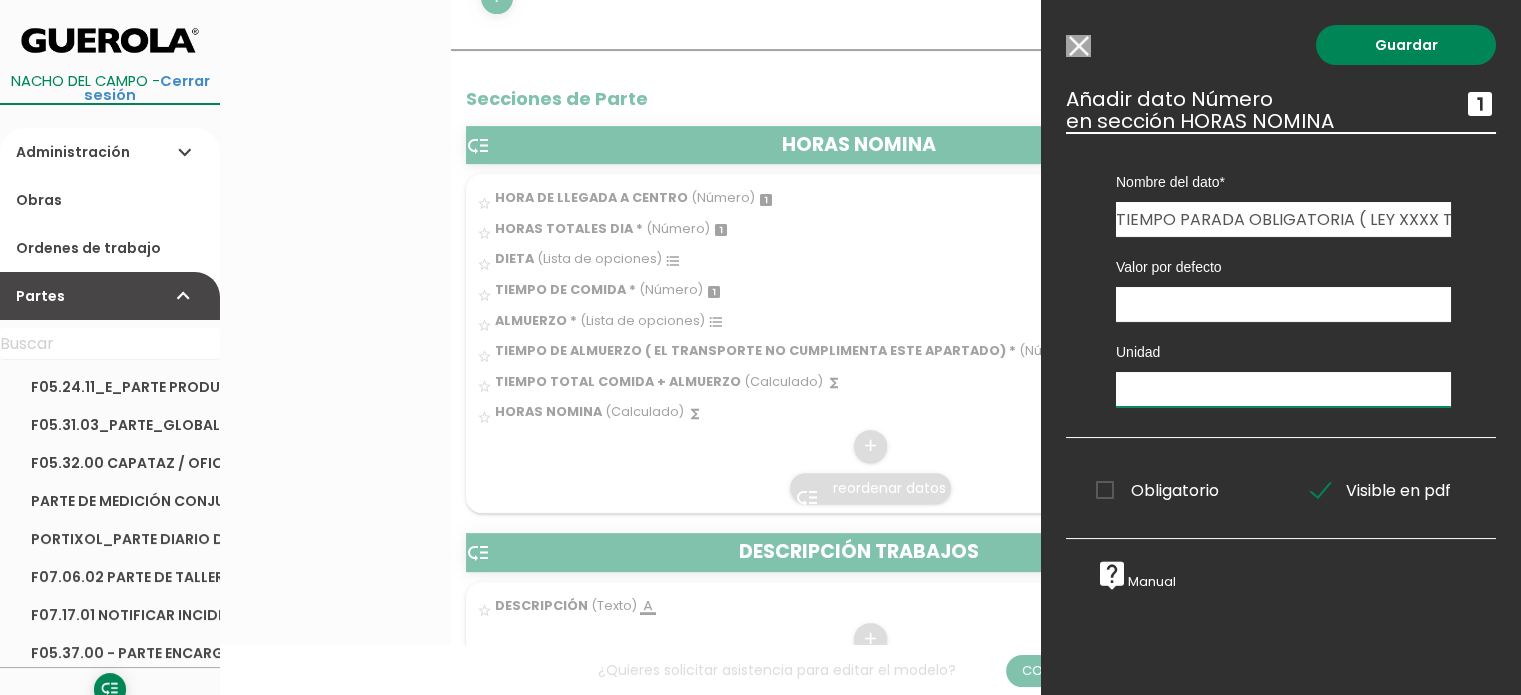 click at bounding box center (1283, 389) 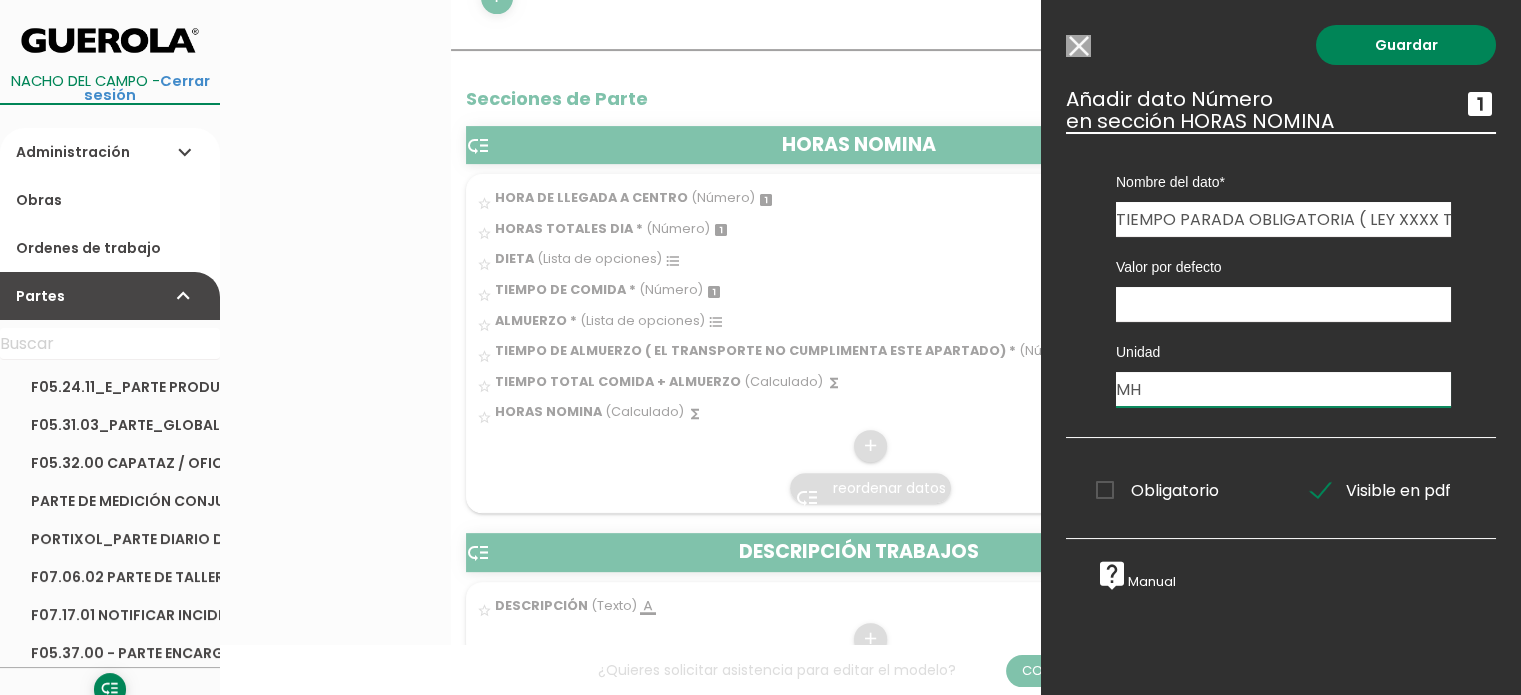 type on "M" 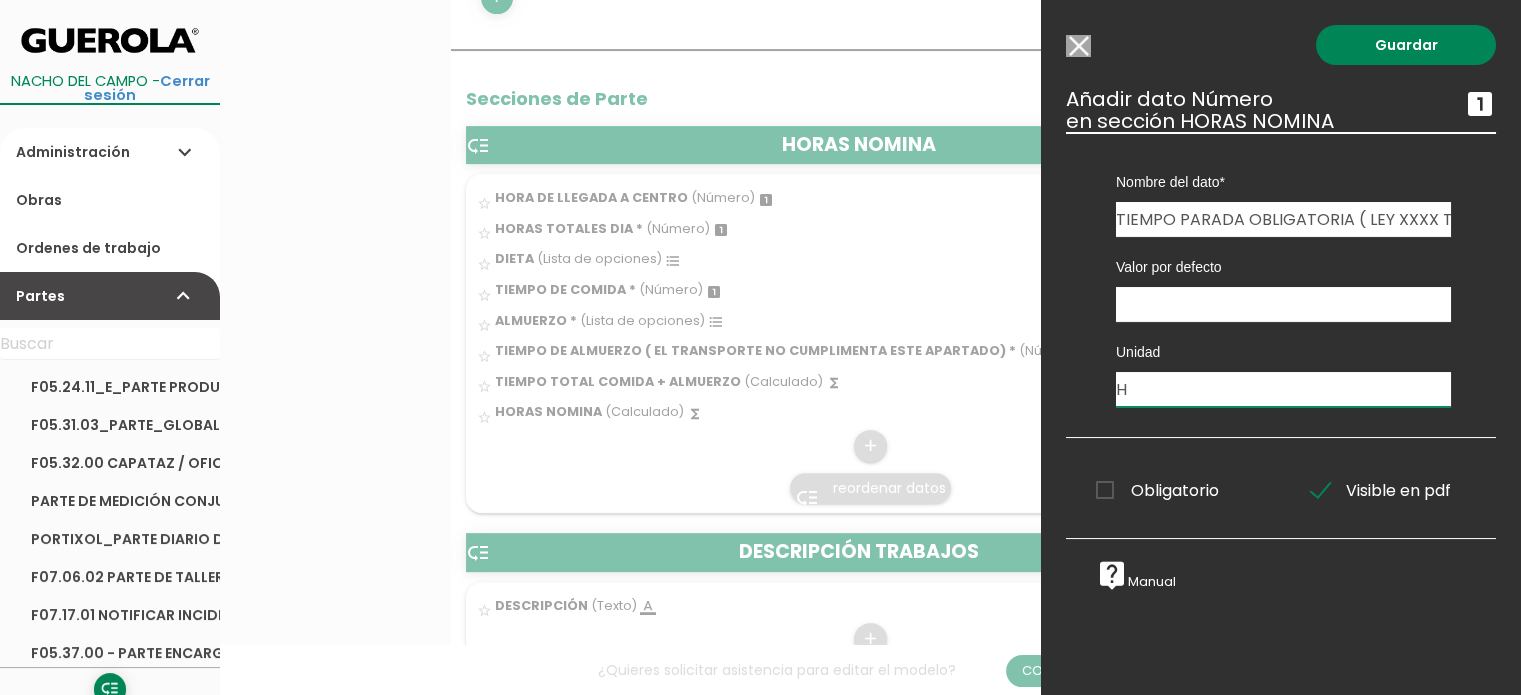 type on "H" 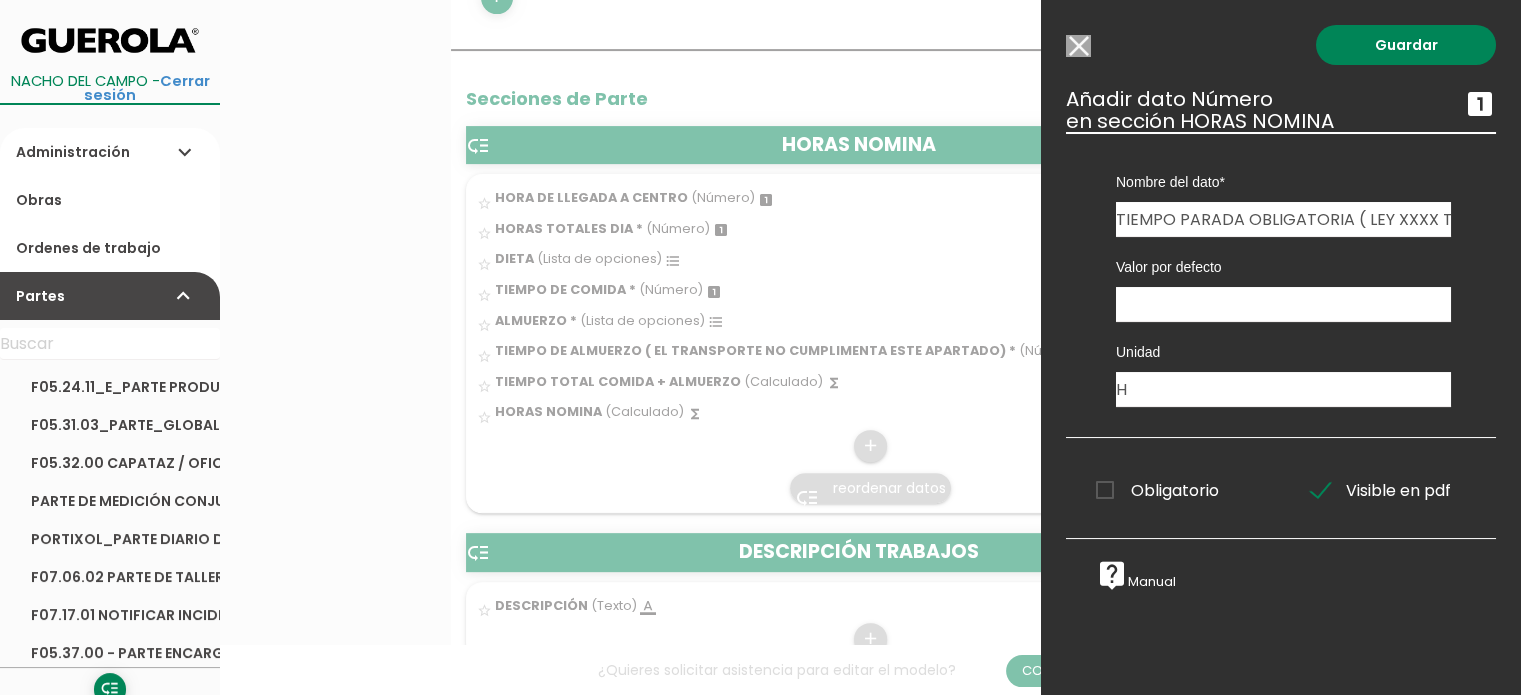 click on "Obligatorio" at bounding box center (1157, 490) 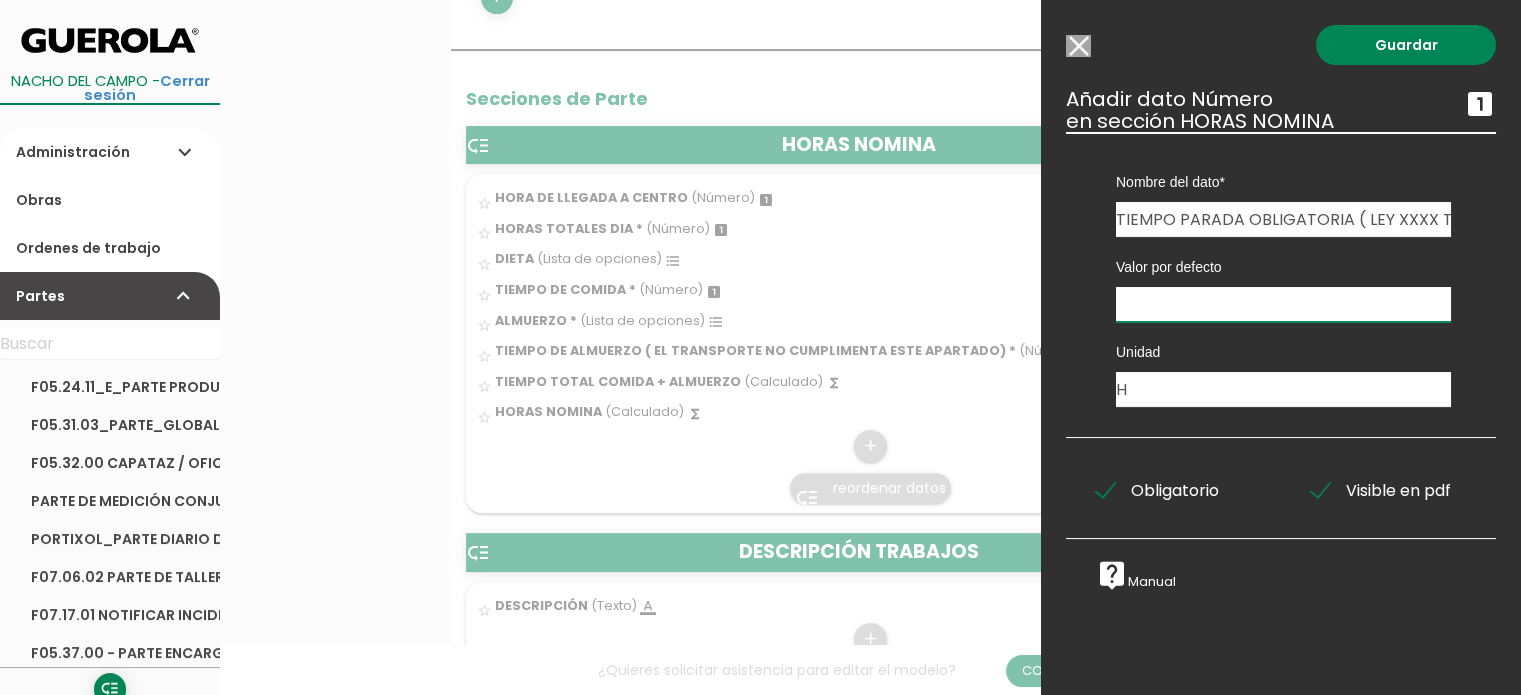 click at bounding box center (1283, 304) 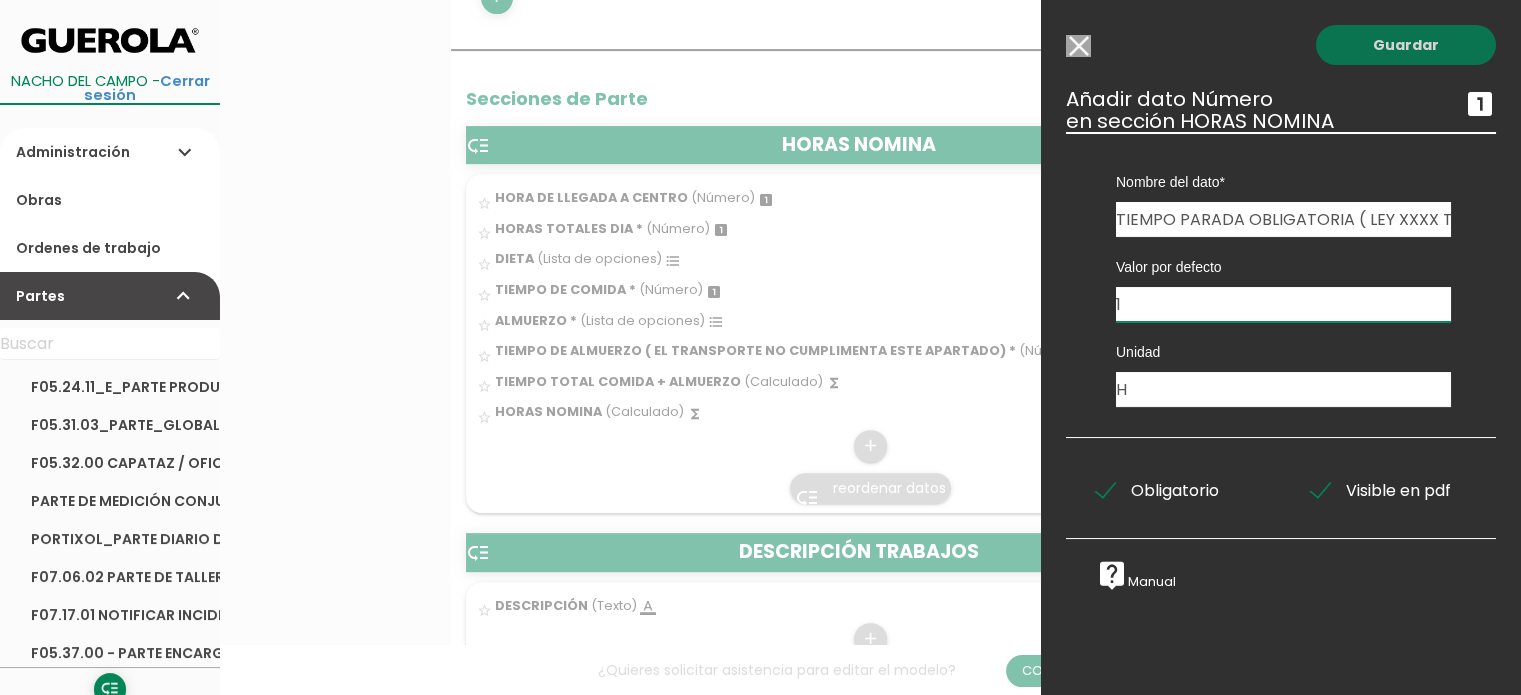 type on "1" 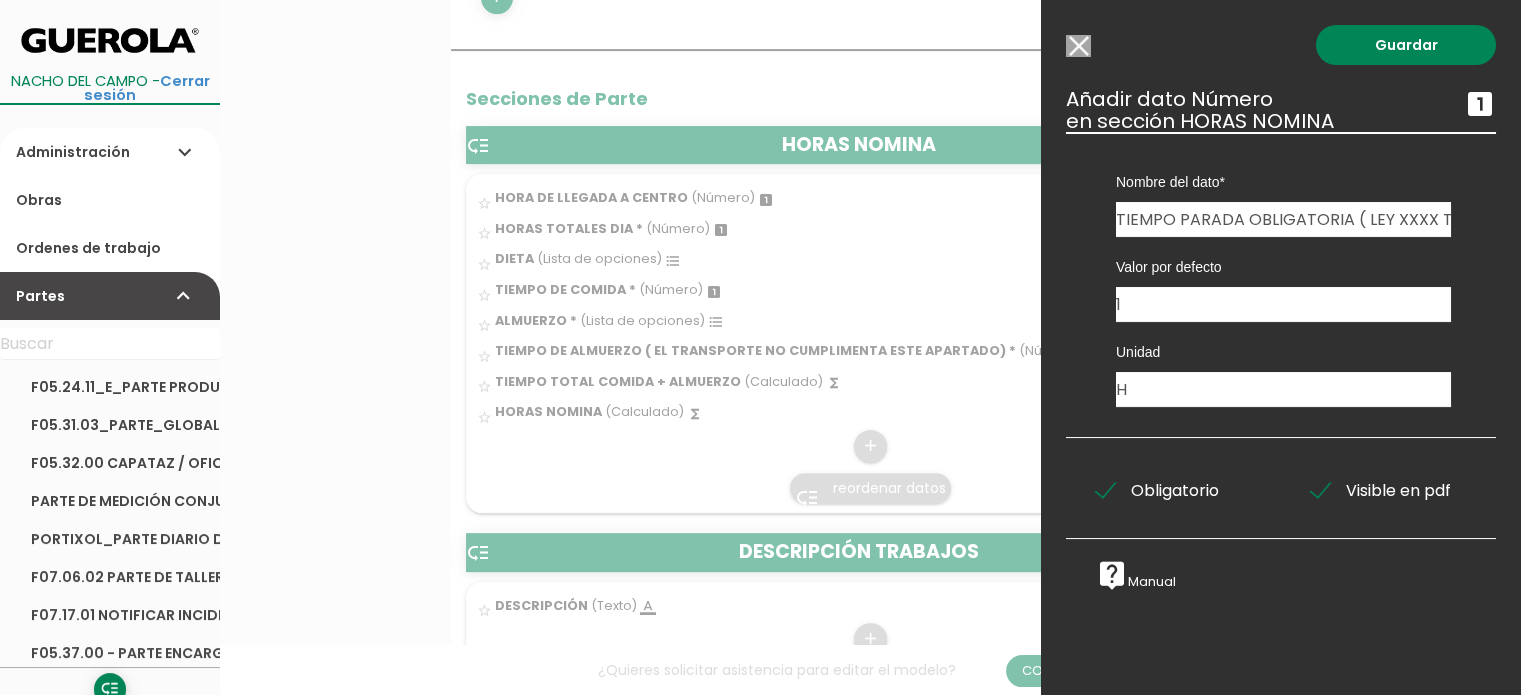 click on "Guardar" at bounding box center (1406, 45) 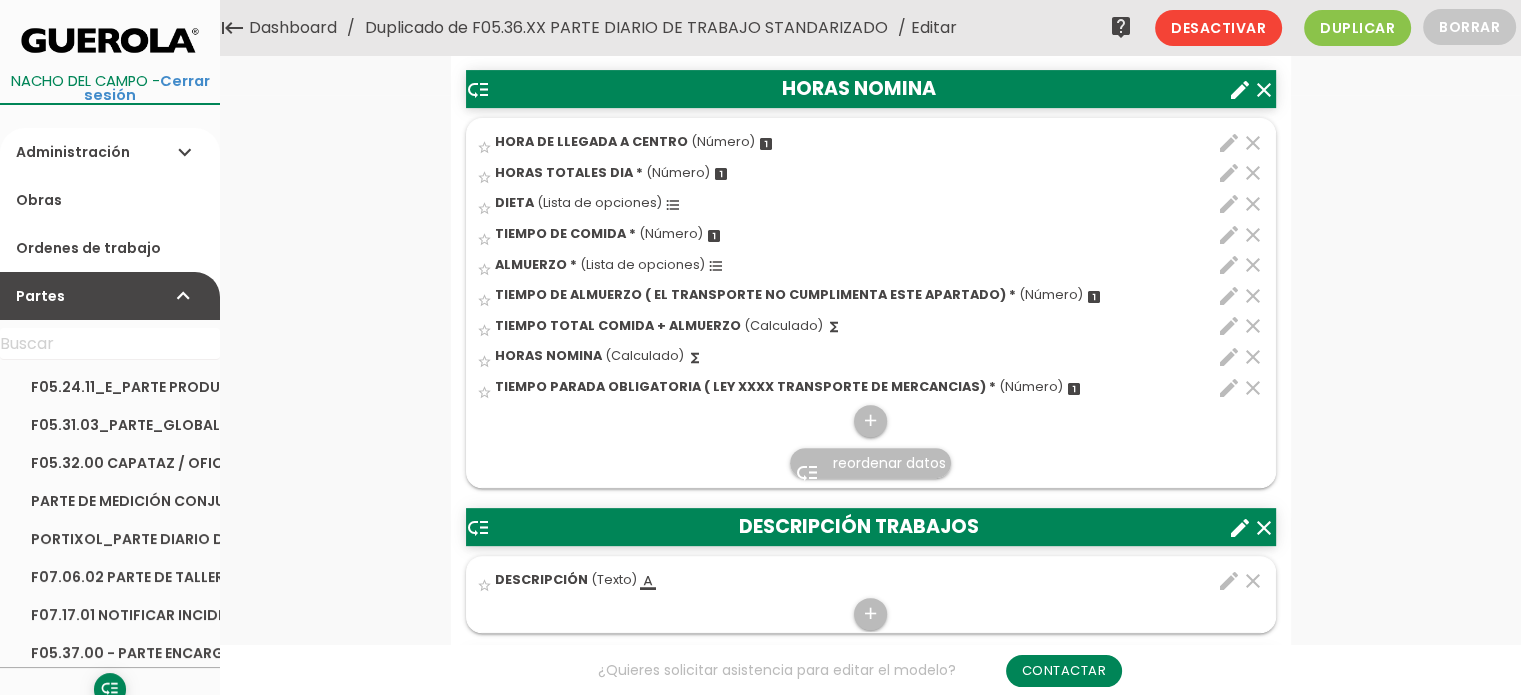 scroll, scrollTop: 600, scrollLeft: 0, axis: vertical 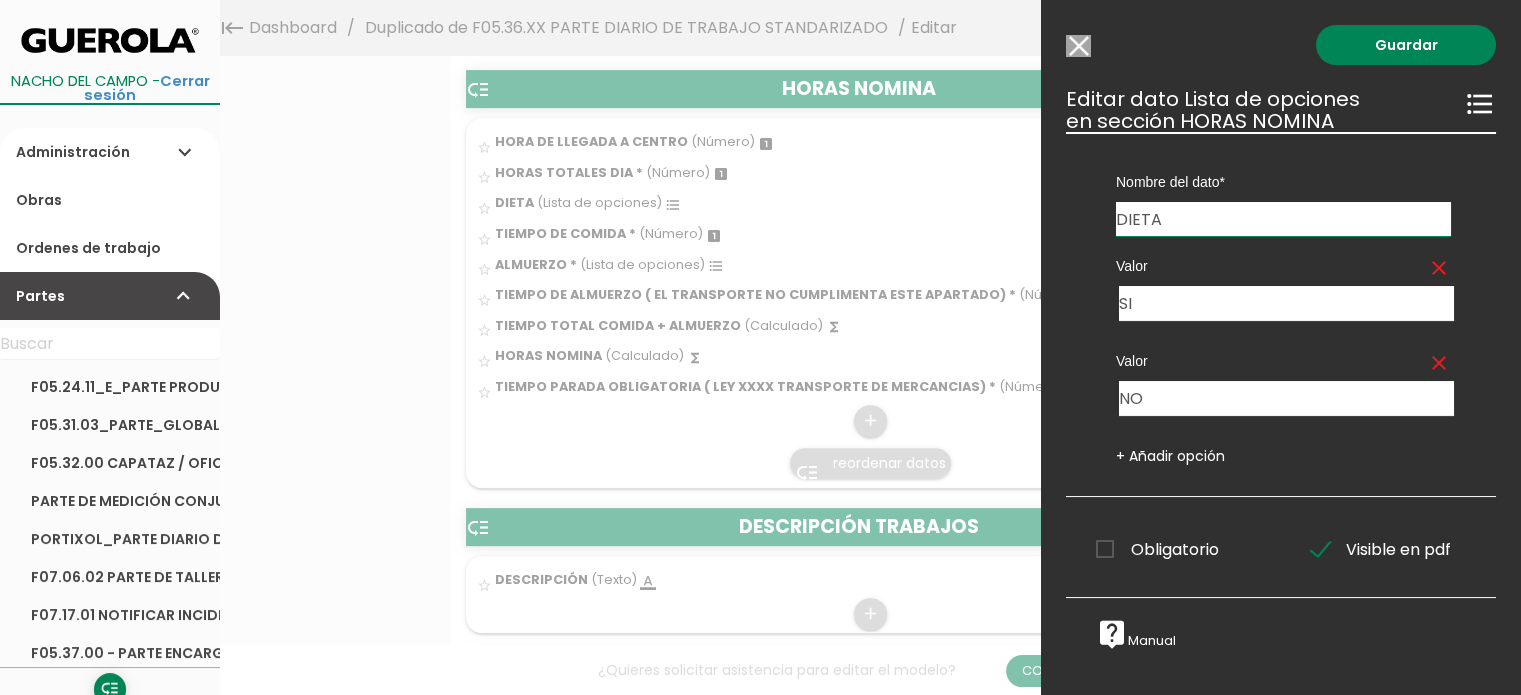 click on "DIETA" at bounding box center (1283, 219) 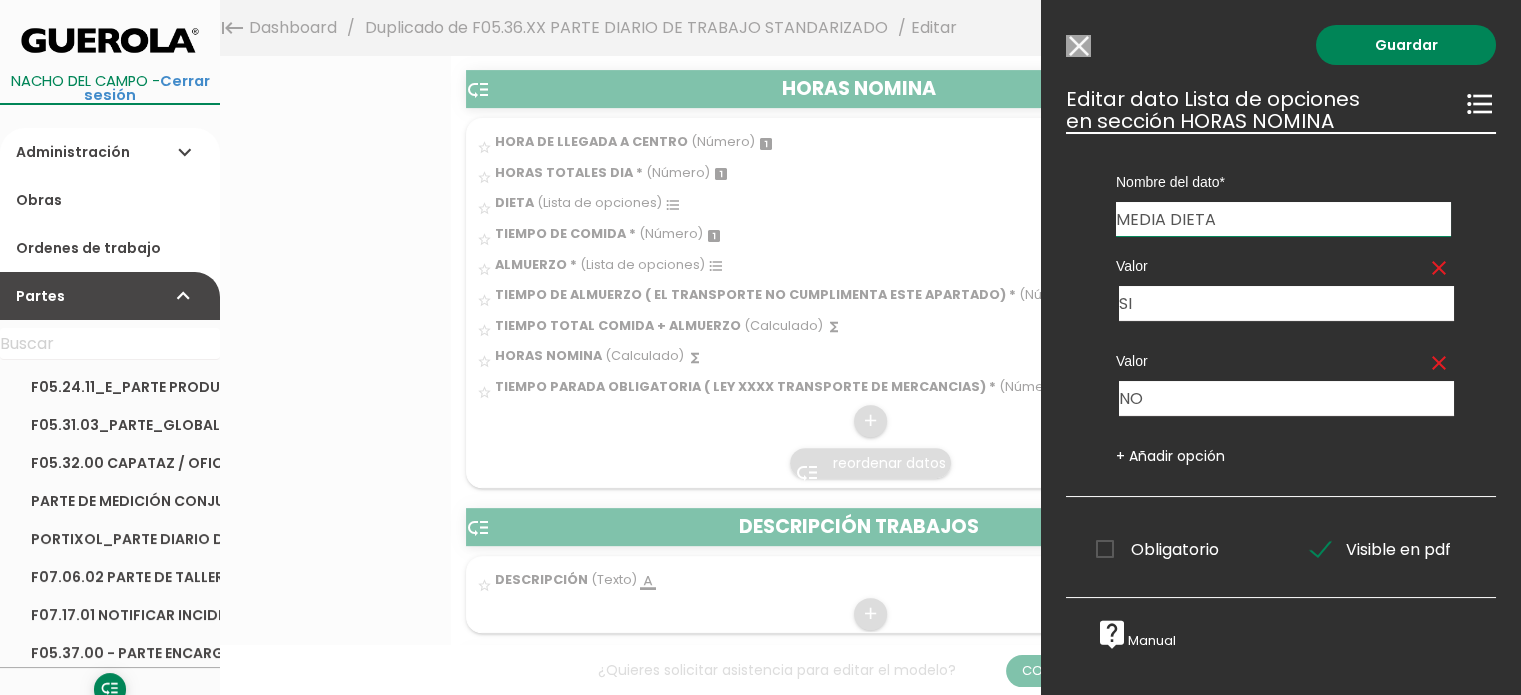 type on "MEDIA DIETA" 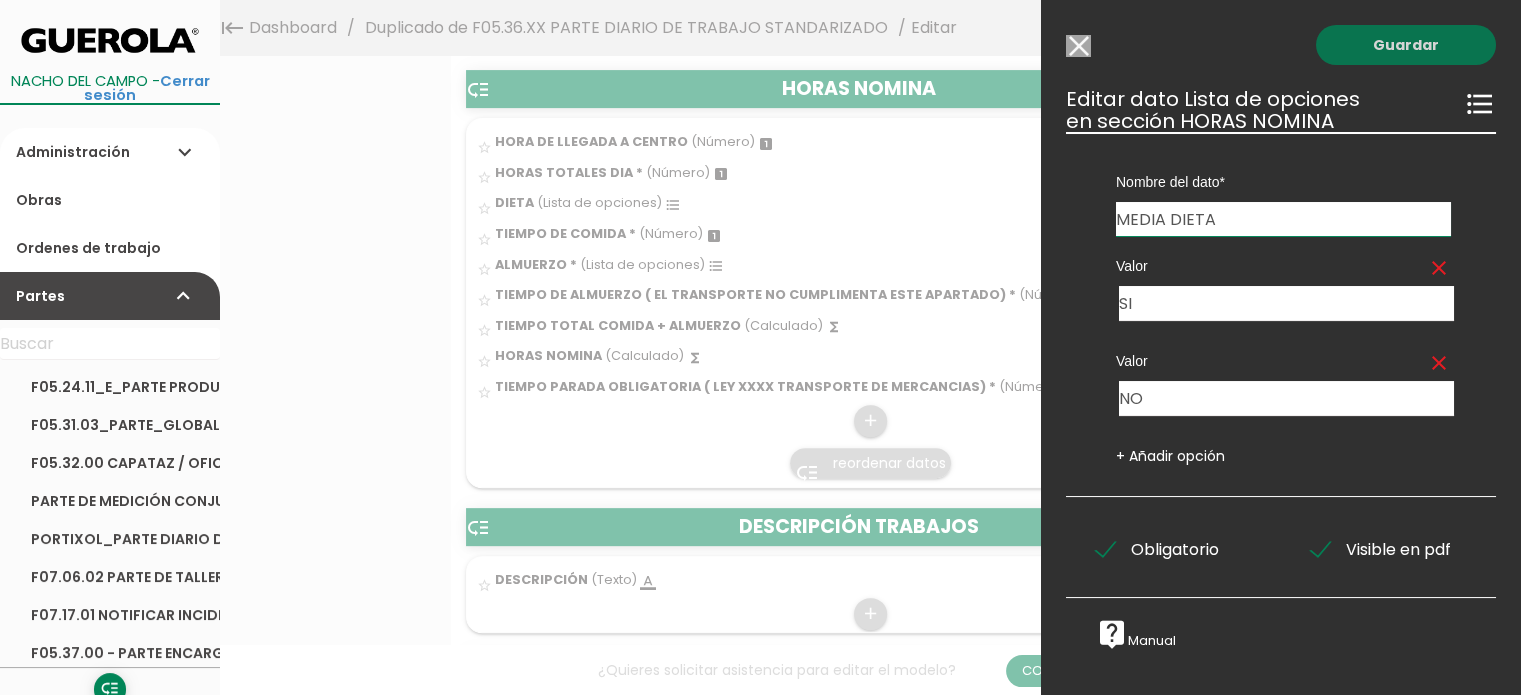 click on "Guardar" at bounding box center (1406, 45) 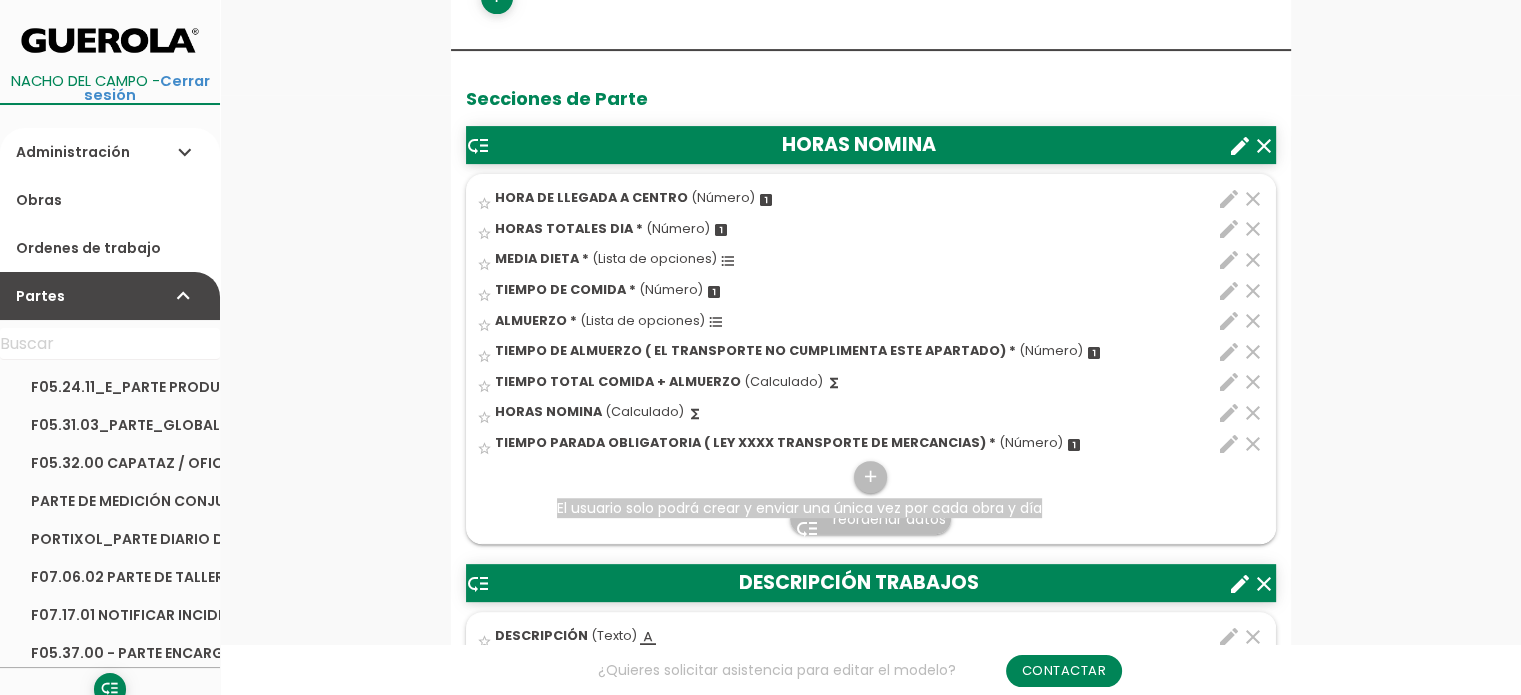 scroll, scrollTop: 600, scrollLeft: 0, axis: vertical 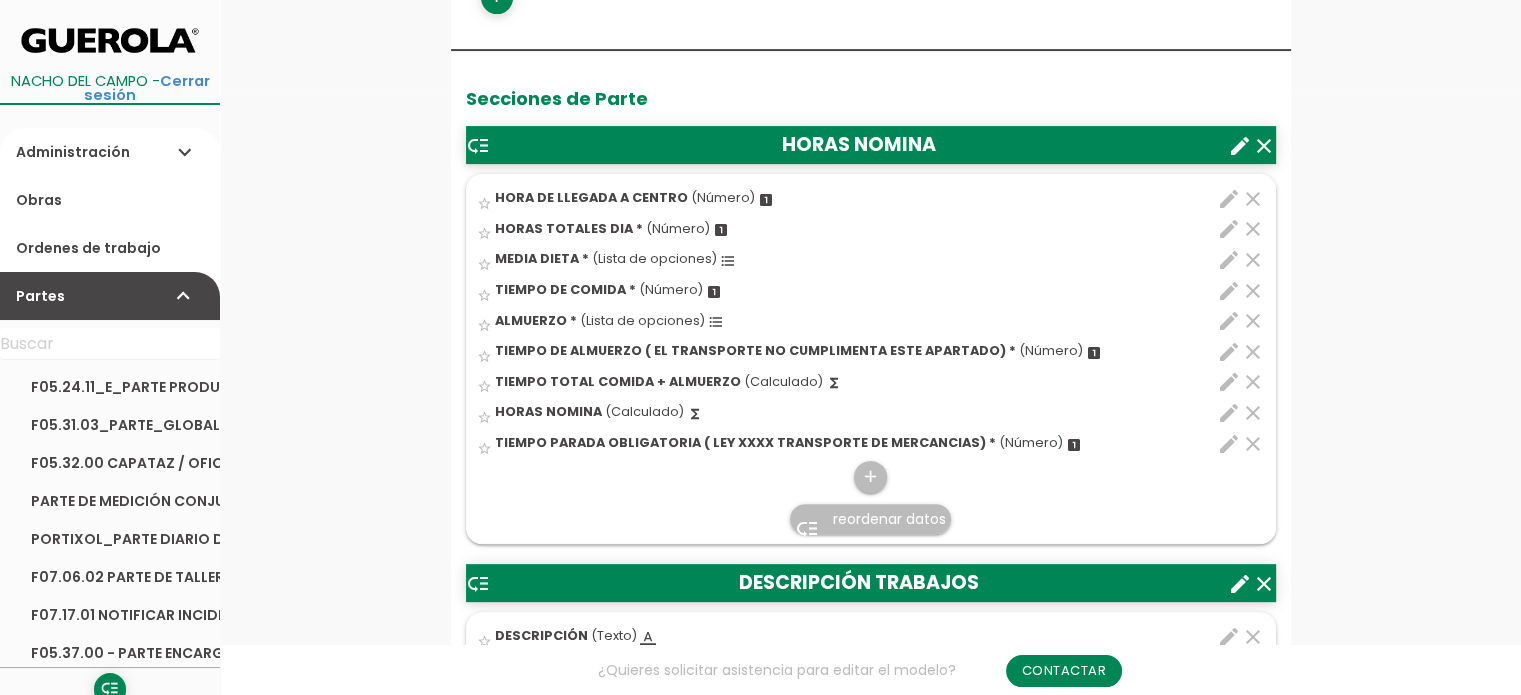 click on "low_priority   reordenar datos" at bounding box center (870, 519) 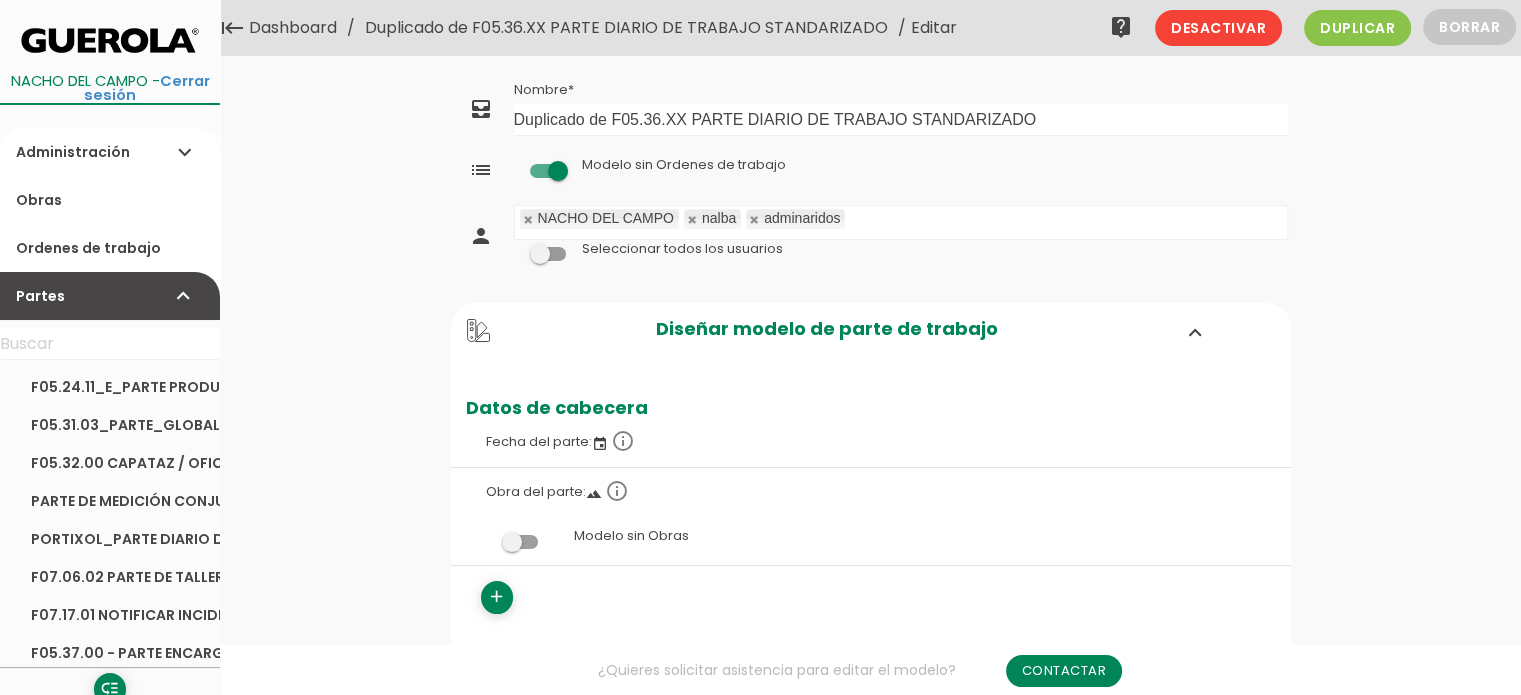 scroll, scrollTop: 422, scrollLeft: 0, axis: vertical 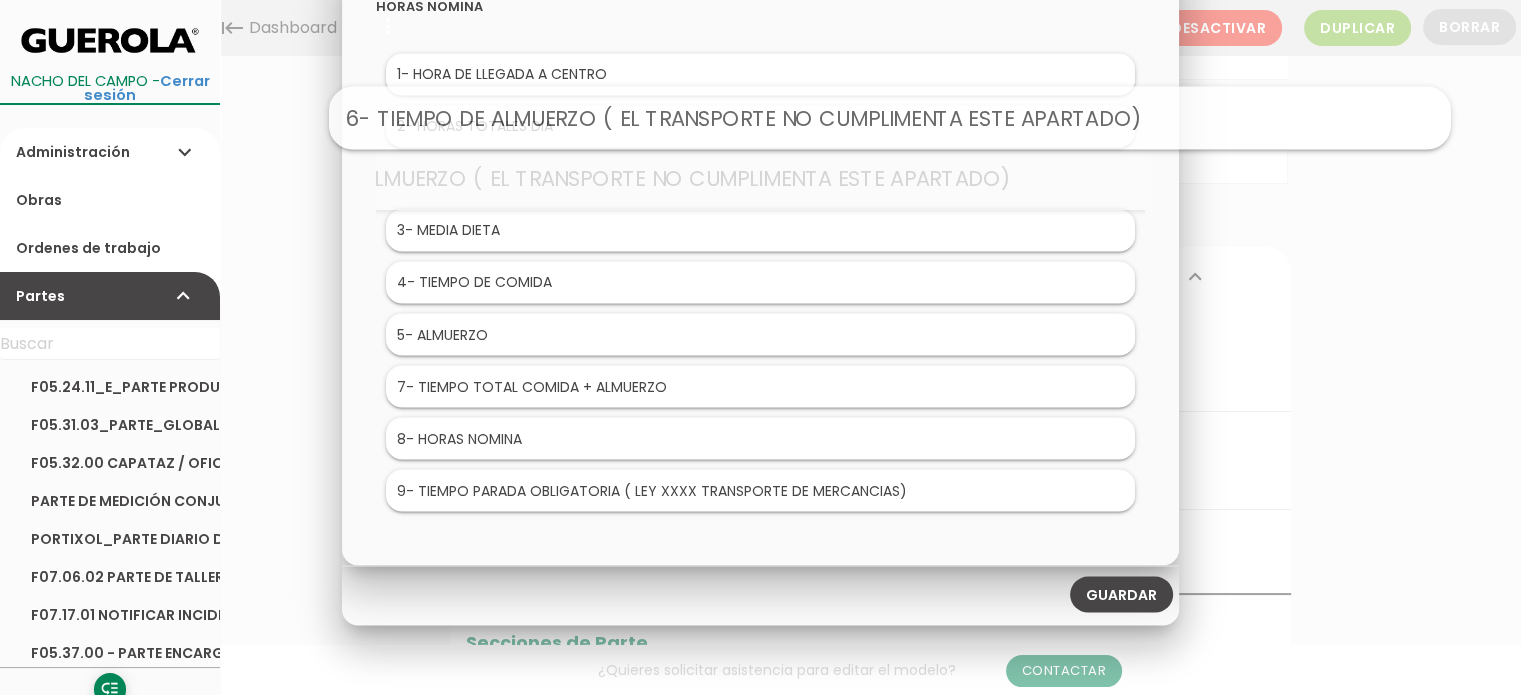 drag, startPoint x: 494, startPoint y: 350, endPoint x: 625, endPoint y: 131, distance: 255.19012 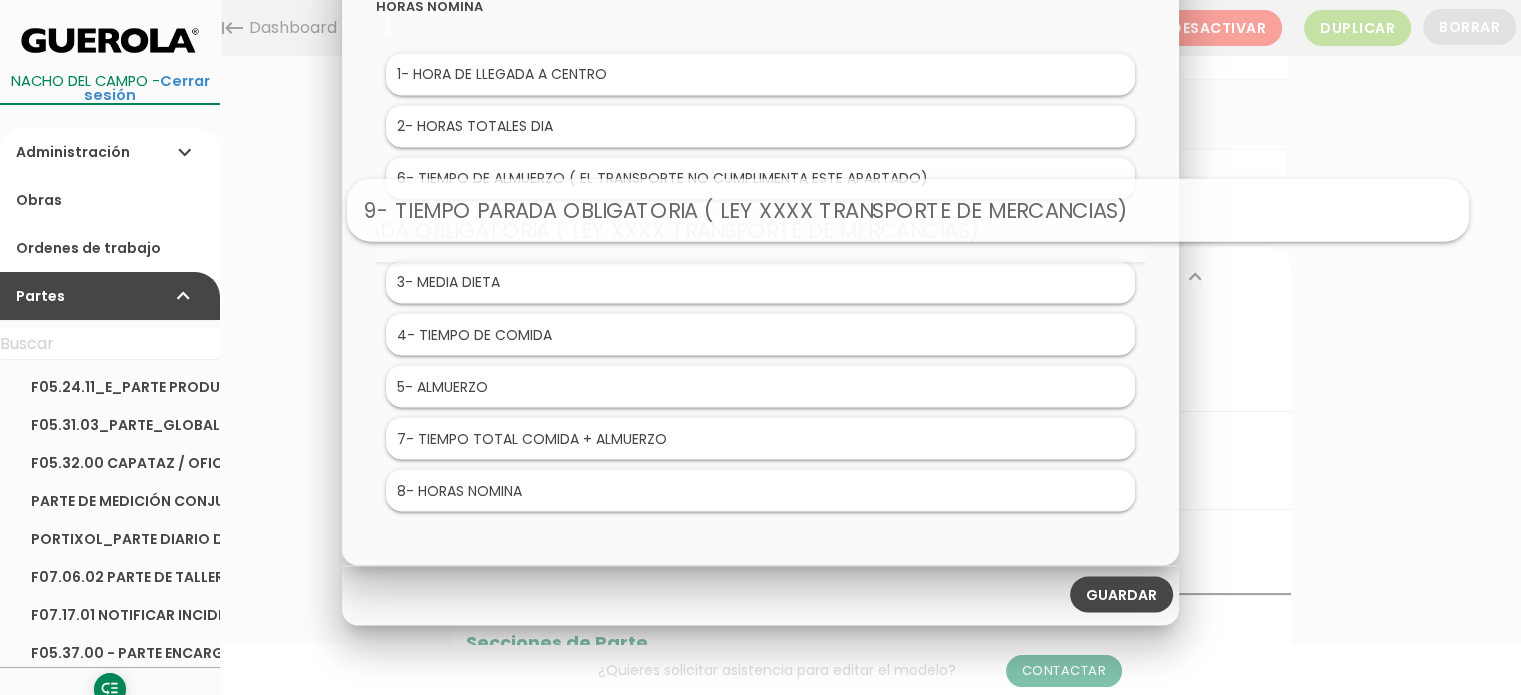 drag, startPoint x: 496, startPoint y: 503, endPoint x: 644, endPoint y: 223, distance: 316.70807 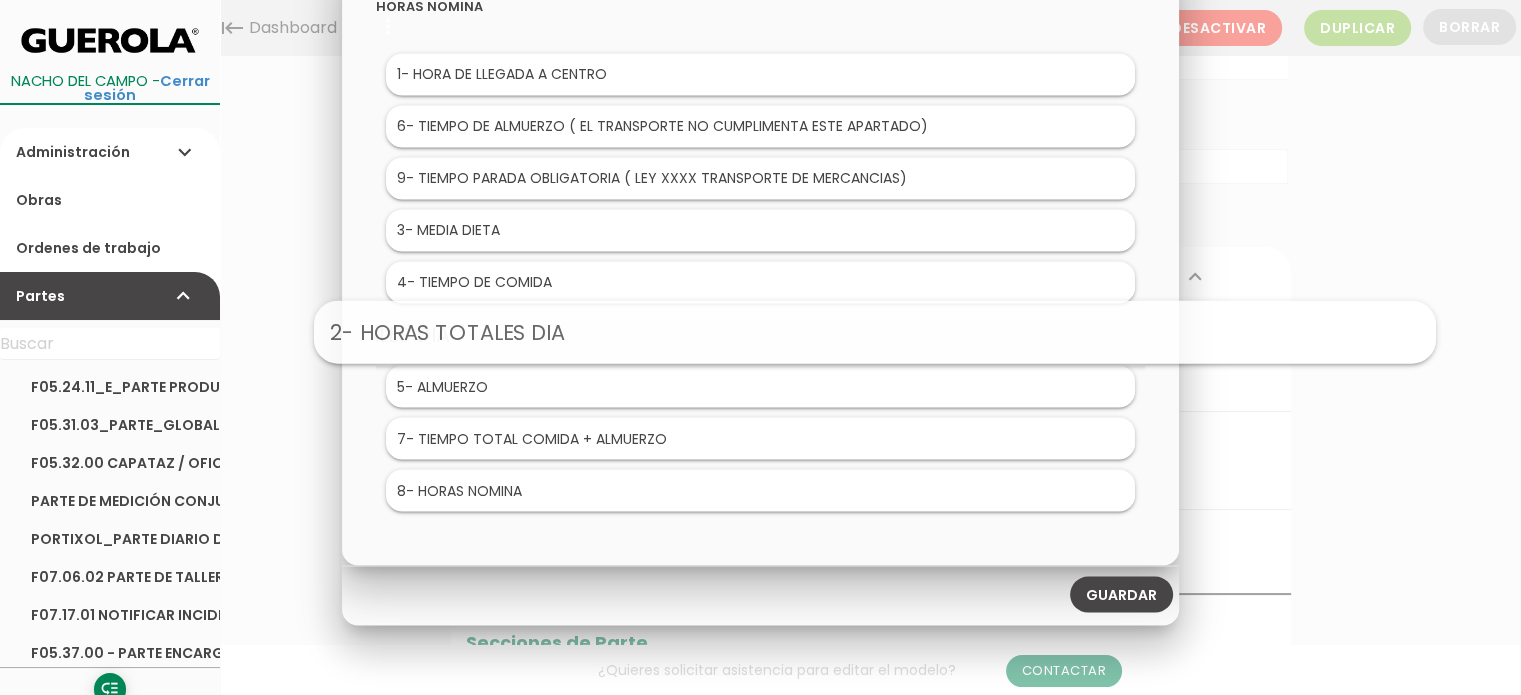 drag, startPoint x: 504, startPoint y: 124, endPoint x: 619, endPoint y: 327, distance: 233.31096 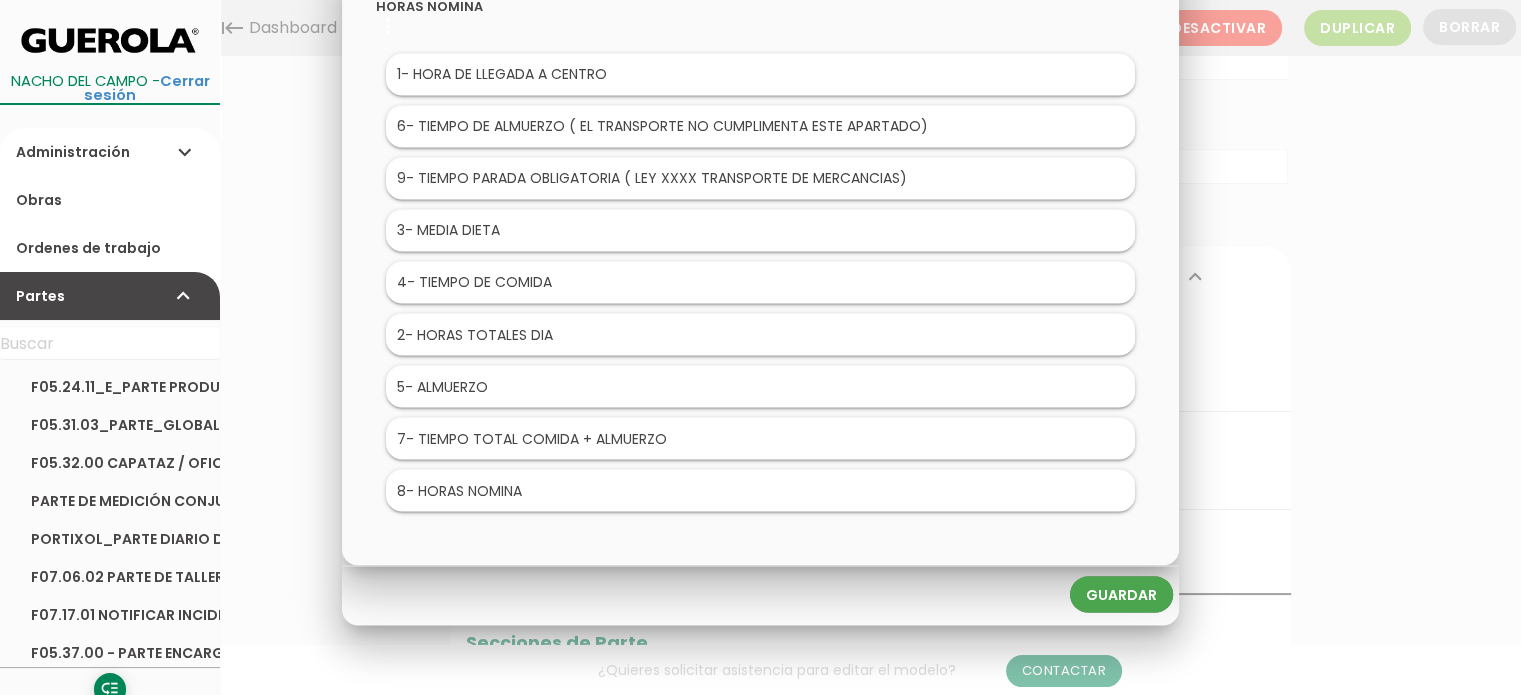 click on "Guardar" at bounding box center [1121, 595] 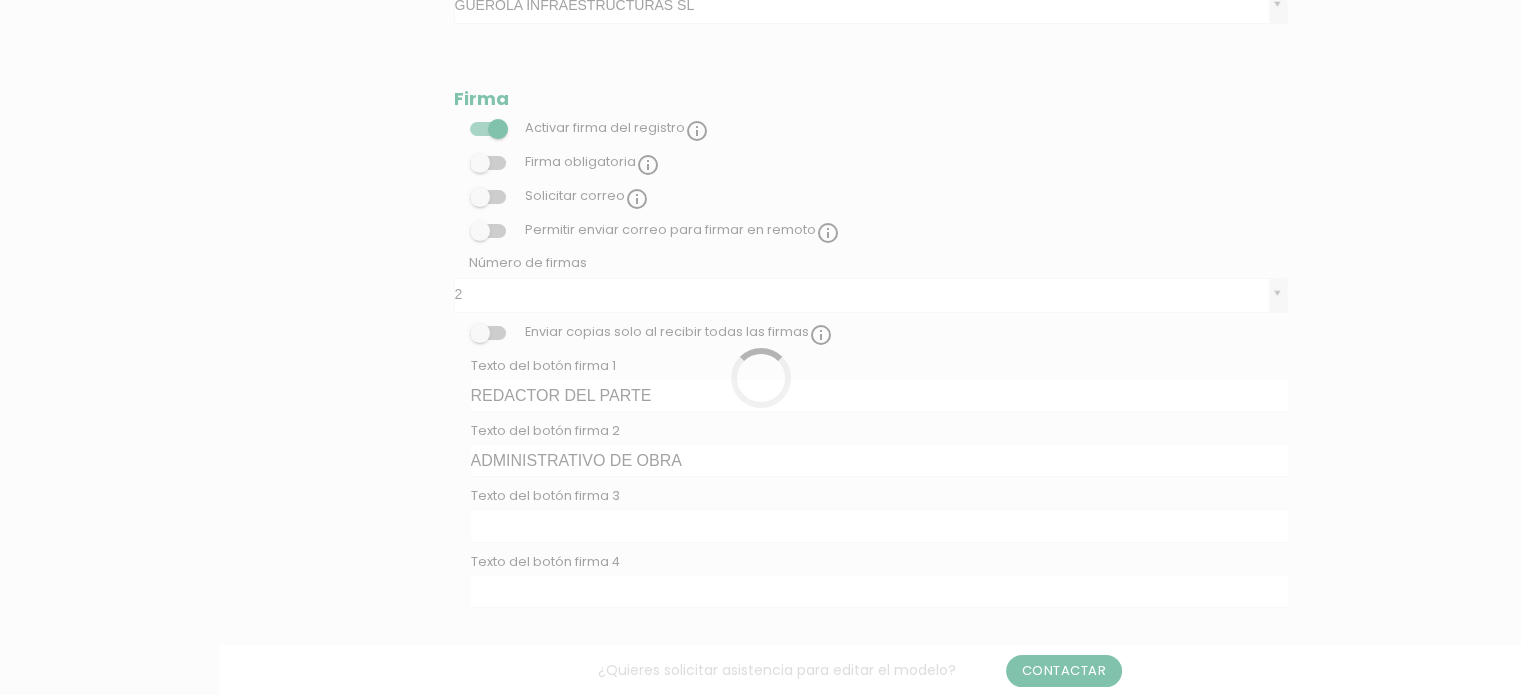 scroll, scrollTop: 422, scrollLeft: 0, axis: vertical 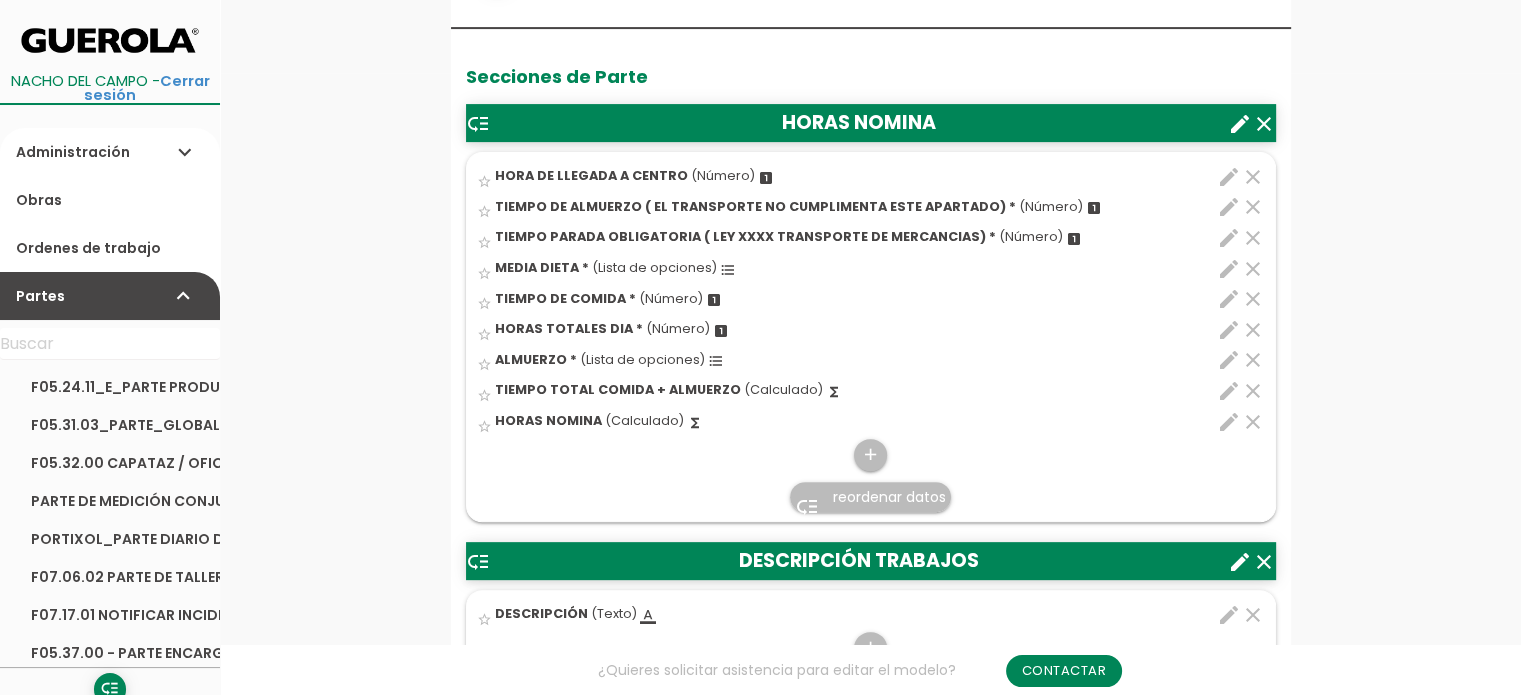 click on "clear" at bounding box center (1253, 360) 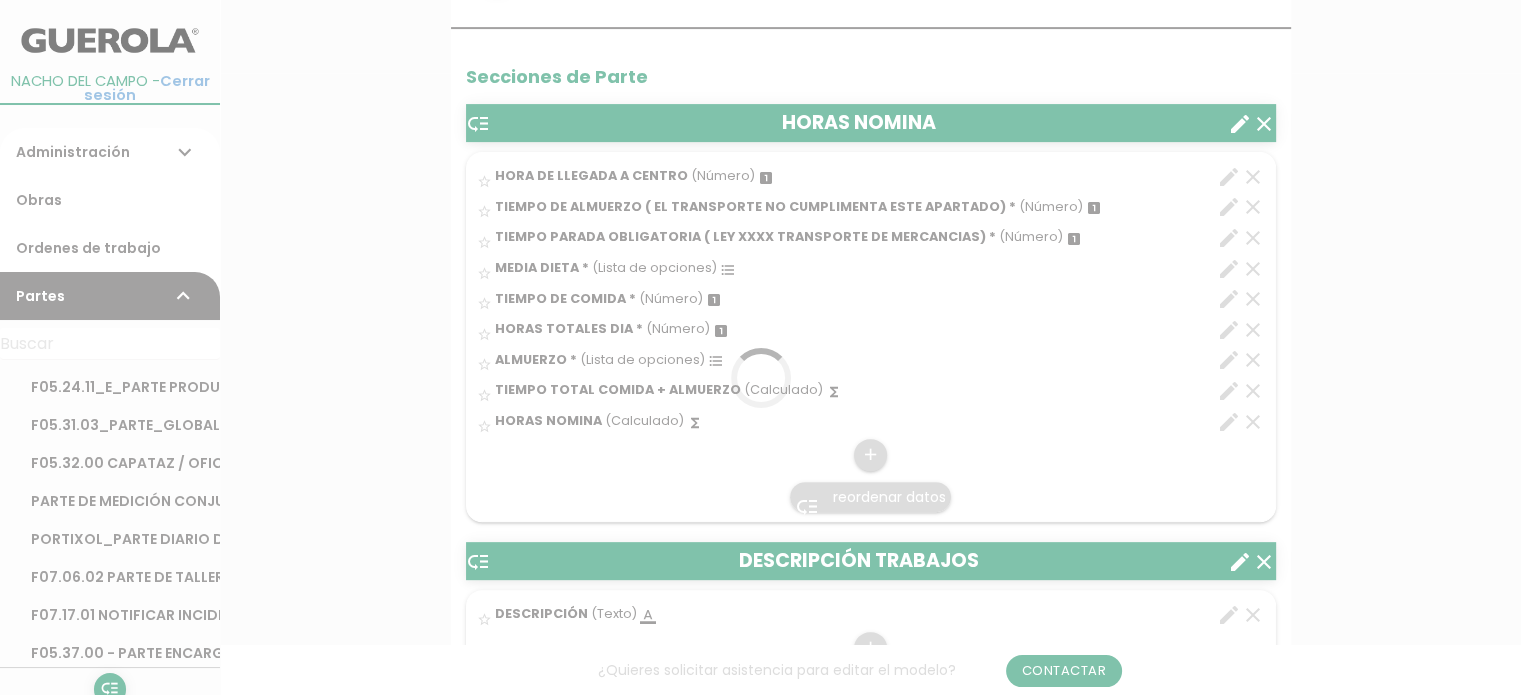 scroll, scrollTop: 0, scrollLeft: 0, axis: both 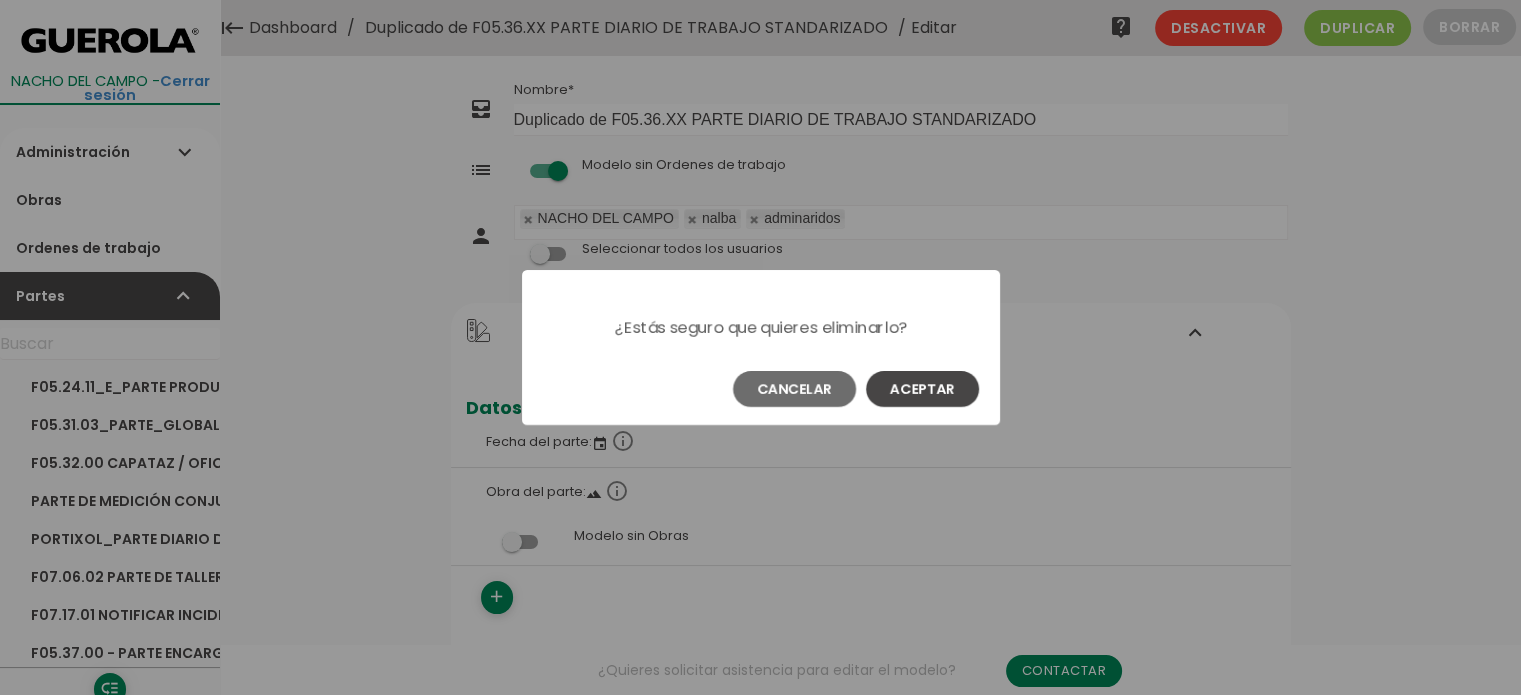 click on "Aceptar" at bounding box center (922, 389) 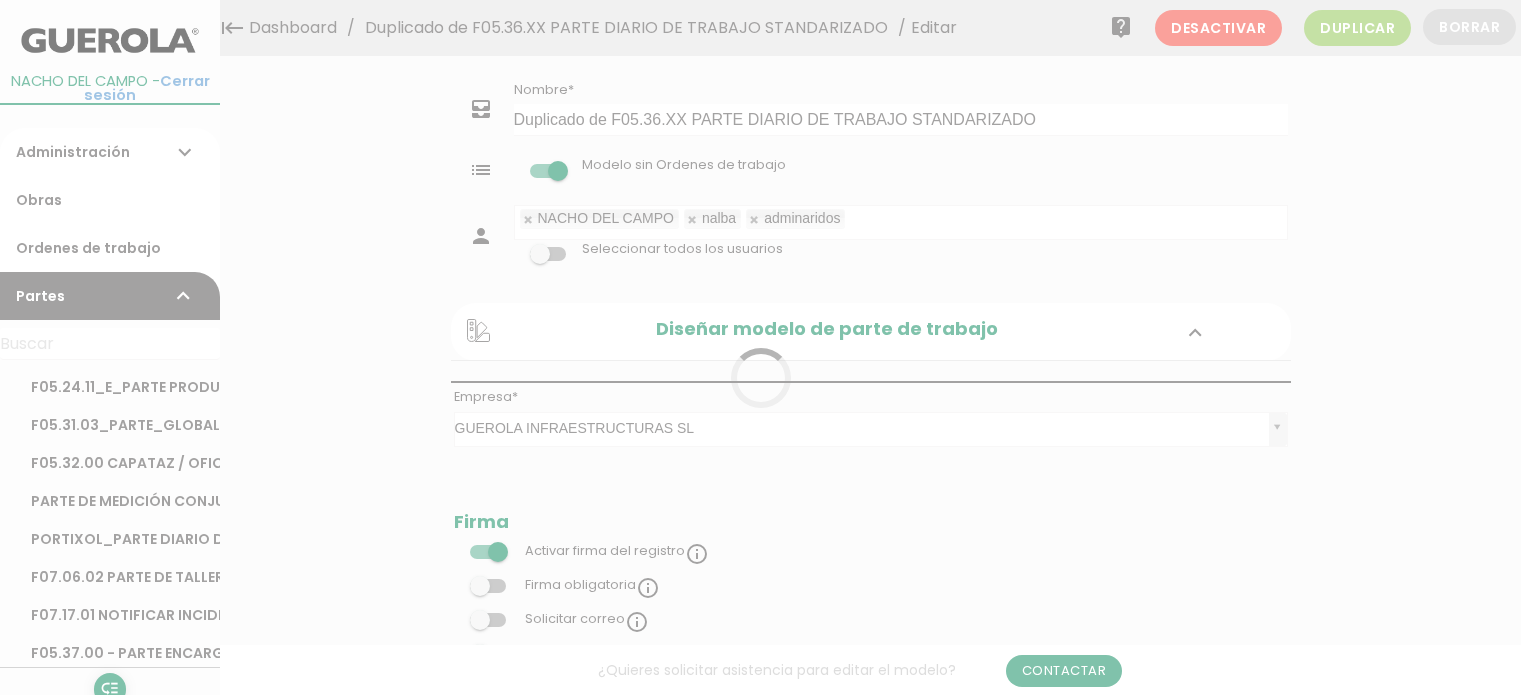 scroll, scrollTop: 0, scrollLeft: 0, axis: both 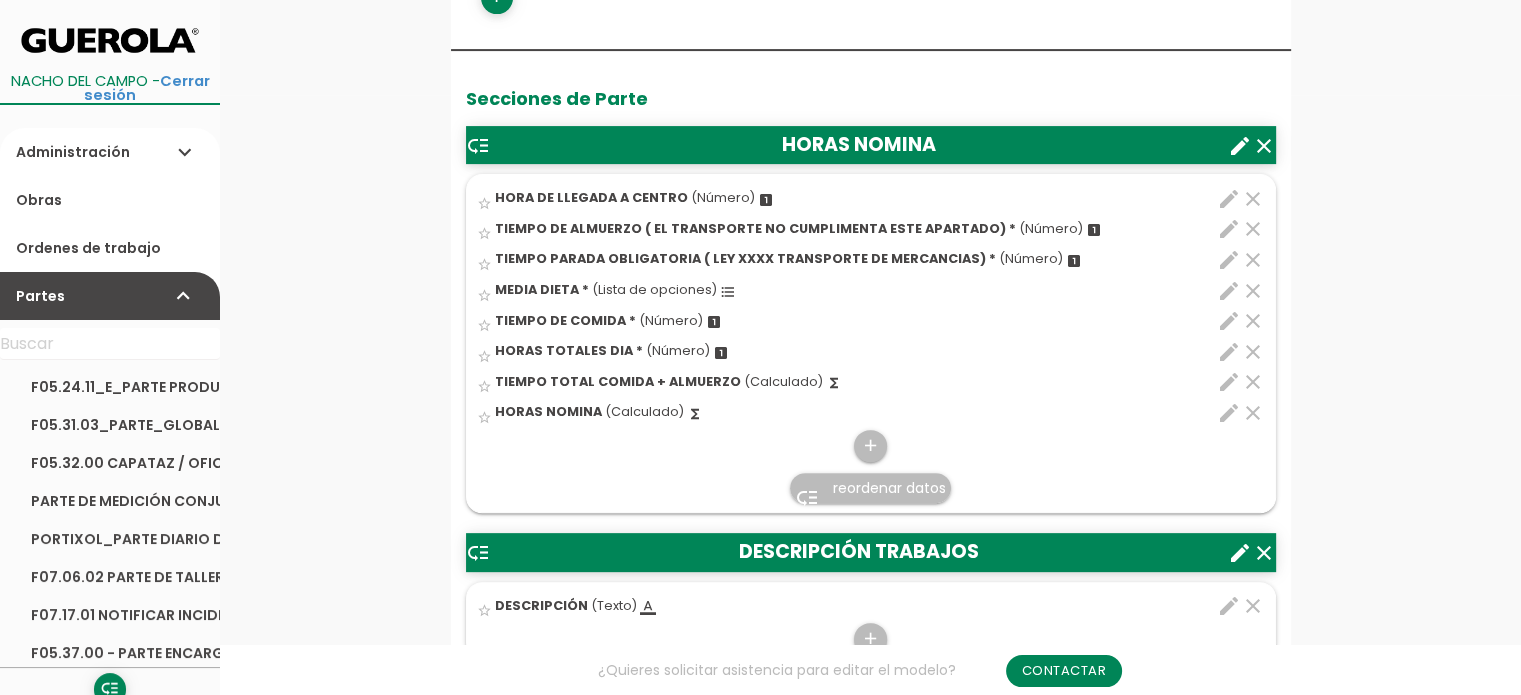 click on "edit" at bounding box center [1229, 352] 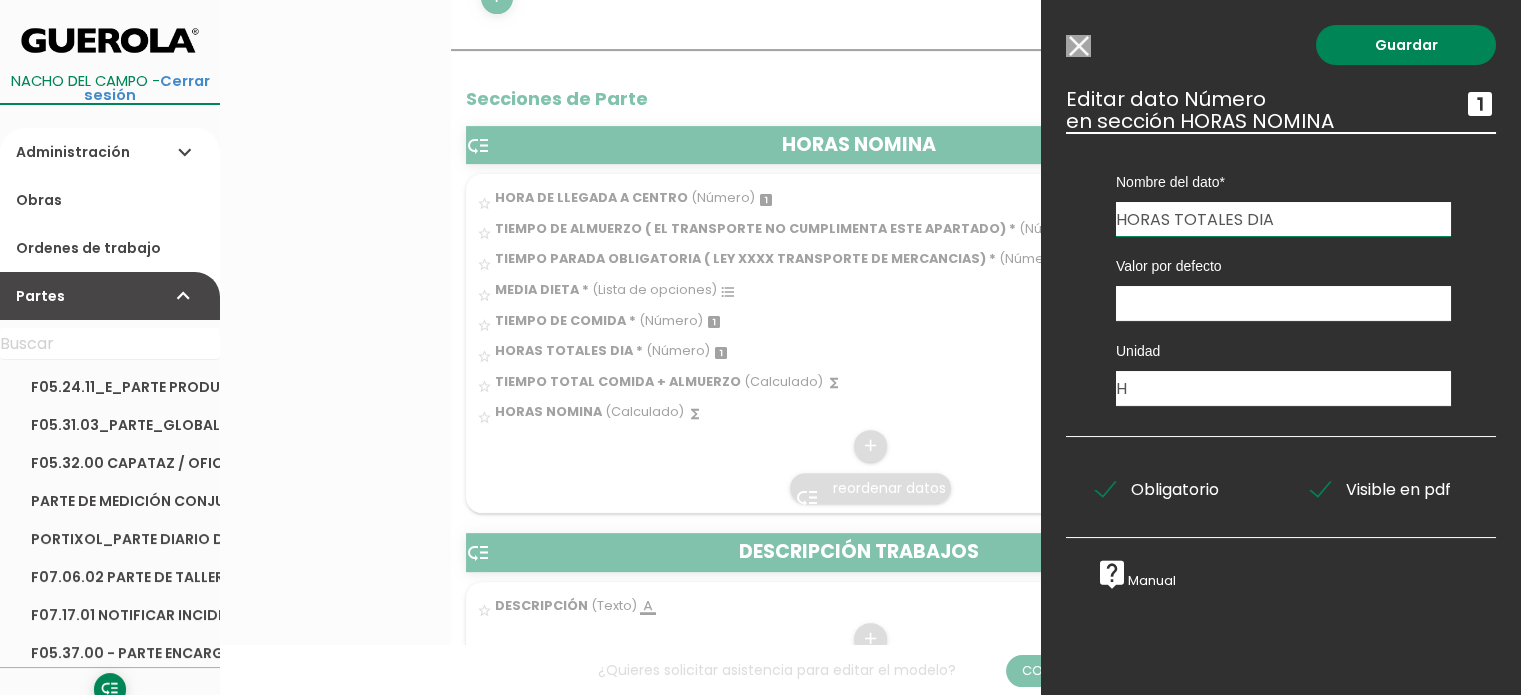 drag, startPoint x: 1281, startPoint y: 223, endPoint x: 1173, endPoint y: 223, distance: 108 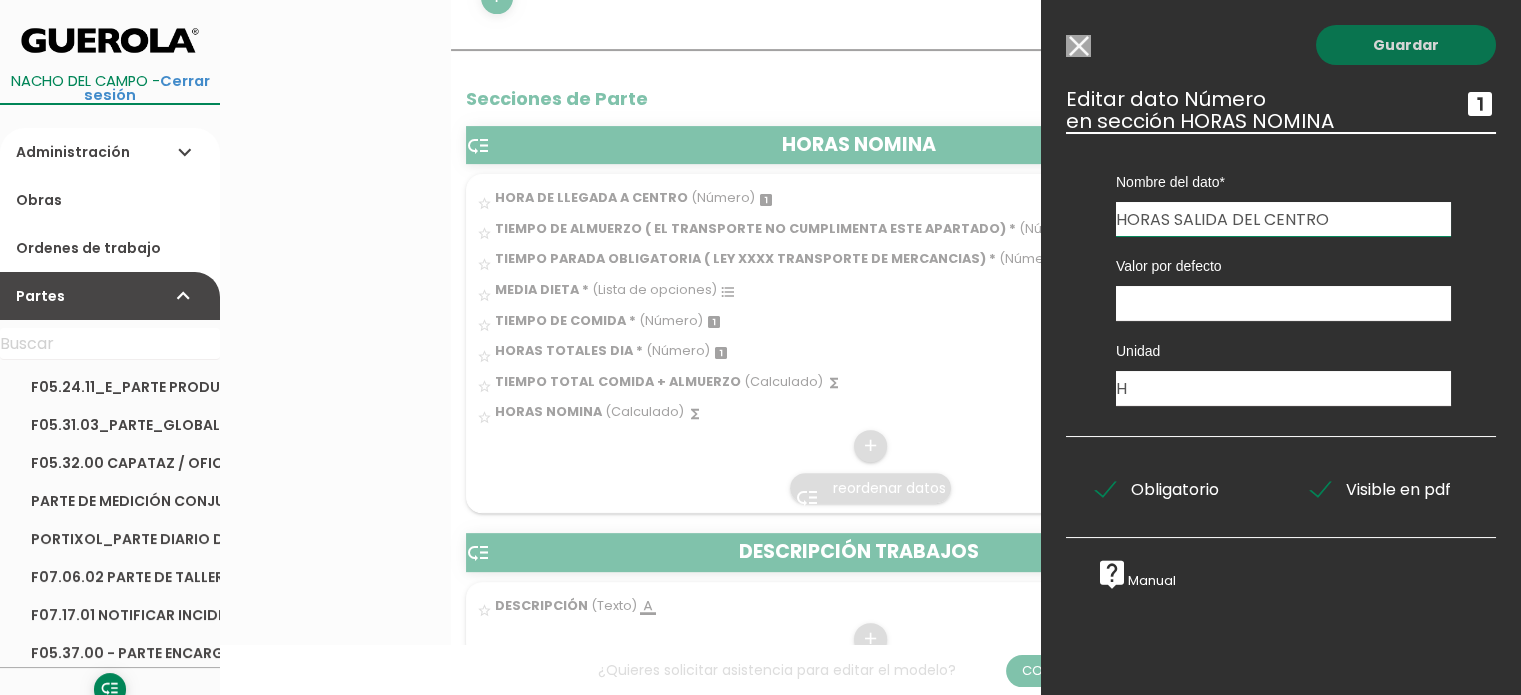 type on "HORAS SALIDA DEL CENTRO" 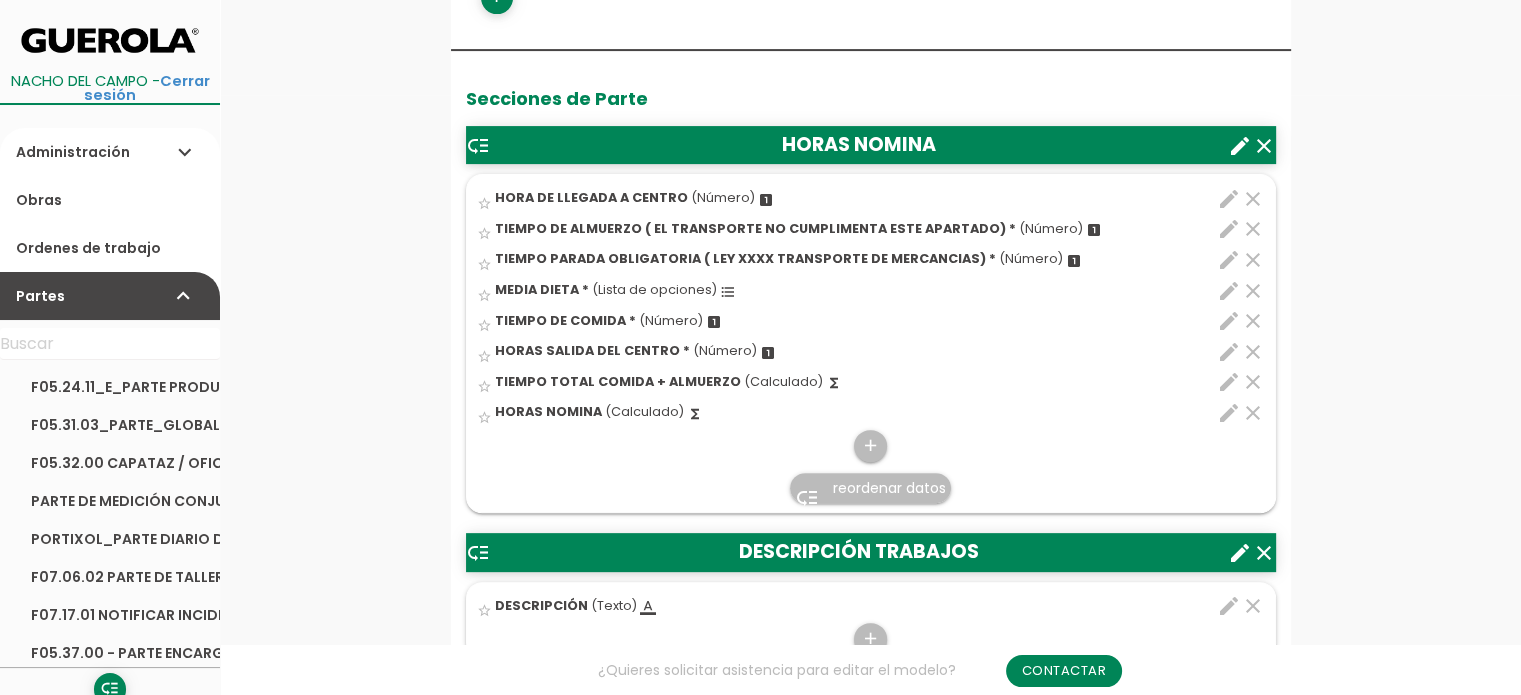 scroll, scrollTop: 600, scrollLeft: 0, axis: vertical 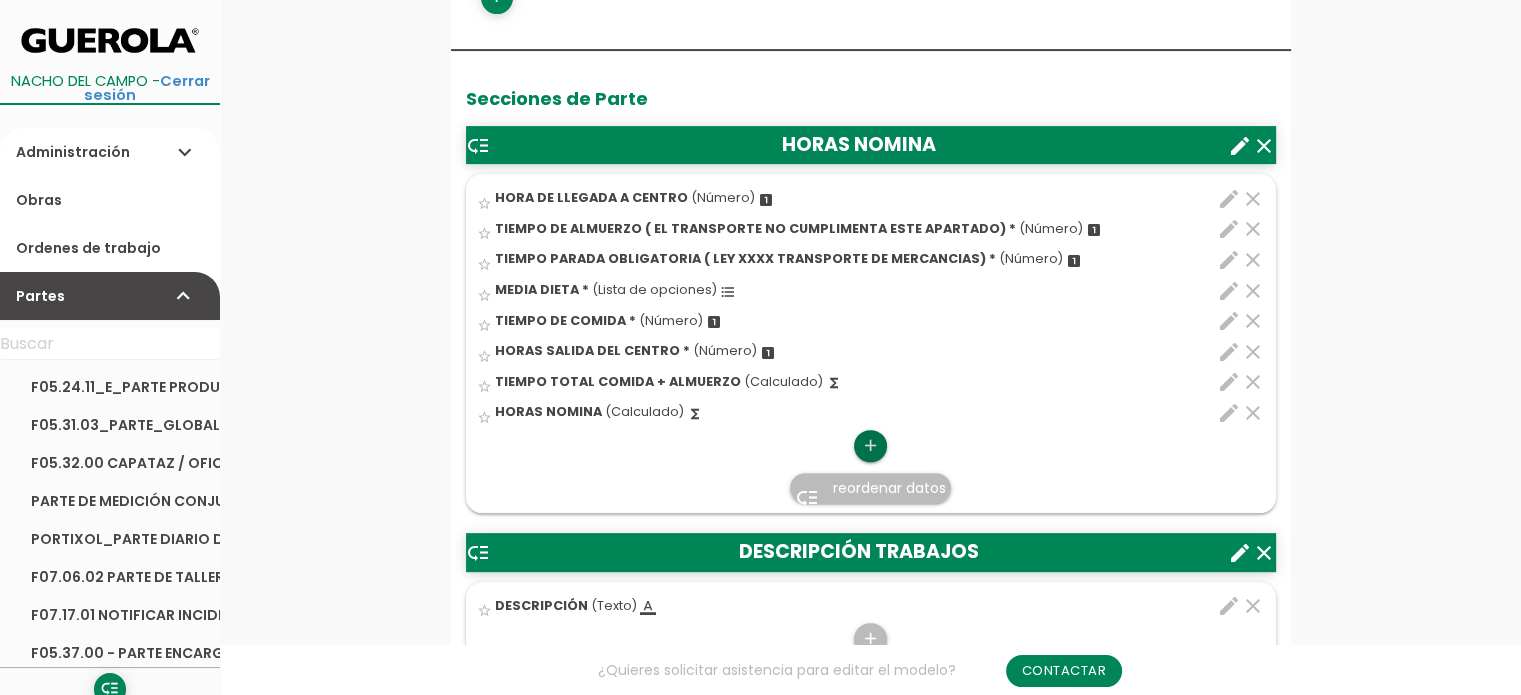 click on "add" at bounding box center [870, 446] 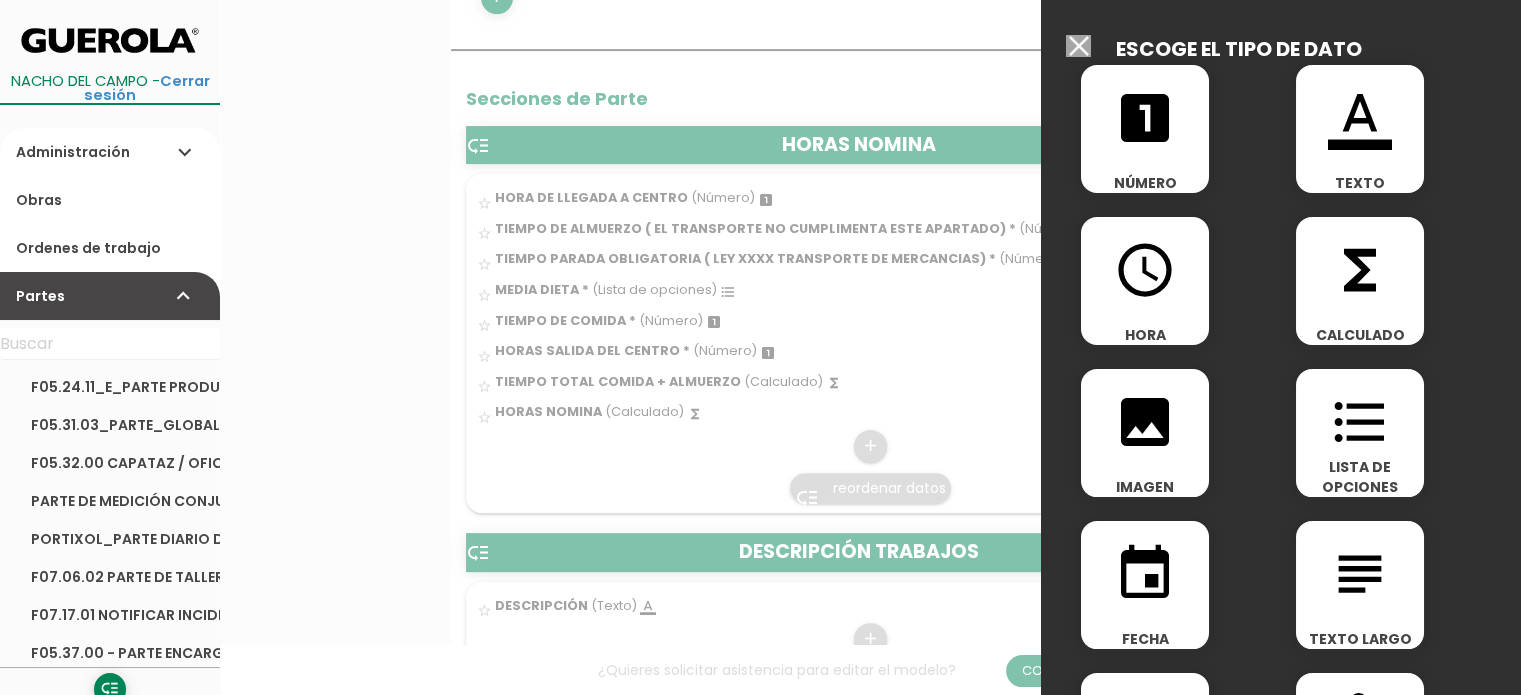 click on "looks_one" at bounding box center [1145, 118] 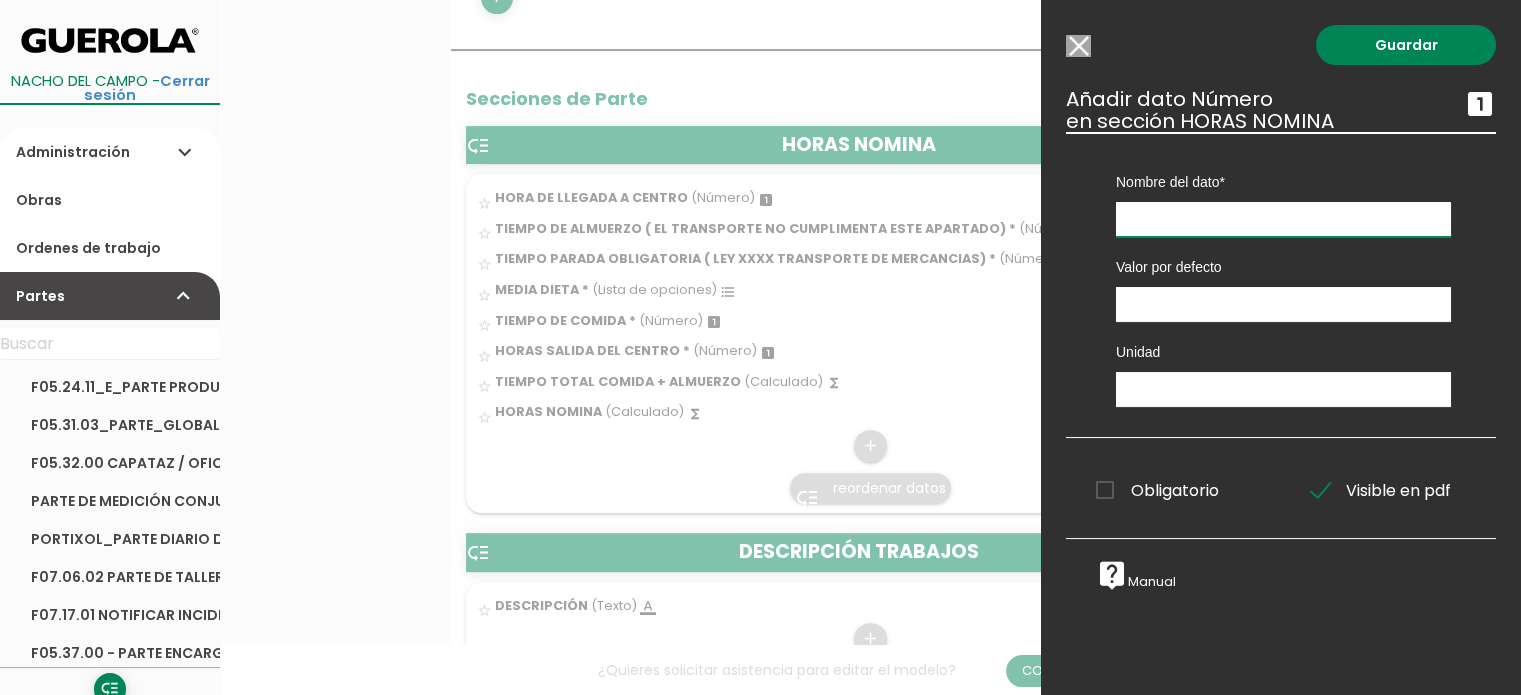 click at bounding box center (1283, 219) 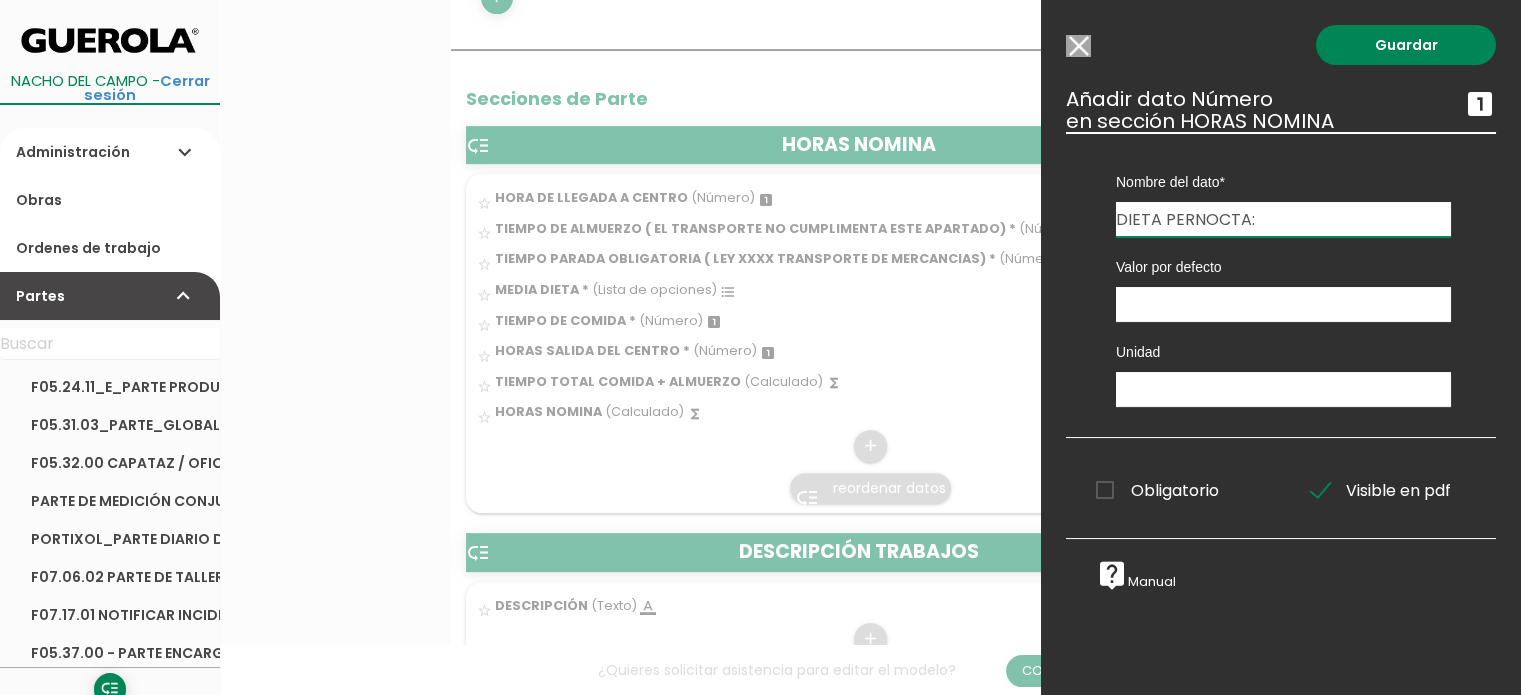 type on "DIETA PERNOCTA:" 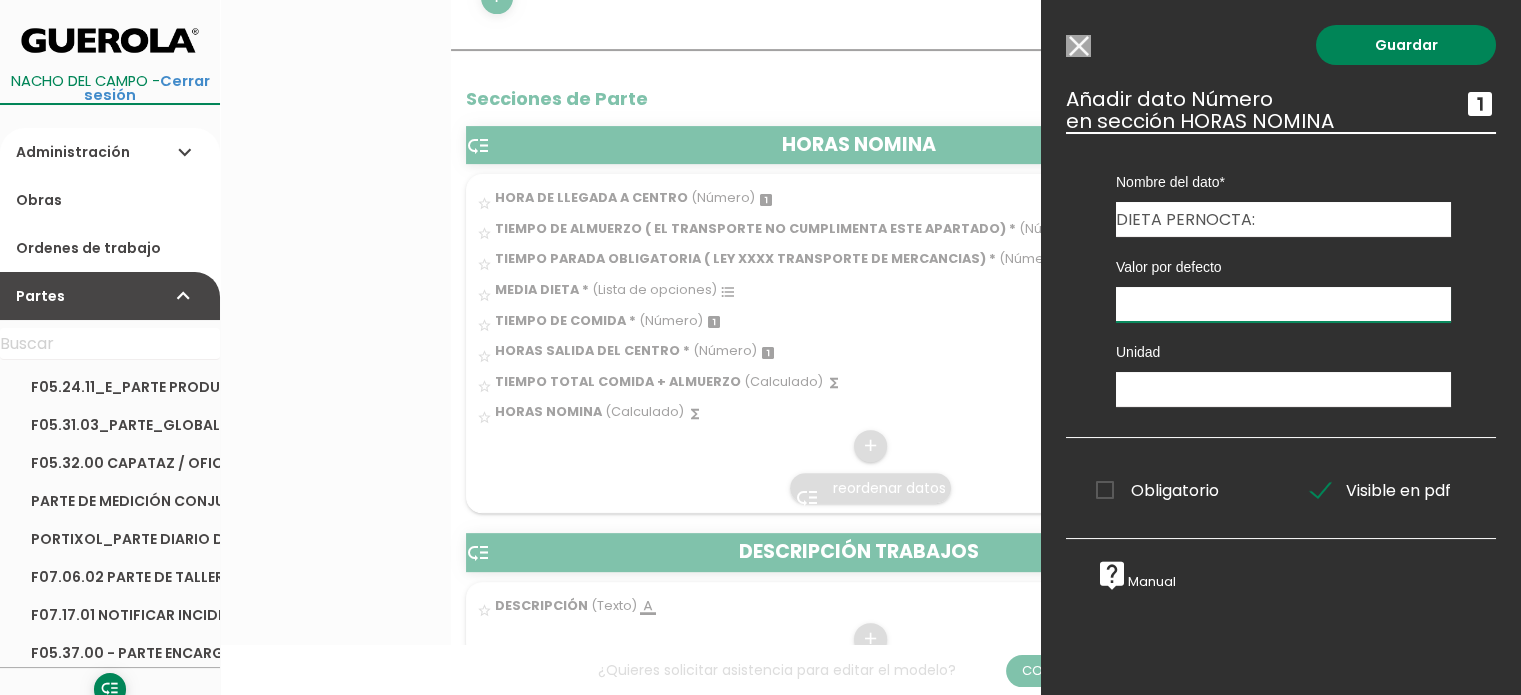 drag, startPoint x: 1220, startPoint y: 303, endPoint x: 1194, endPoint y: 283, distance: 32.80244 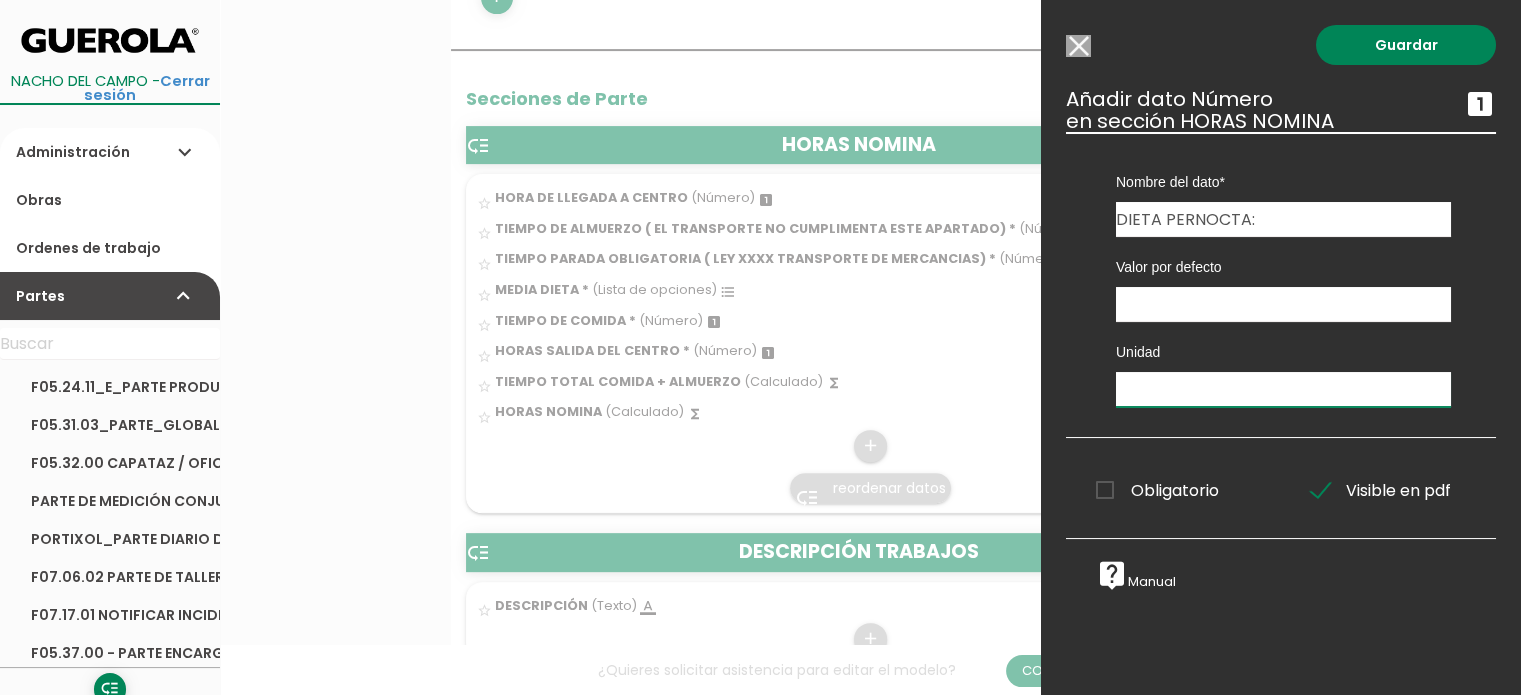click at bounding box center (1283, 389) 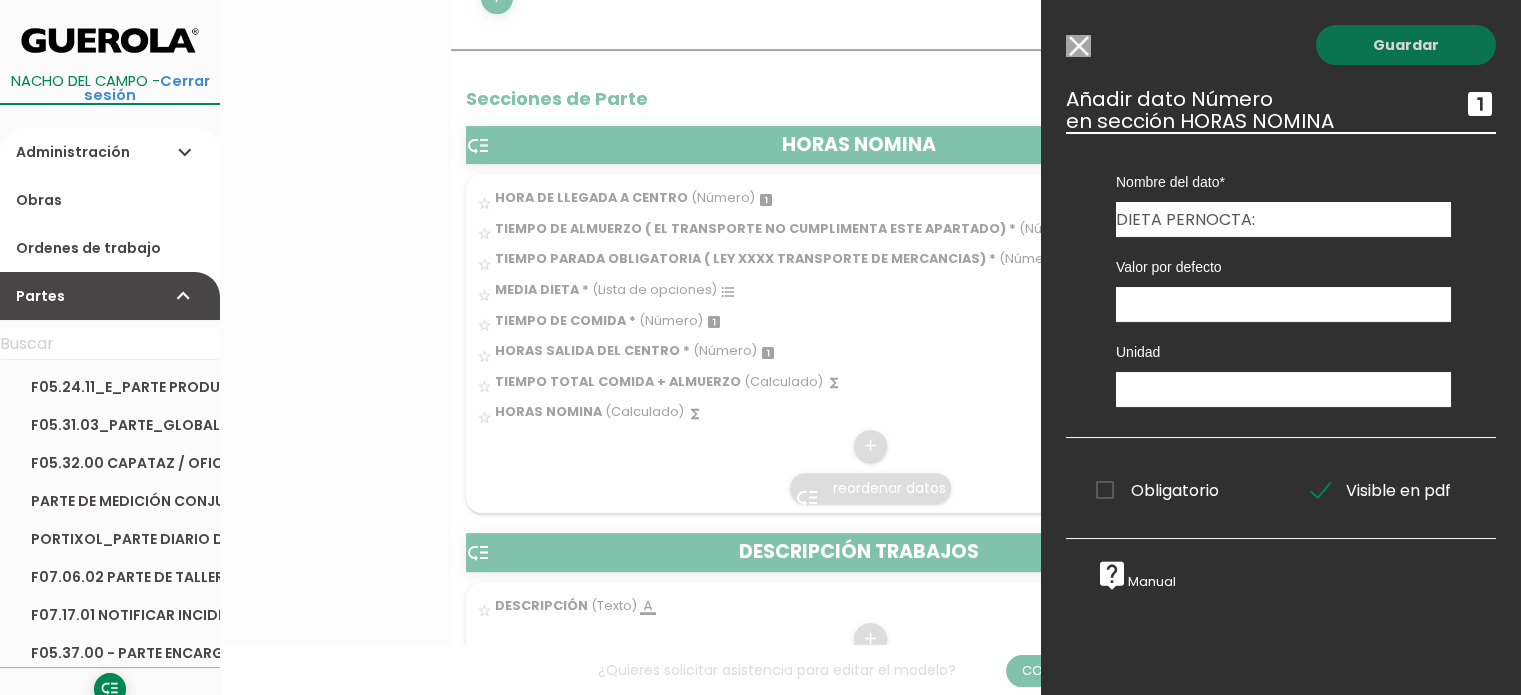 click on "Guardar" at bounding box center [1406, 45] 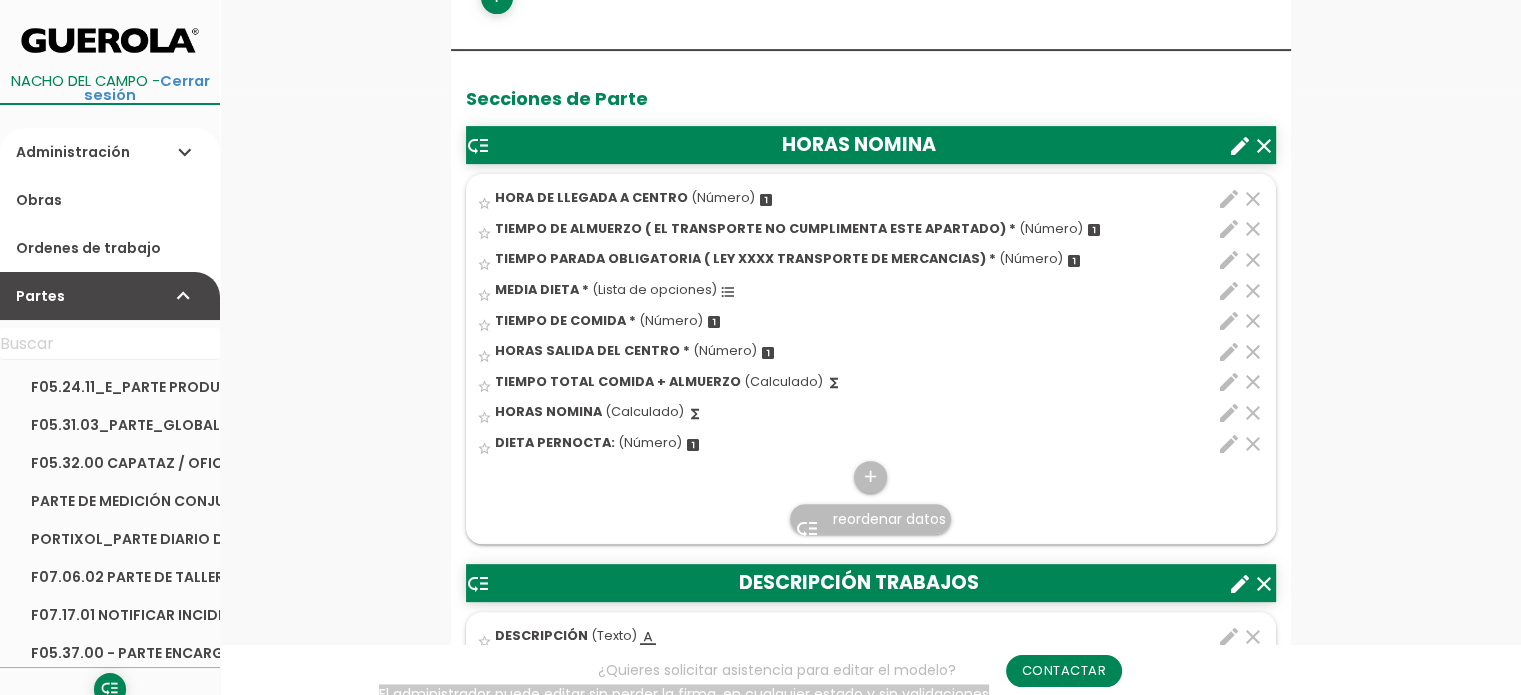 scroll, scrollTop: 600, scrollLeft: 0, axis: vertical 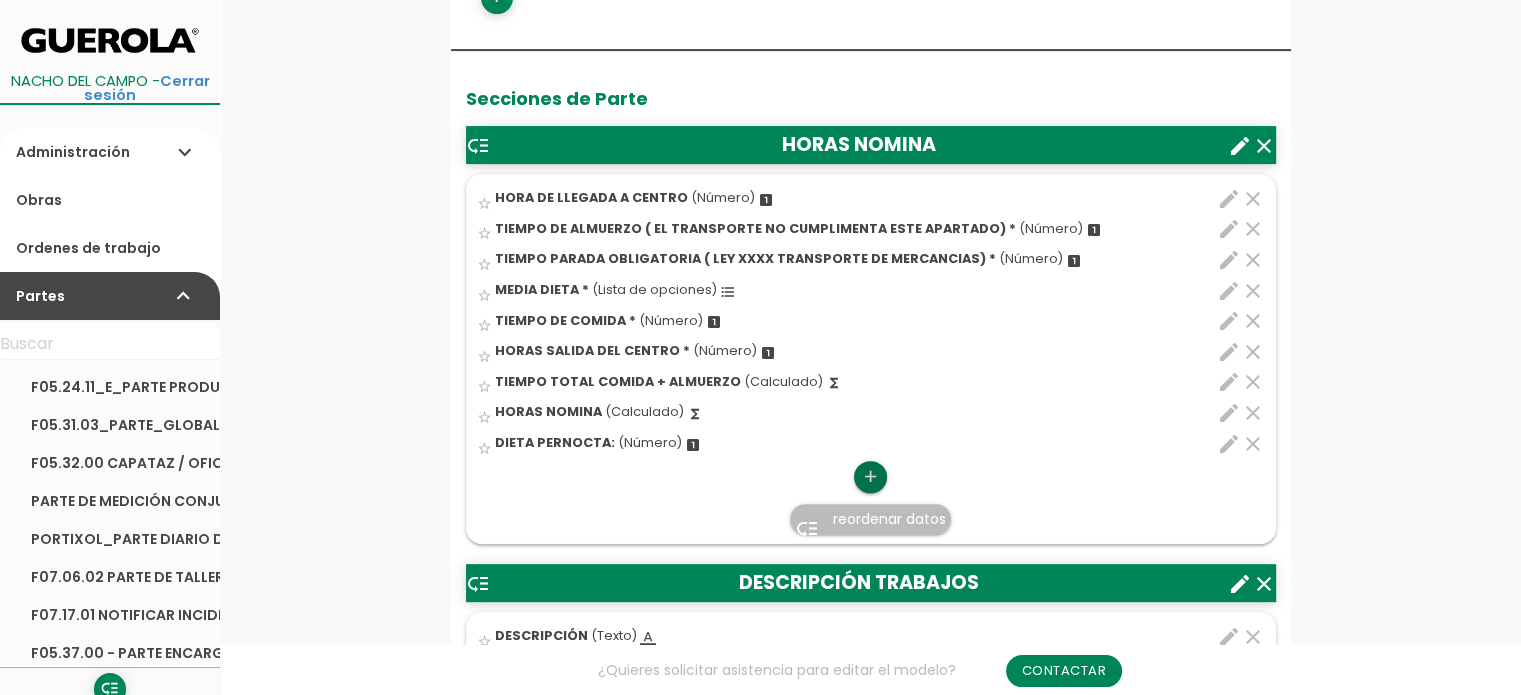 click on "add" at bounding box center (870, 477) 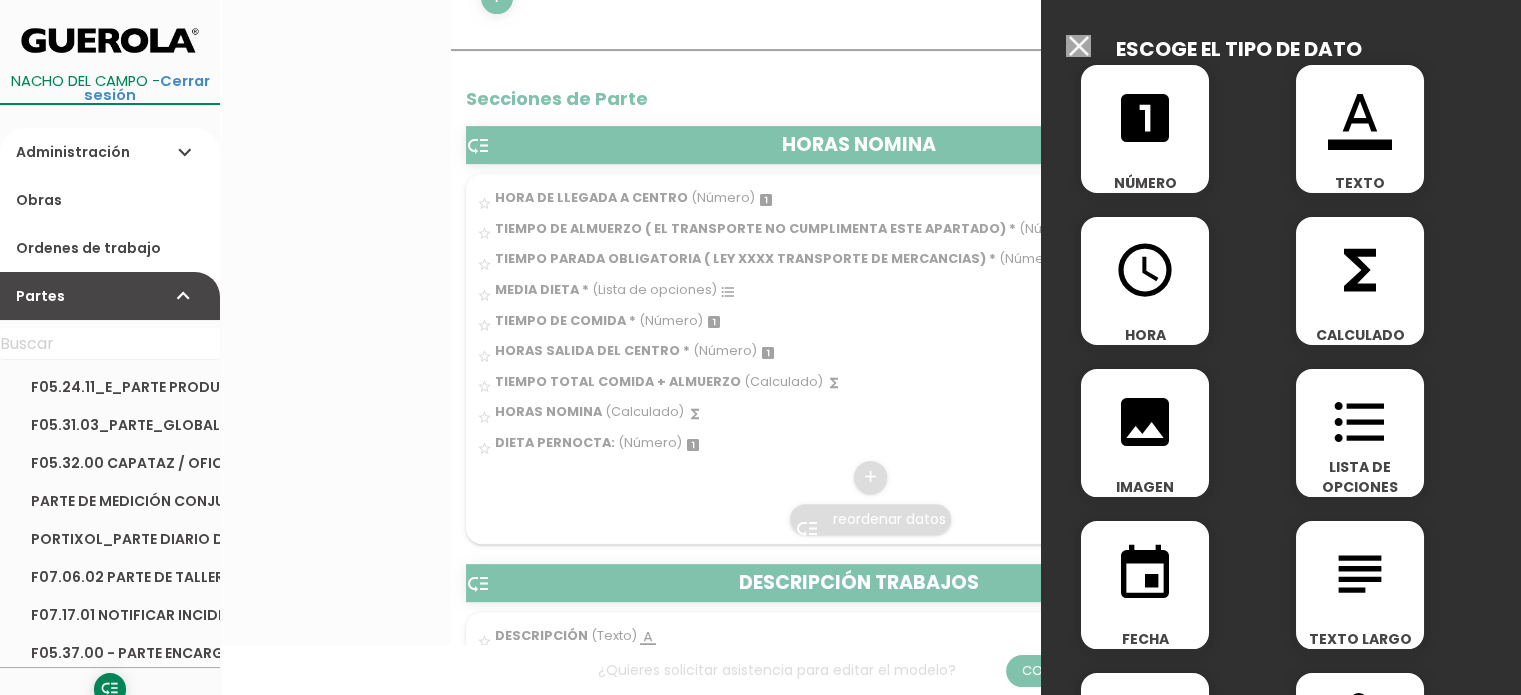 click on "looks_one
NÚMERO" at bounding box center [1145, 129] 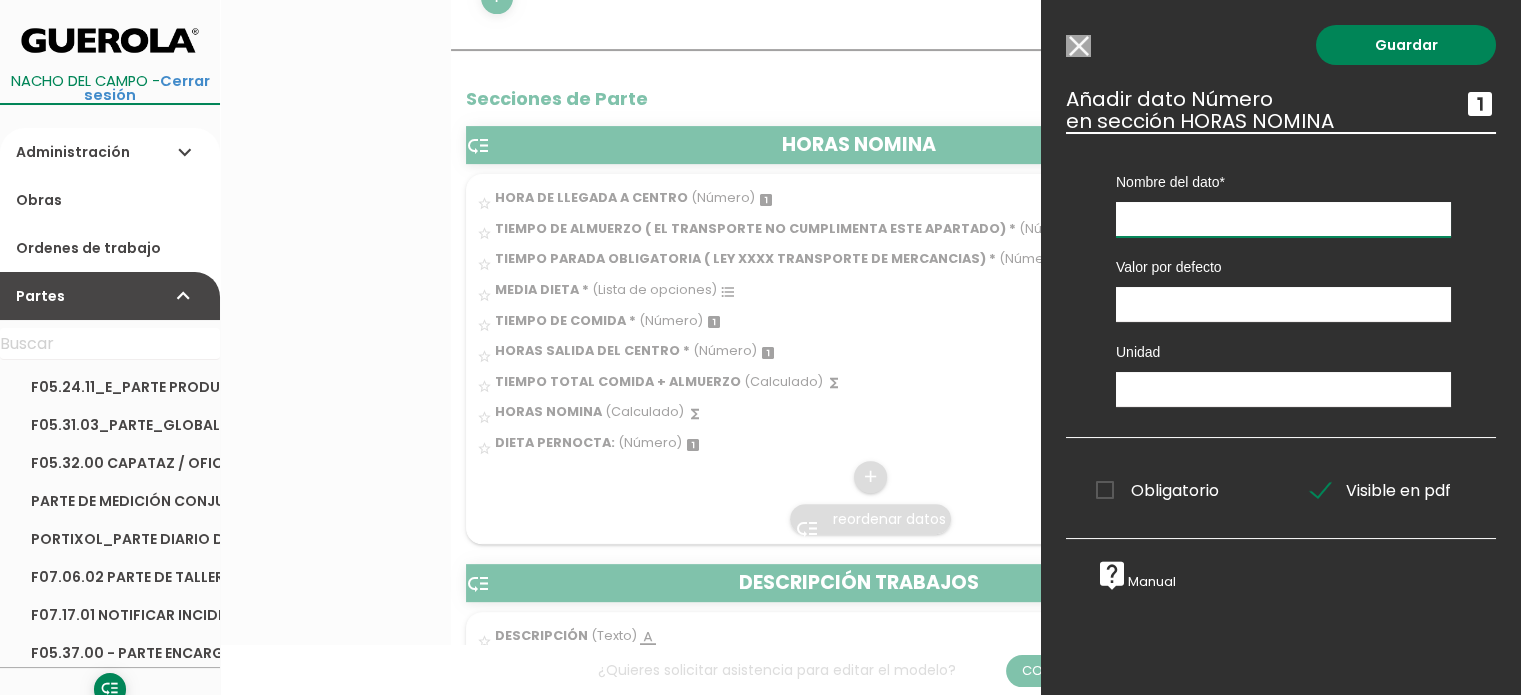click at bounding box center (1283, 219) 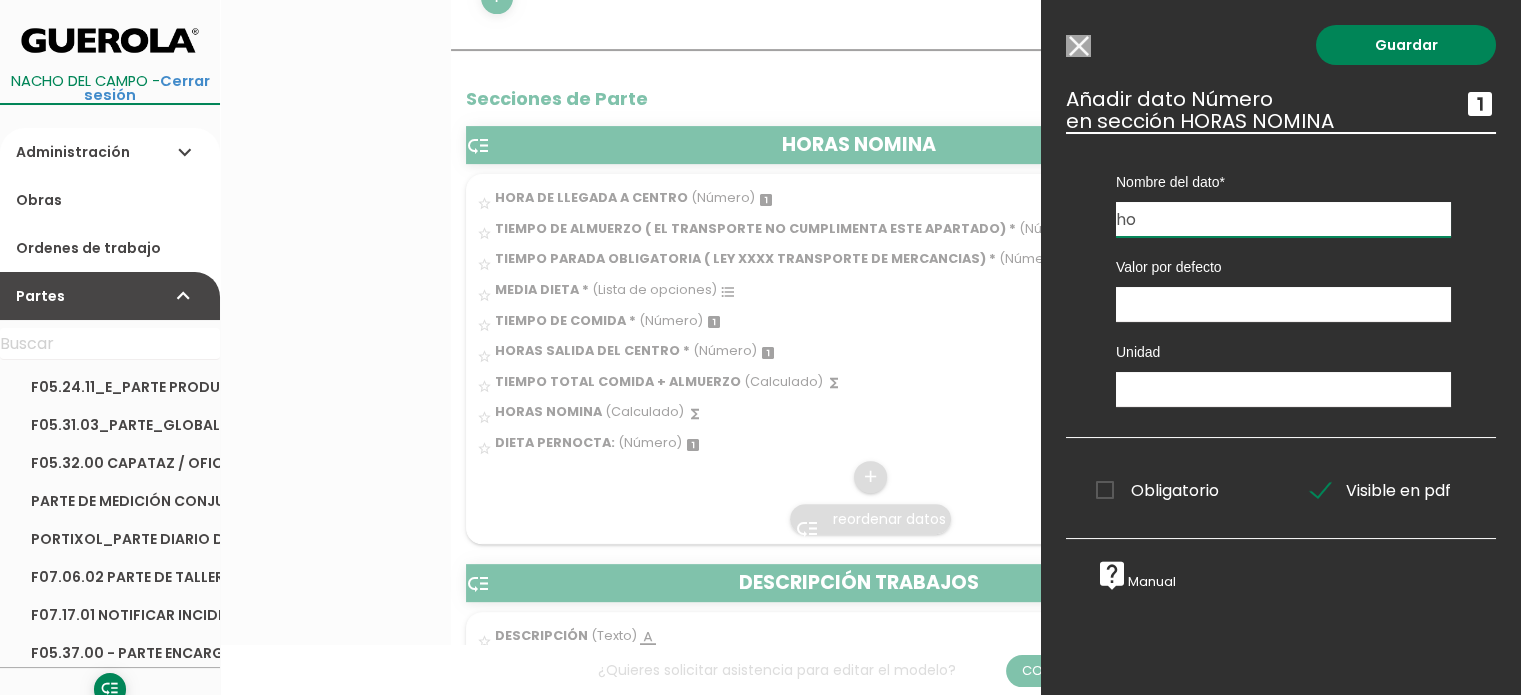 type on "h" 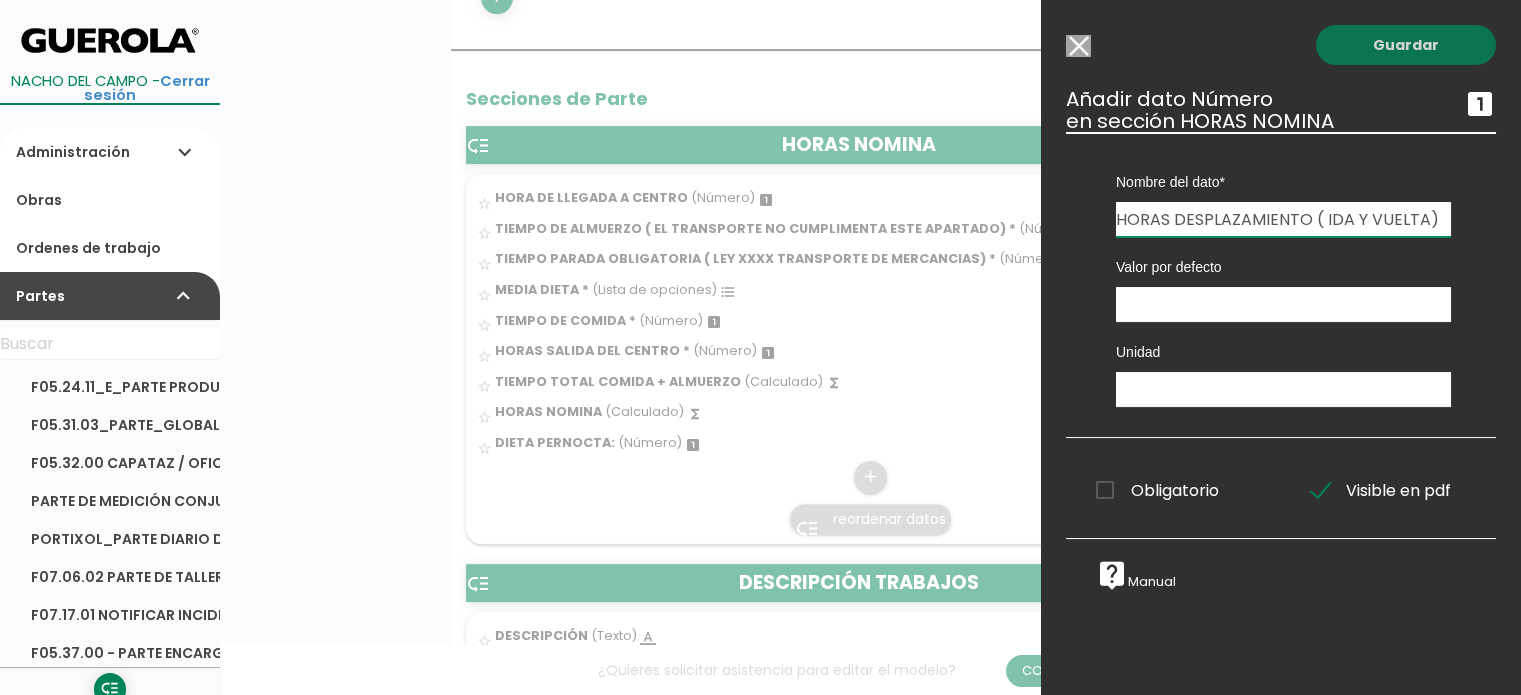 type on "HORAS DESPLAZAMIENTO ( IDA Y VUELTA)" 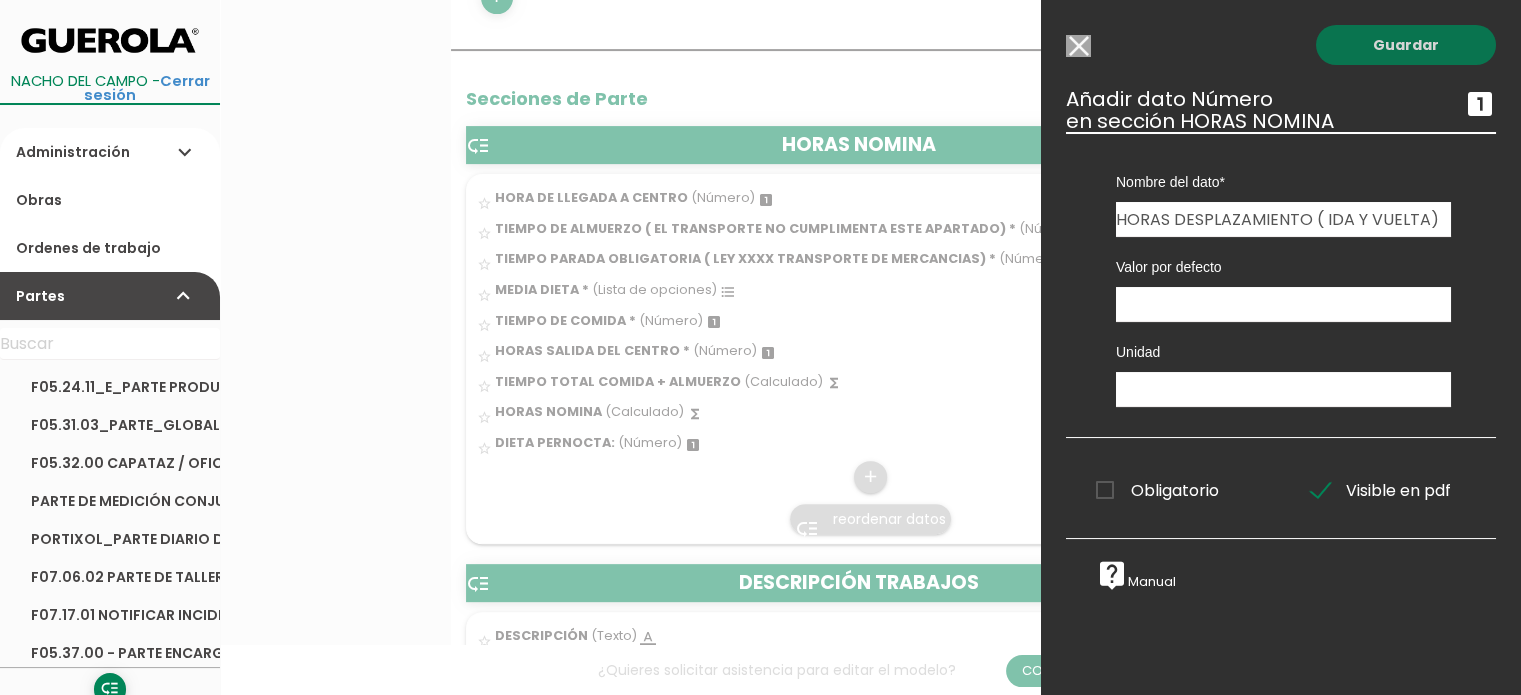 click on "Guardar" at bounding box center (1406, 45) 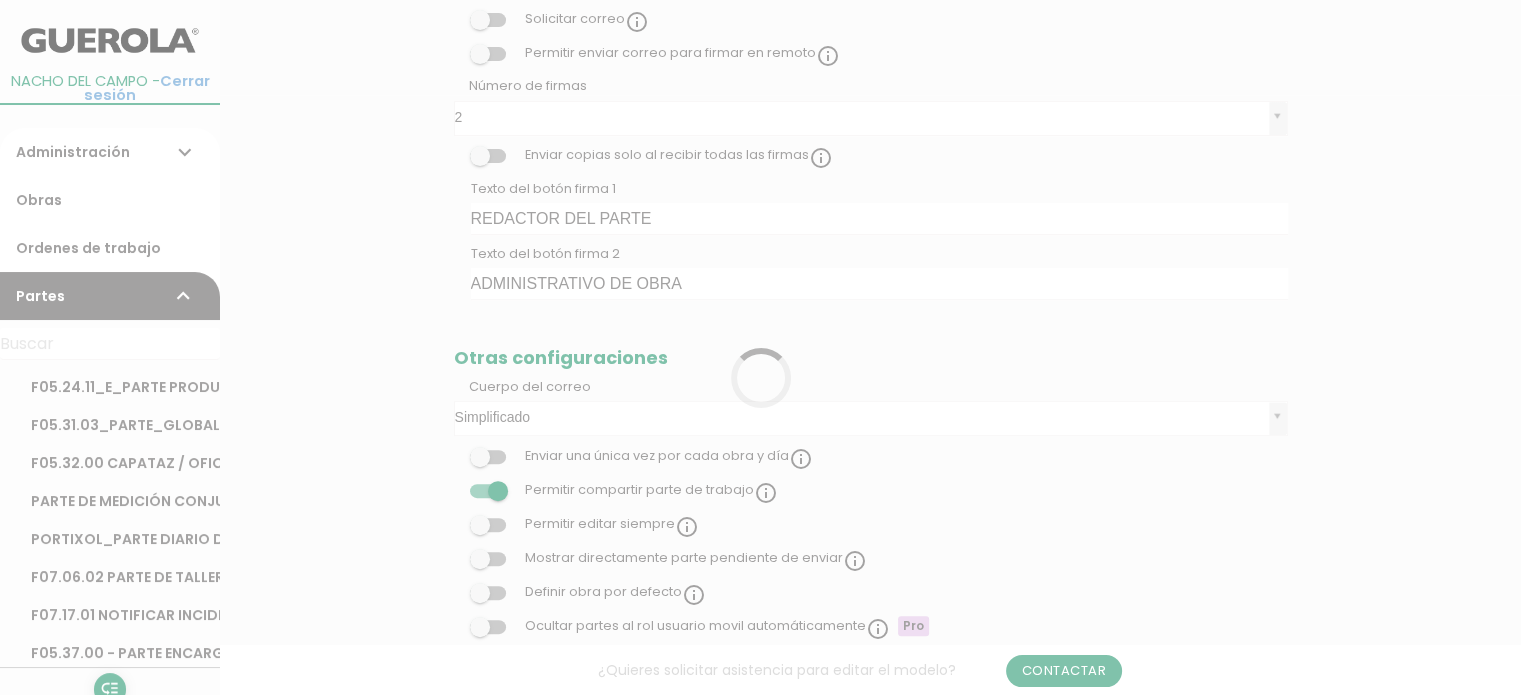 scroll, scrollTop: 600, scrollLeft: 0, axis: vertical 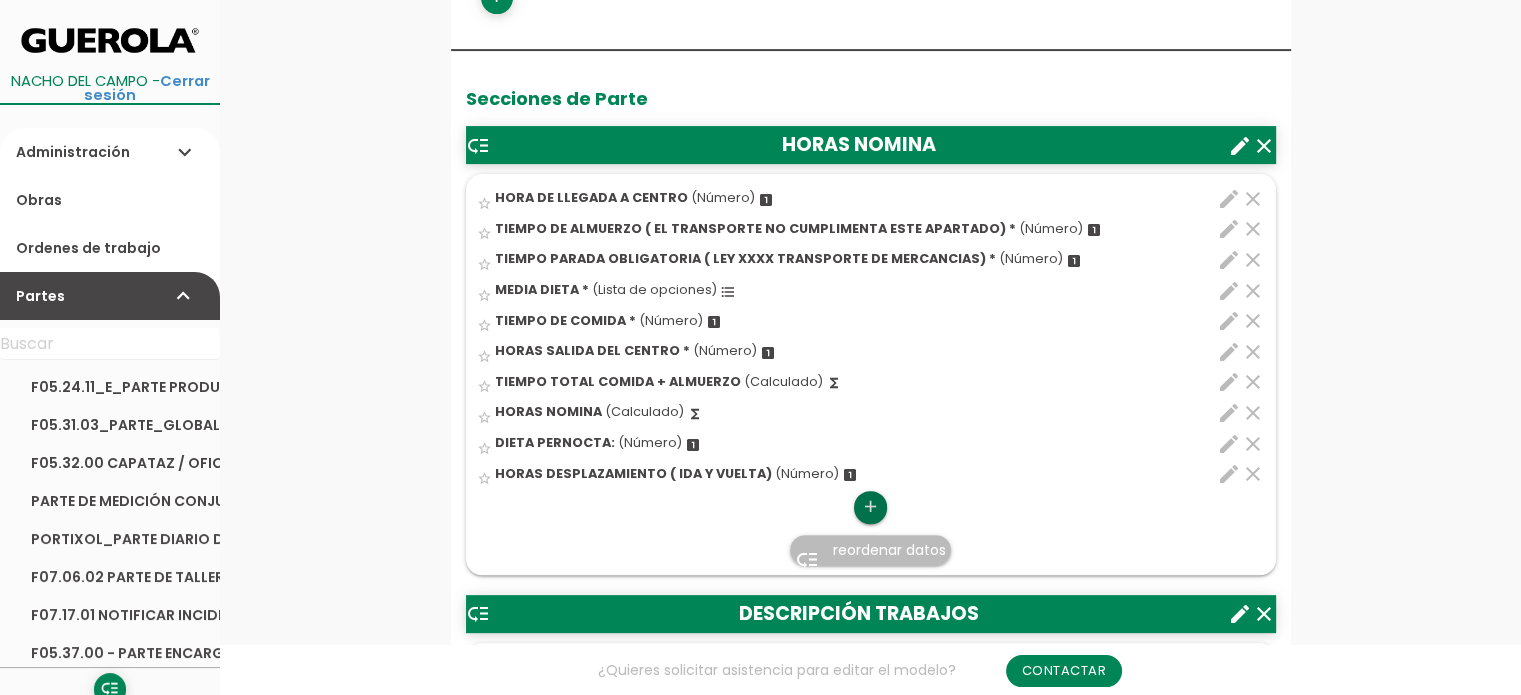 click on "add" at bounding box center (870, 507) 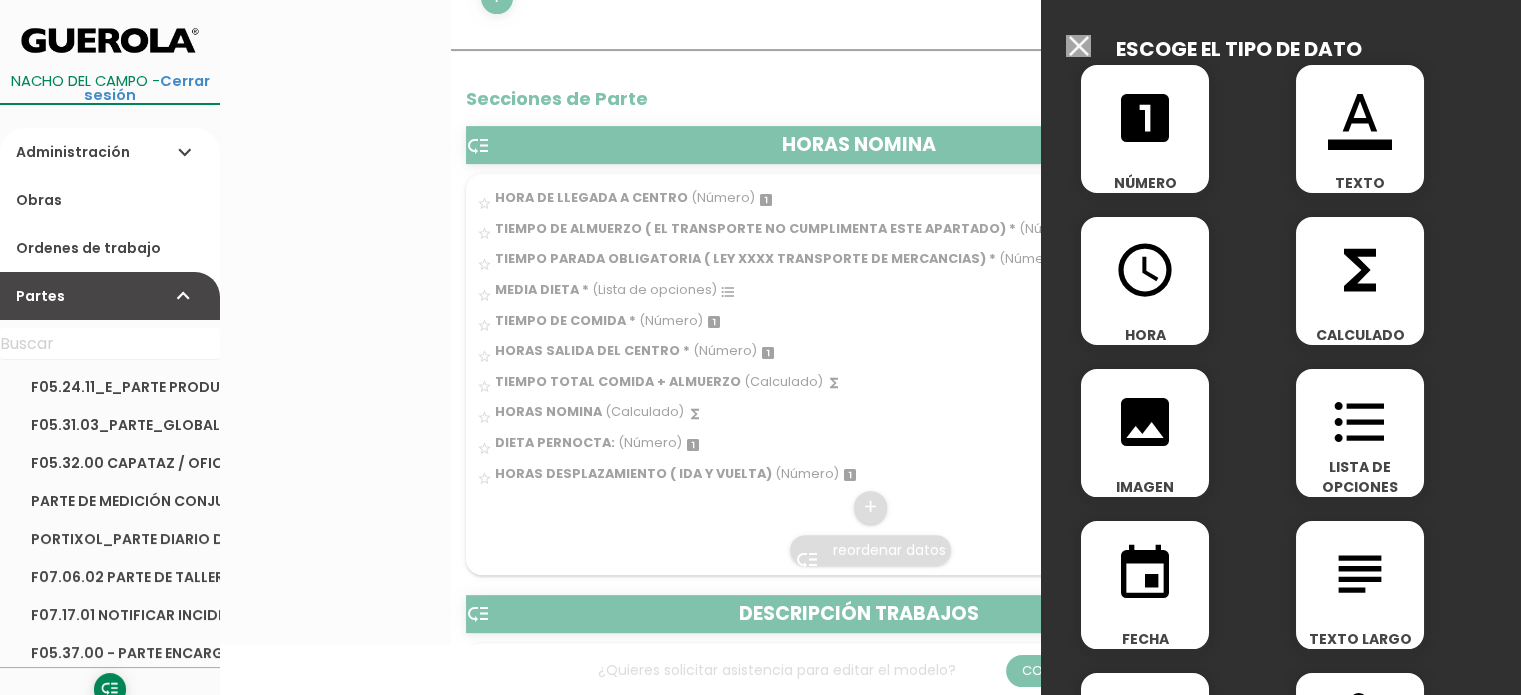 click on "format_color_text
TEXTO" at bounding box center (1360, 129) 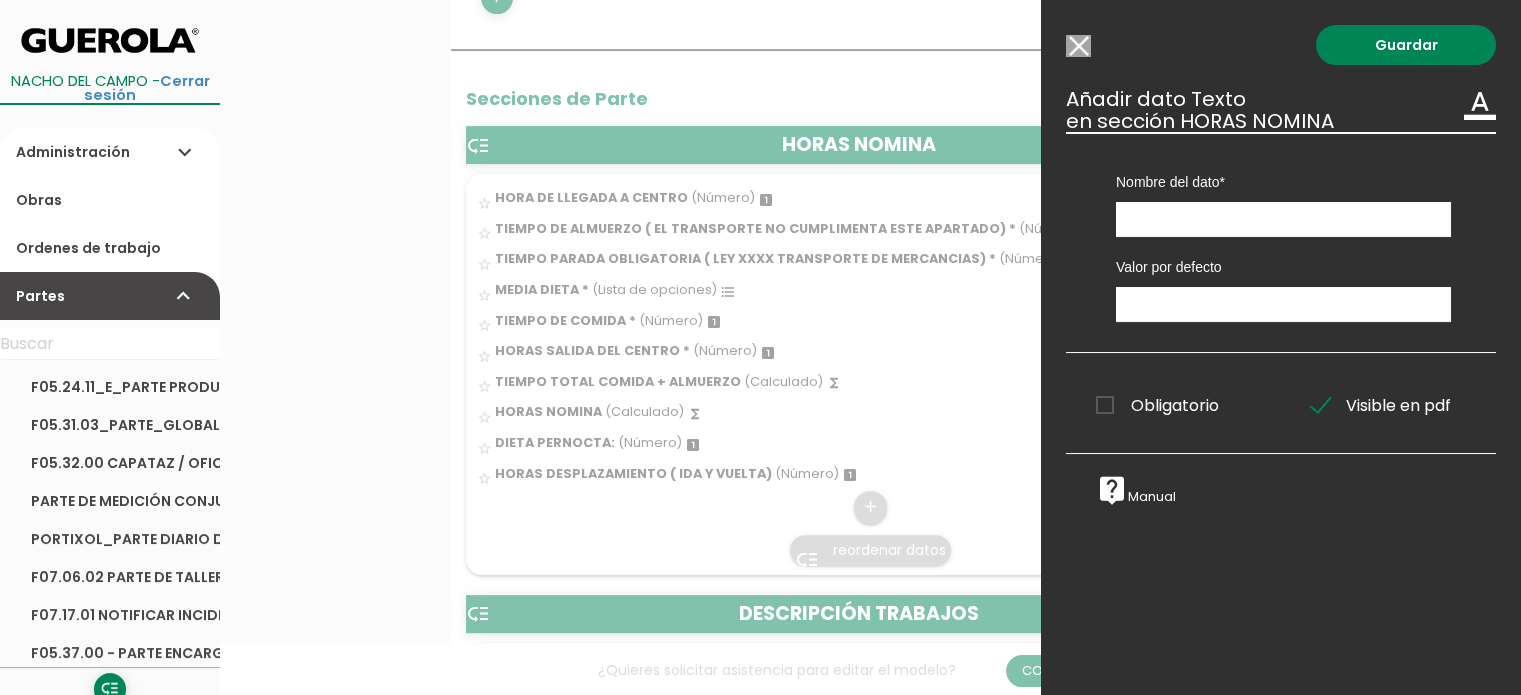 click on "Modelo sin Ordenes de trabajo" at bounding box center (1078, 46) 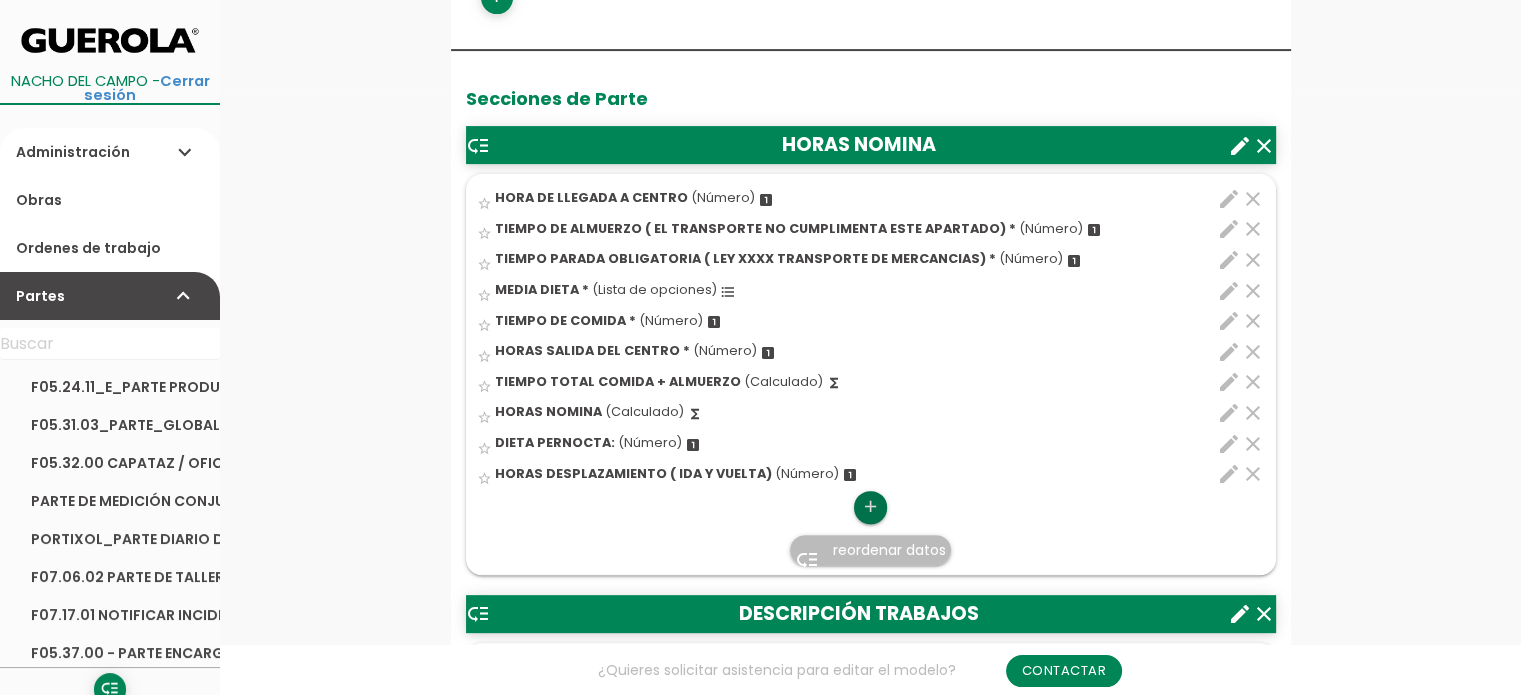 click on "add" at bounding box center (870, 507) 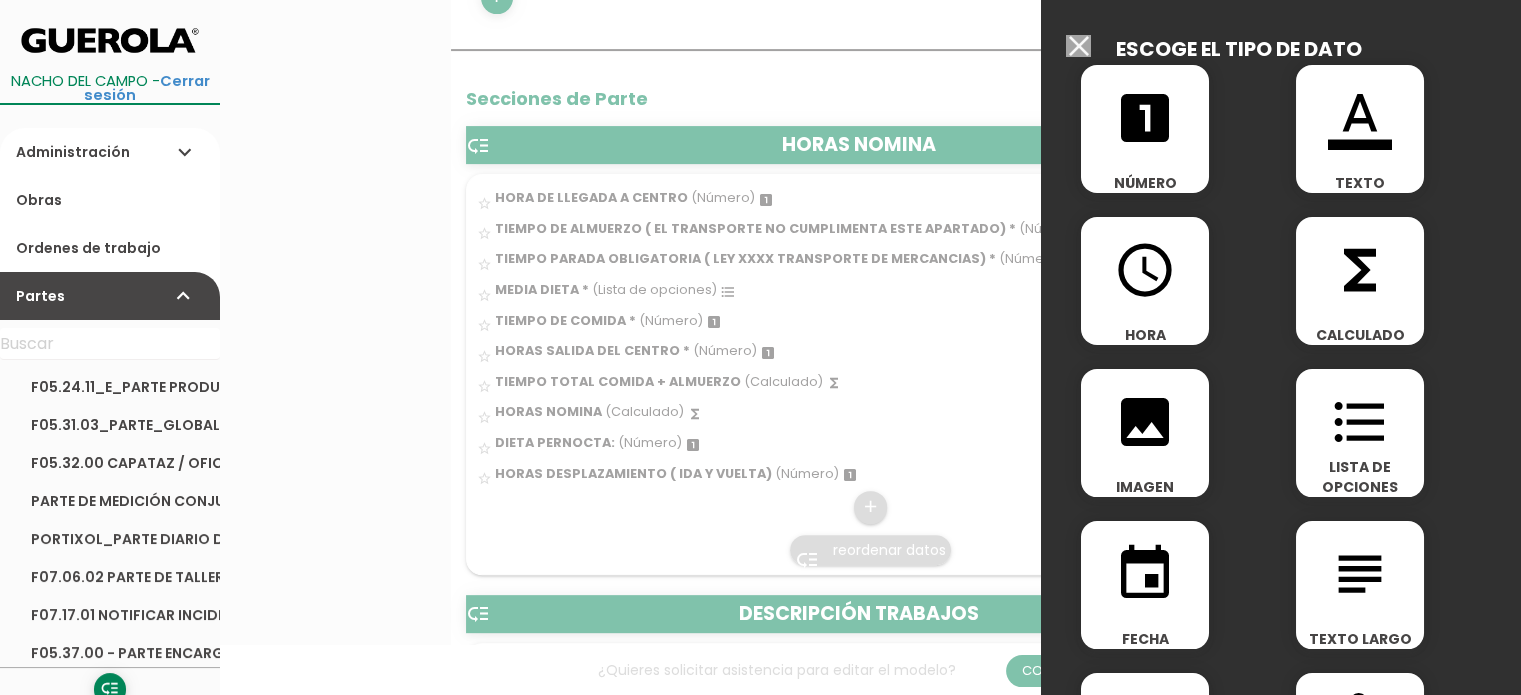 click on "format_list_bulleted" at bounding box center [1360, 422] 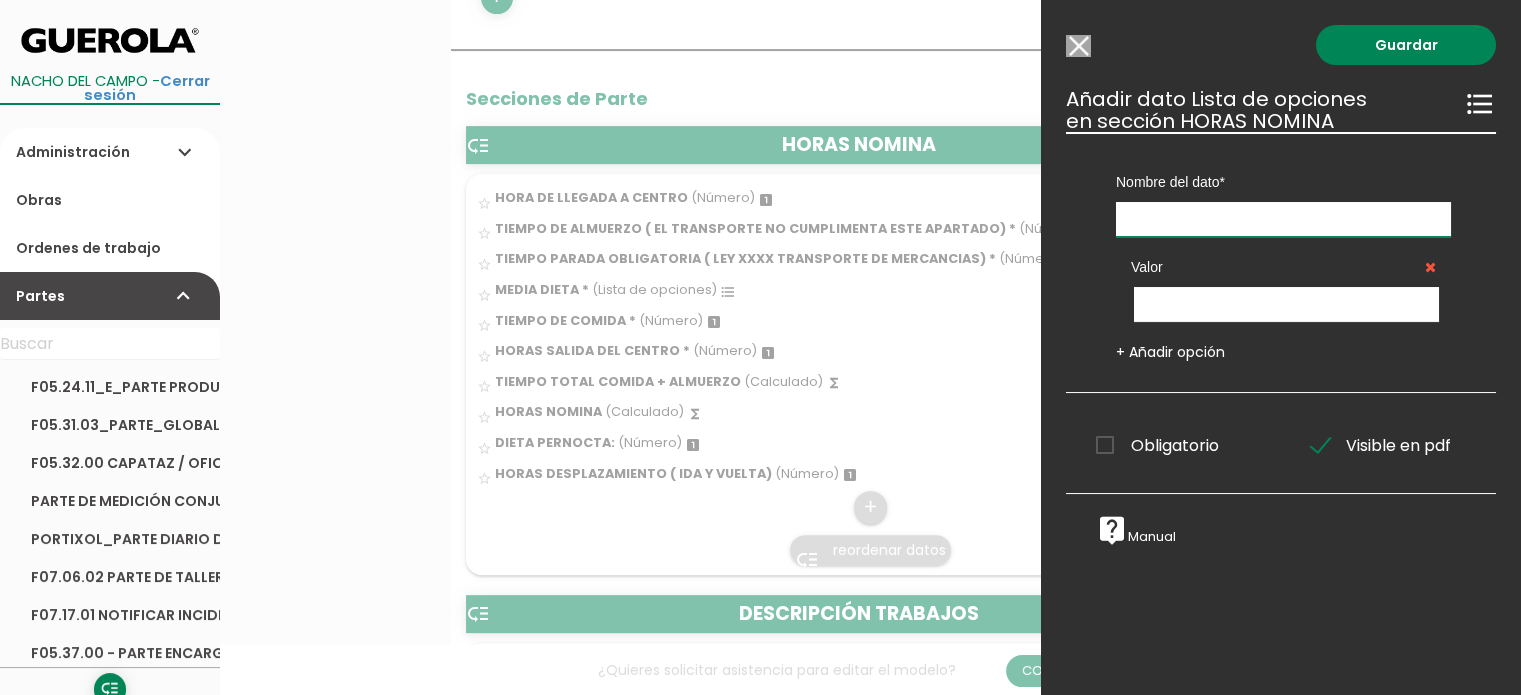 click at bounding box center (1283, 219) 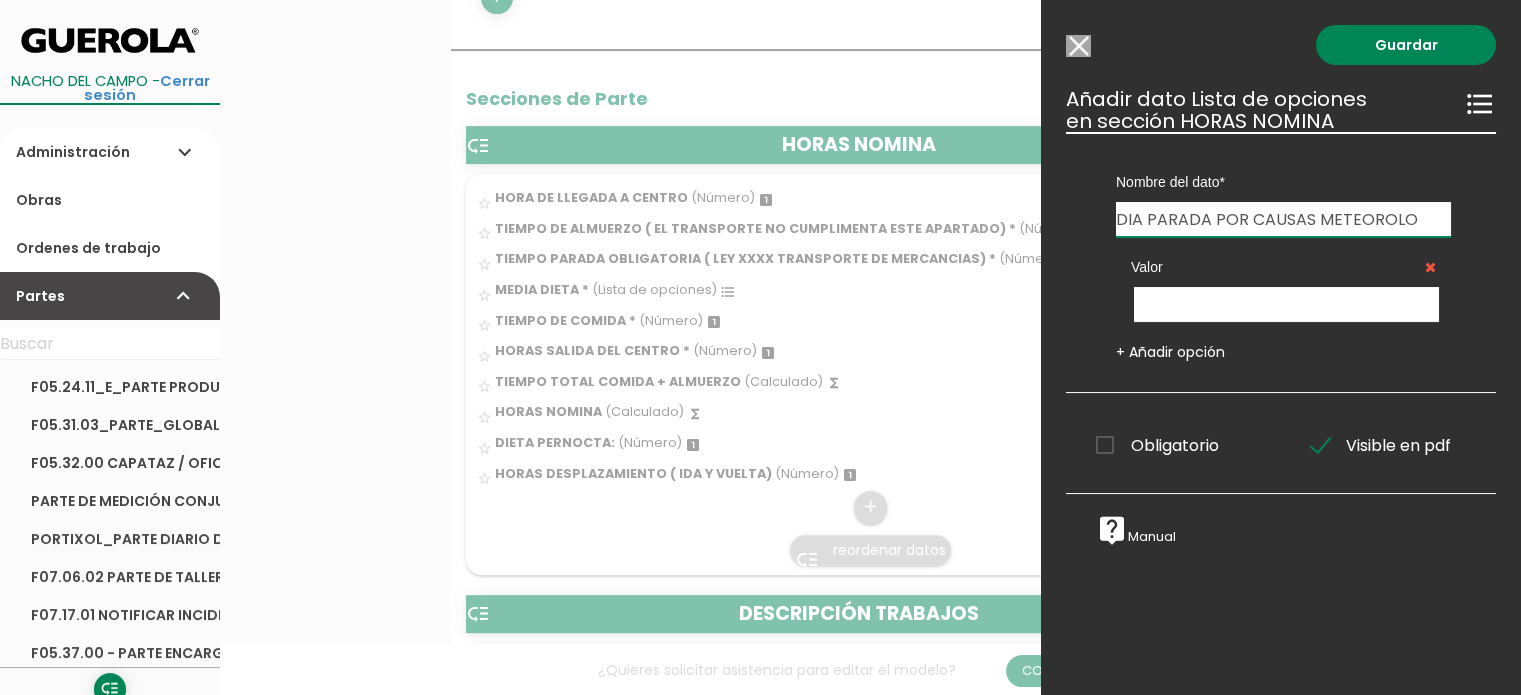 type on "DIA PARADA POR CAUSAS METEOROLO" 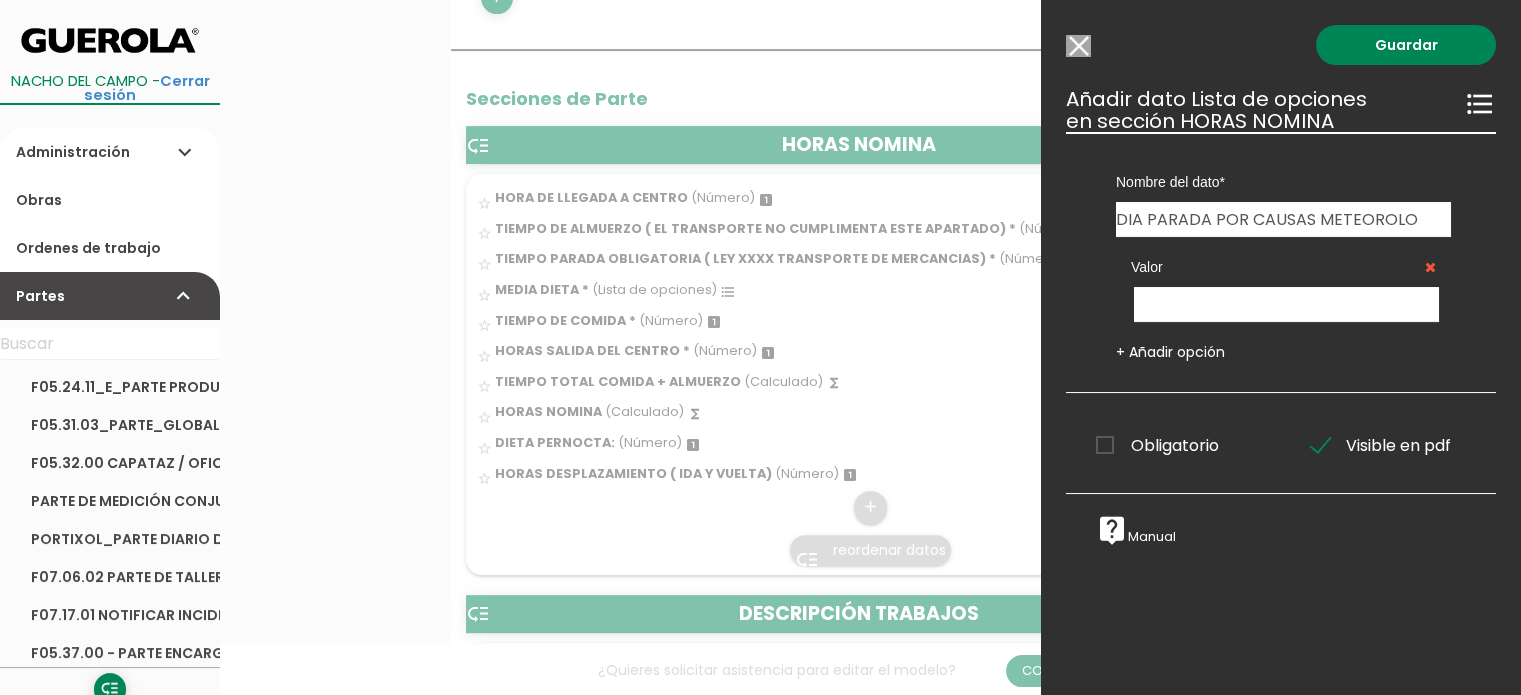 drag, startPoint x: 1072, startPoint y: 49, endPoint x: 1132, endPoint y: 81, distance: 68 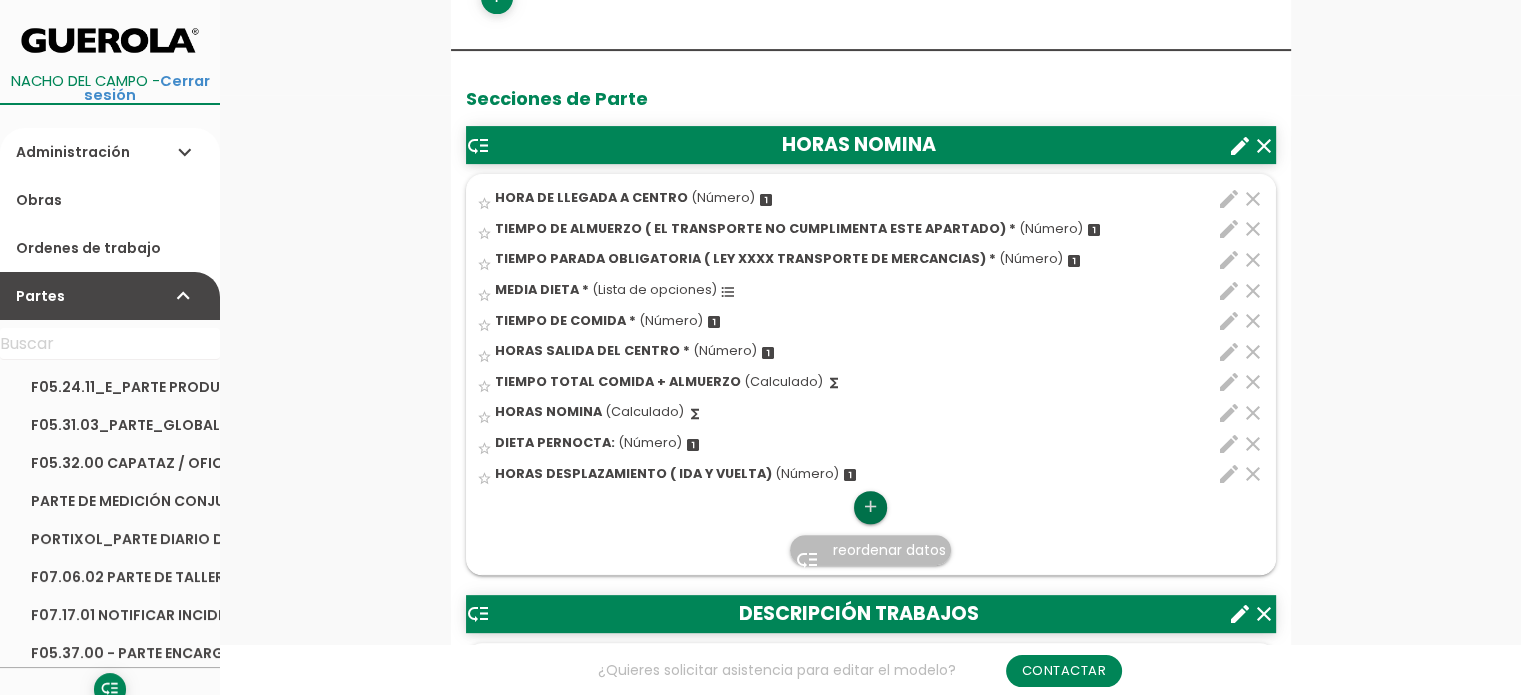click on "add" at bounding box center [870, 507] 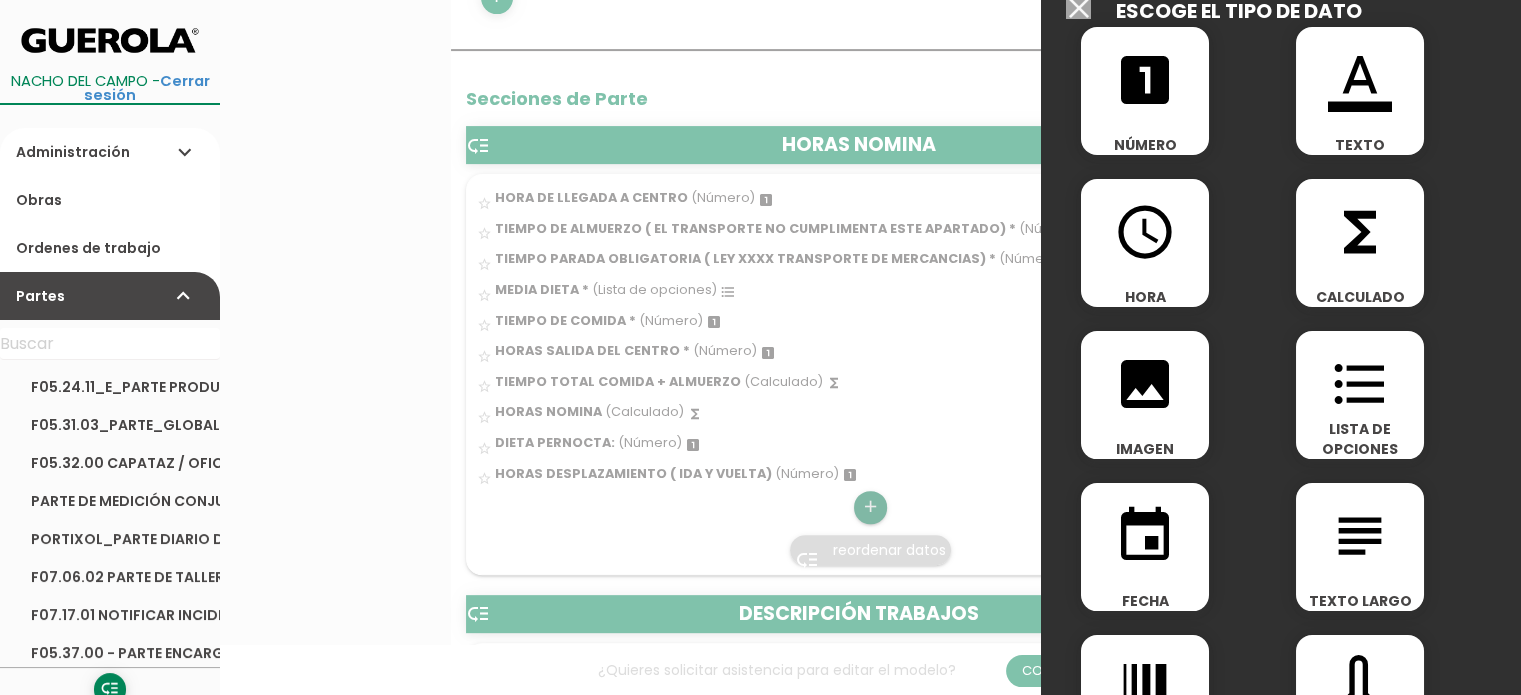 scroll, scrollTop: 0, scrollLeft: 0, axis: both 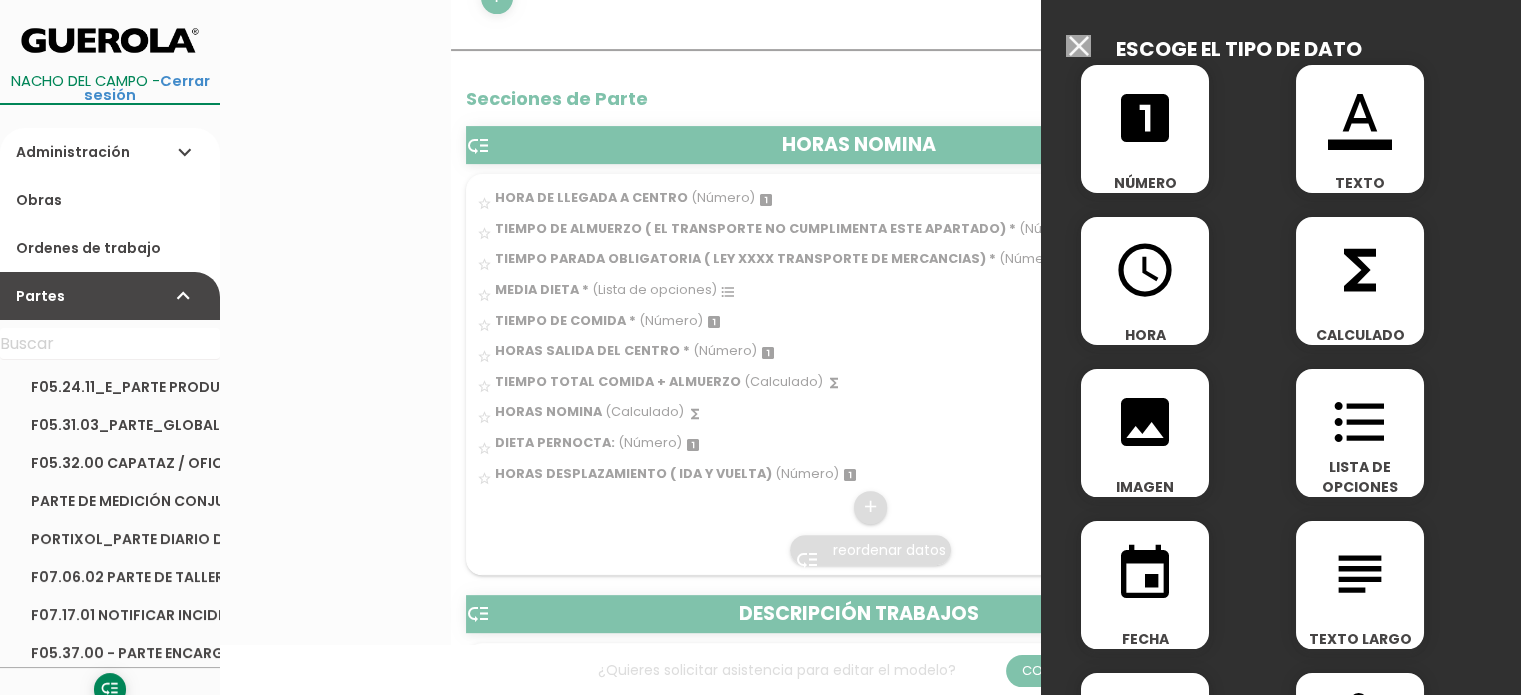 click on "format_color_text" at bounding box center (1360, 118) 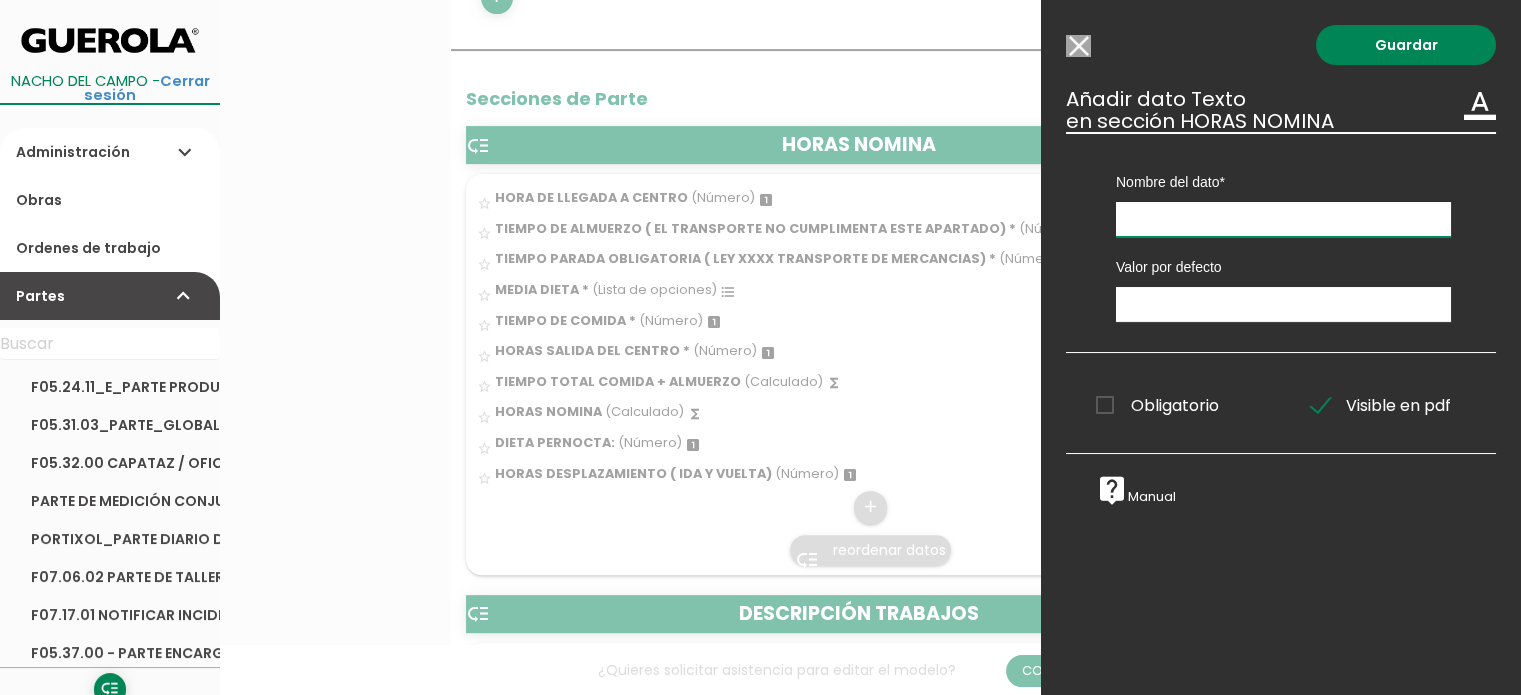 click at bounding box center (1283, 219) 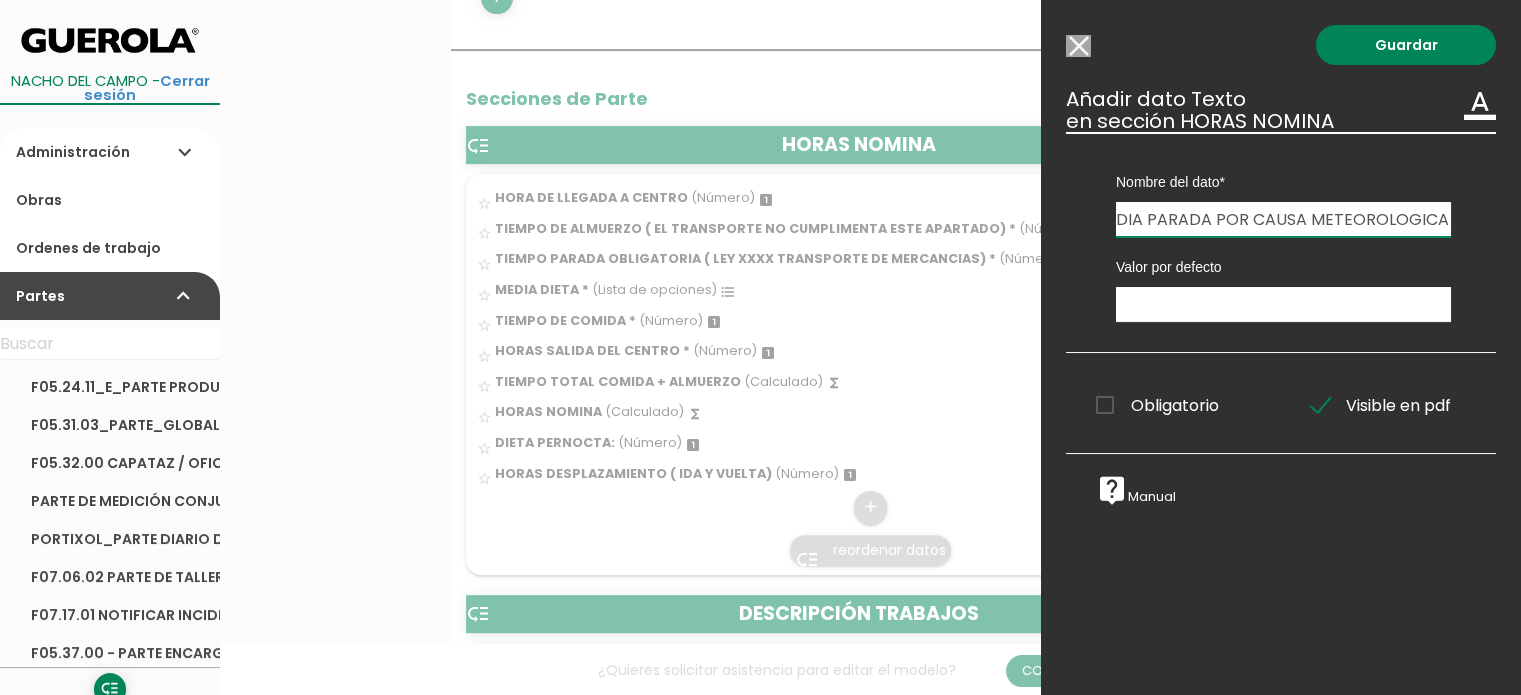scroll, scrollTop: 0, scrollLeft: 4, axis: horizontal 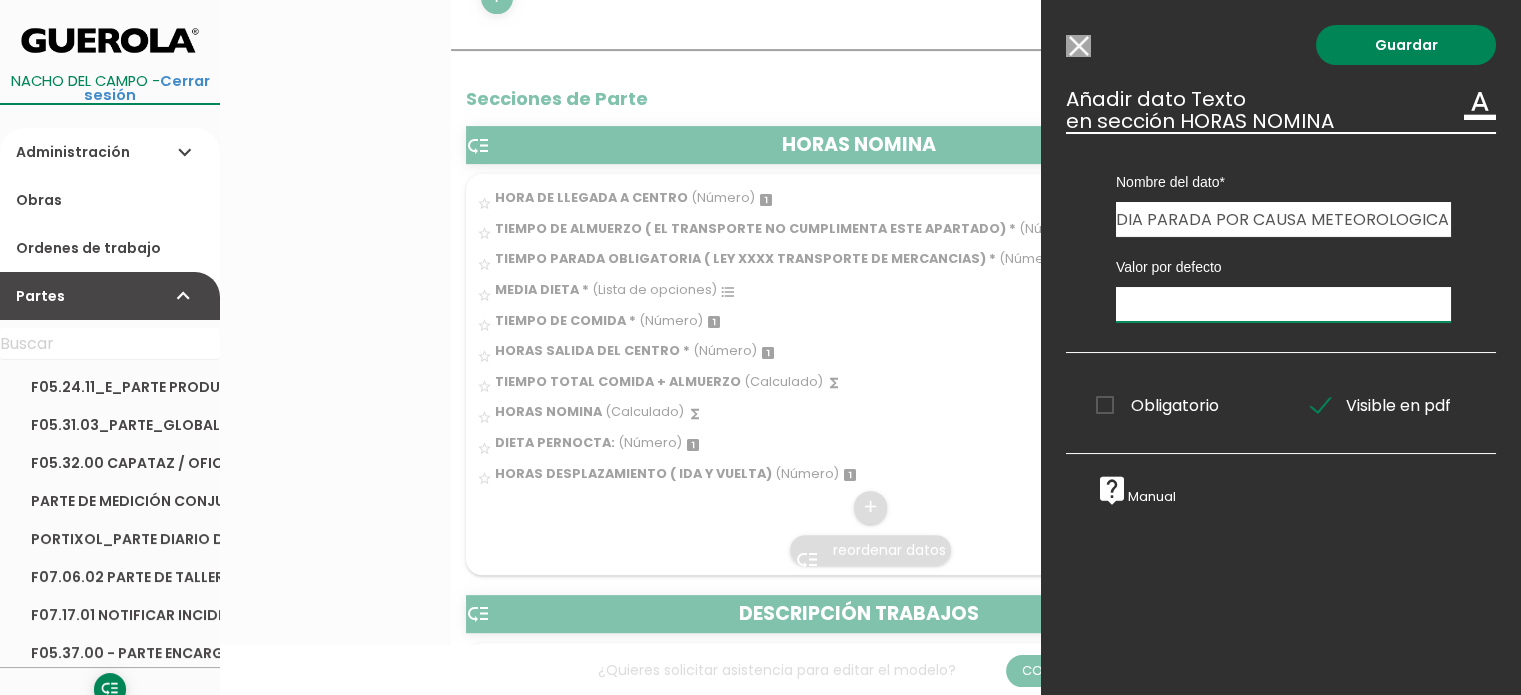 click at bounding box center [1283, 304] 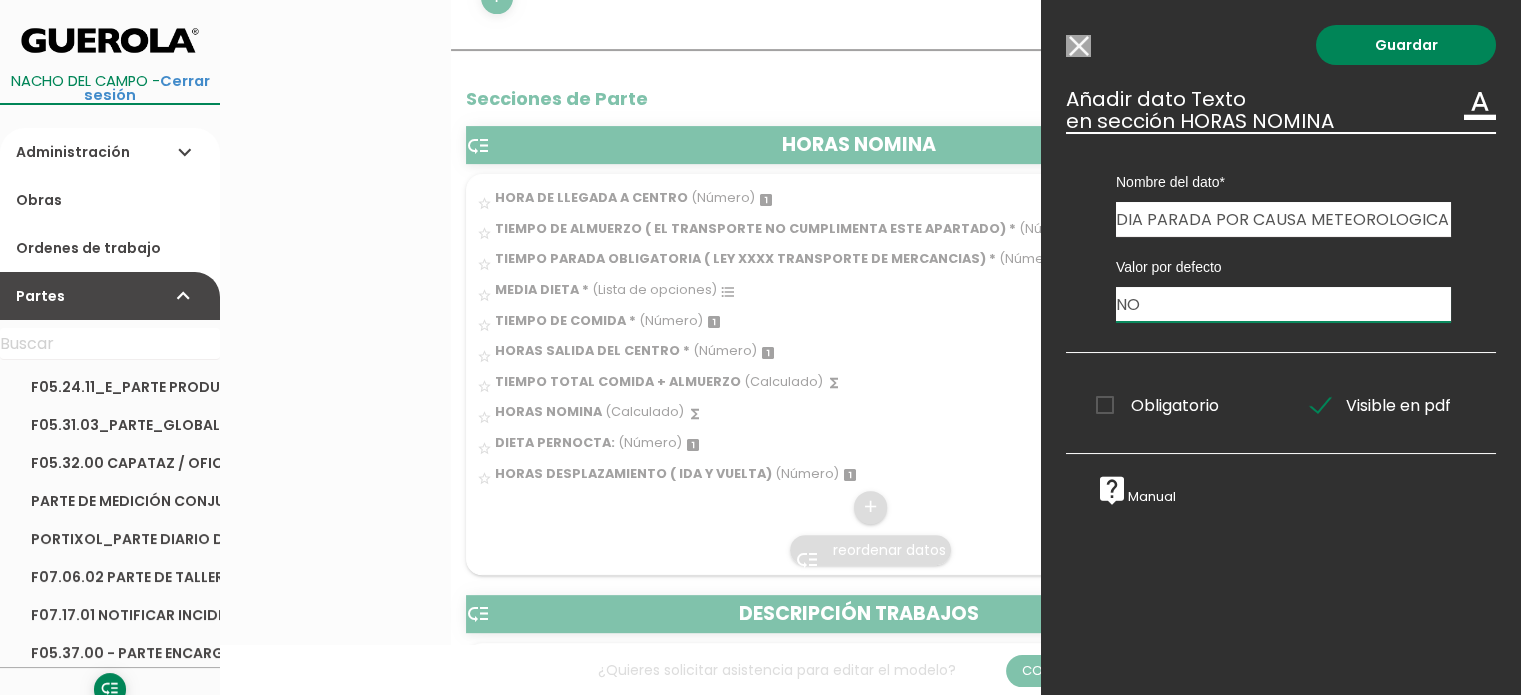 type on "NO" 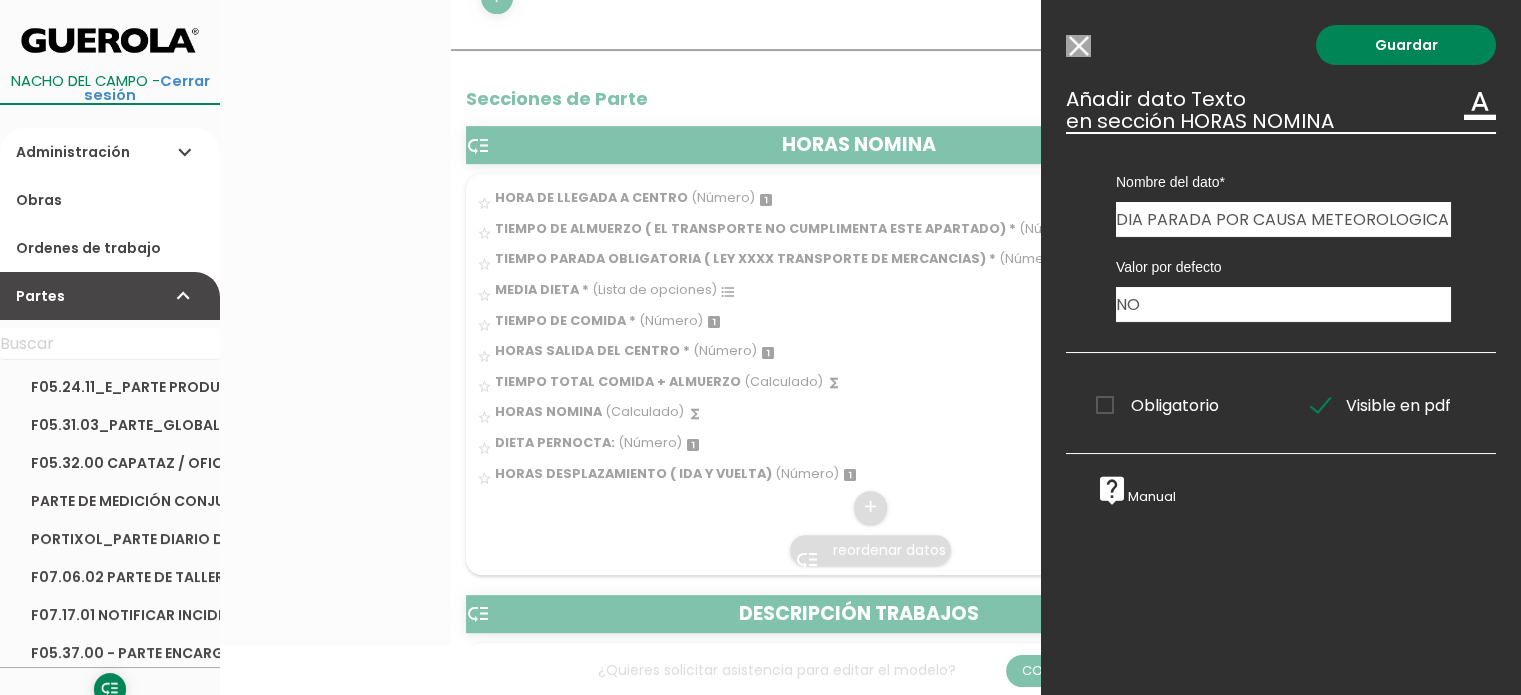 click on "Obligatorio" at bounding box center [1157, 405] 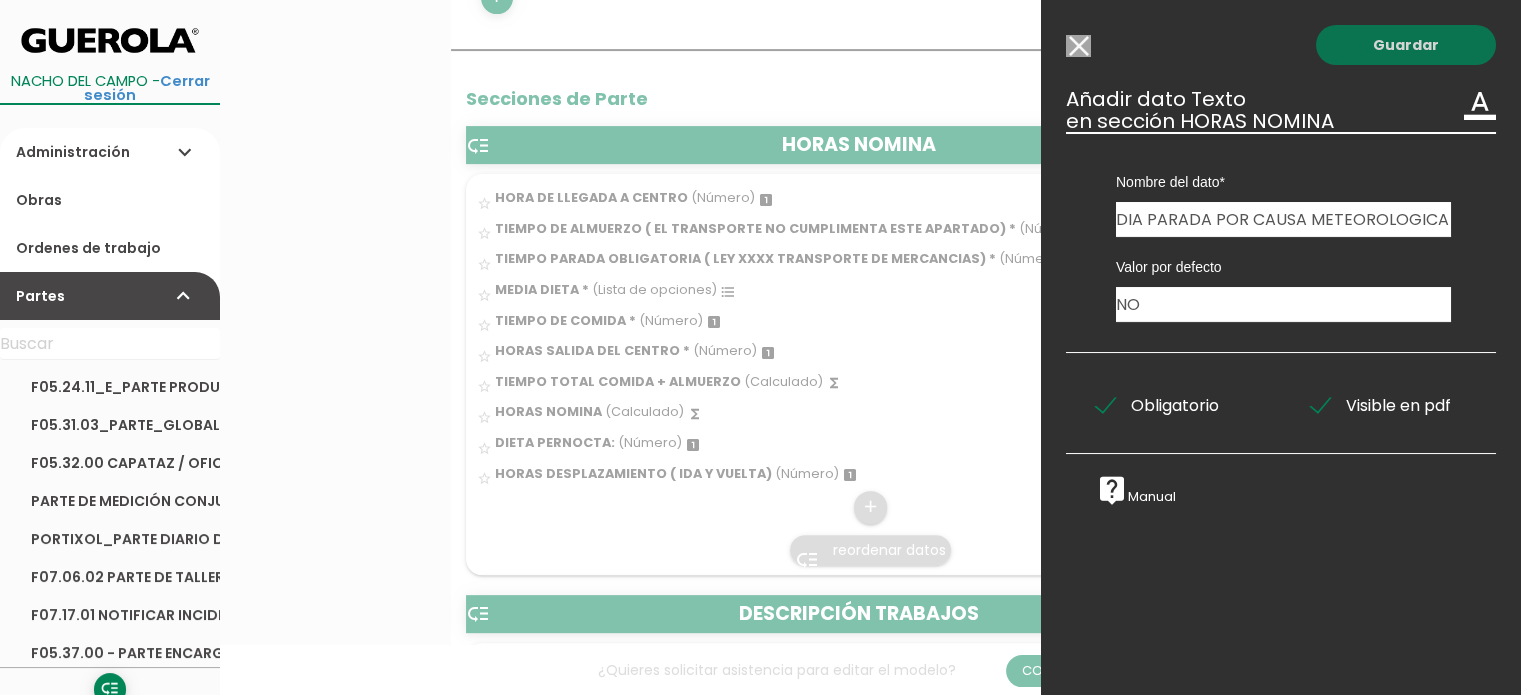 drag, startPoint x: 1403, startPoint y: 47, endPoint x: 1033, endPoint y: 403, distance: 513.45496 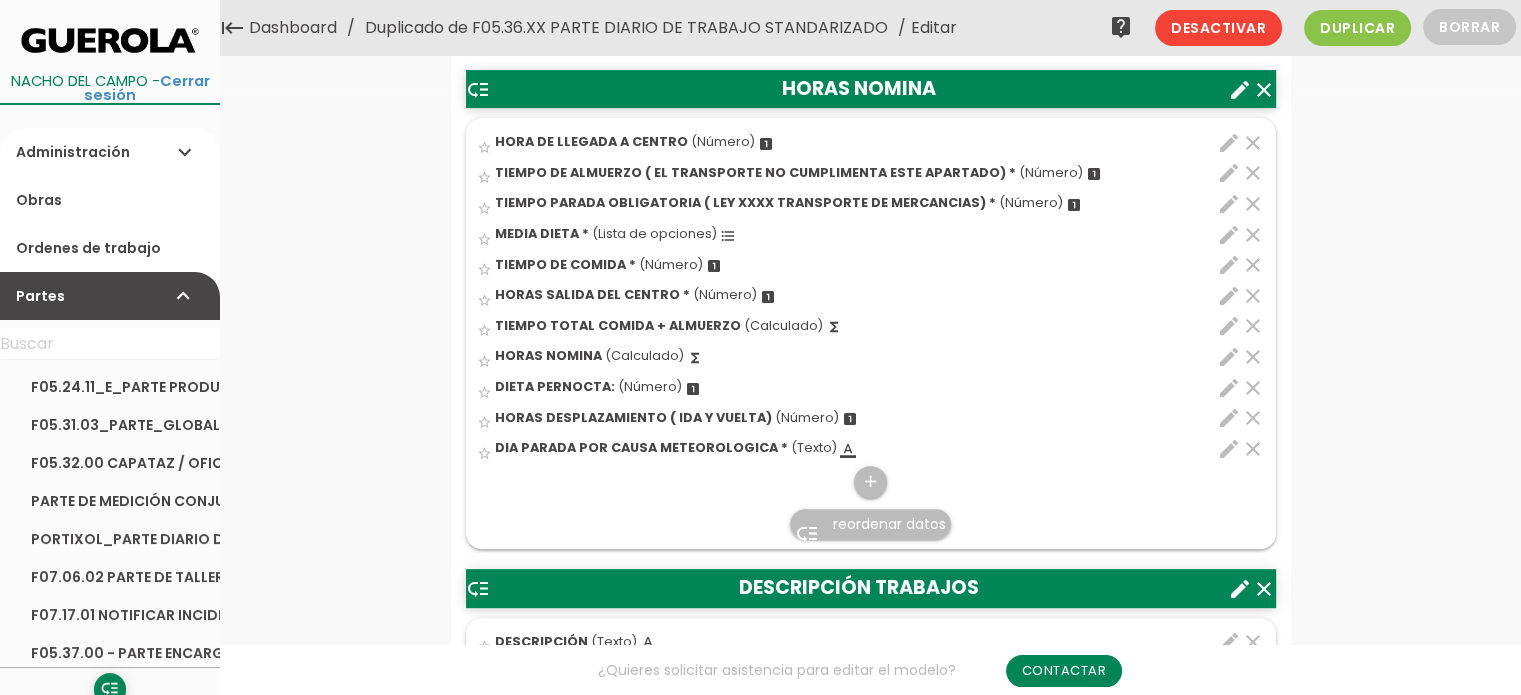 scroll, scrollTop: 600, scrollLeft: 0, axis: vertical 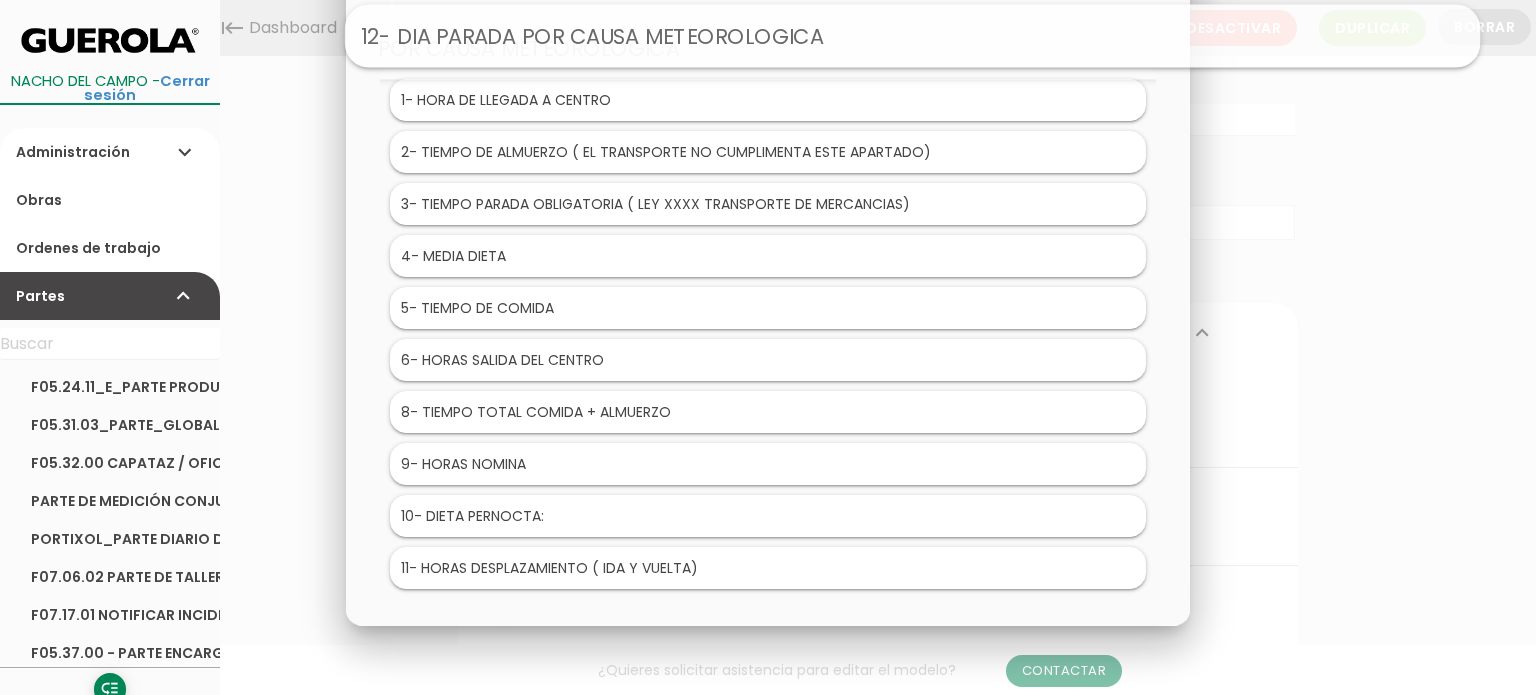 drag, startPoint x: 508, startPoint y: 564, endPoint x: 656, endPoint y: 39, distance: 545.4622 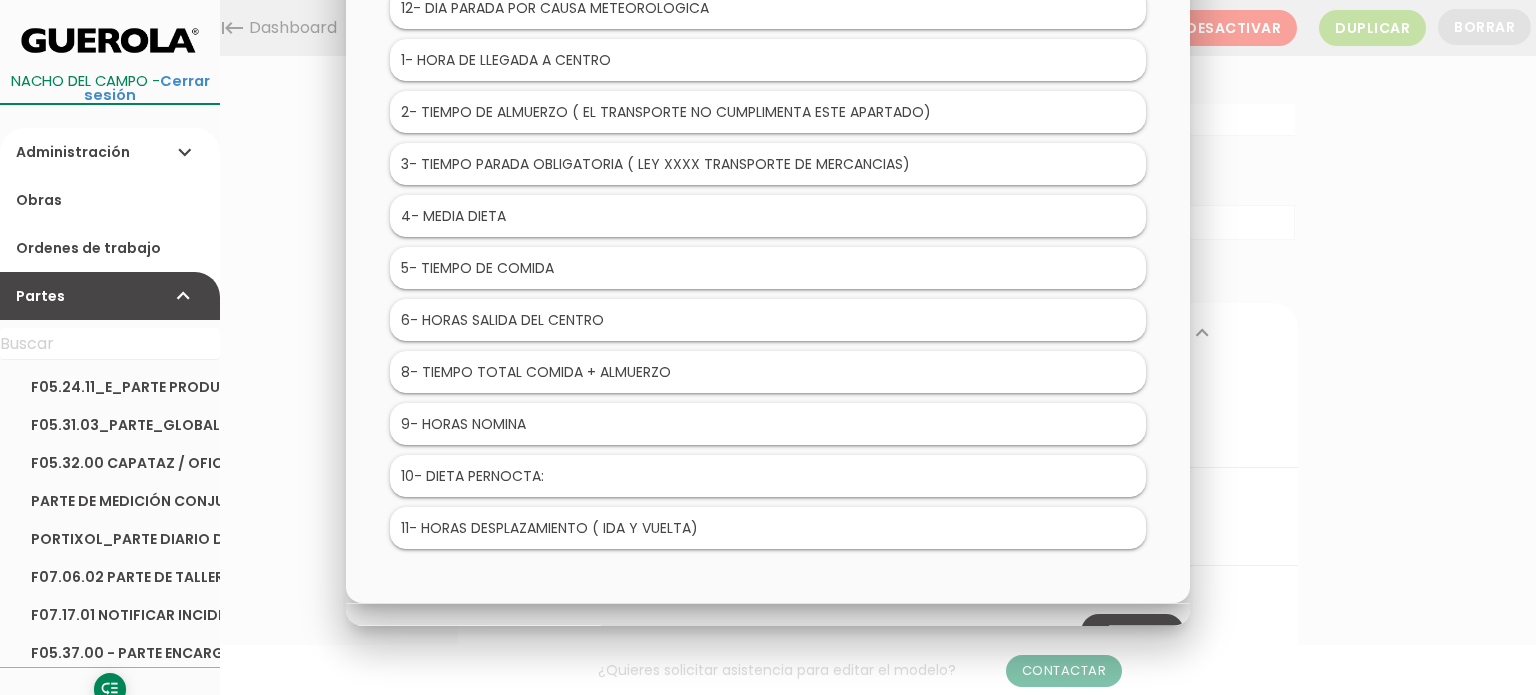 scroll, scrollTop: 73, scrollLeft: 0, axis: vertical 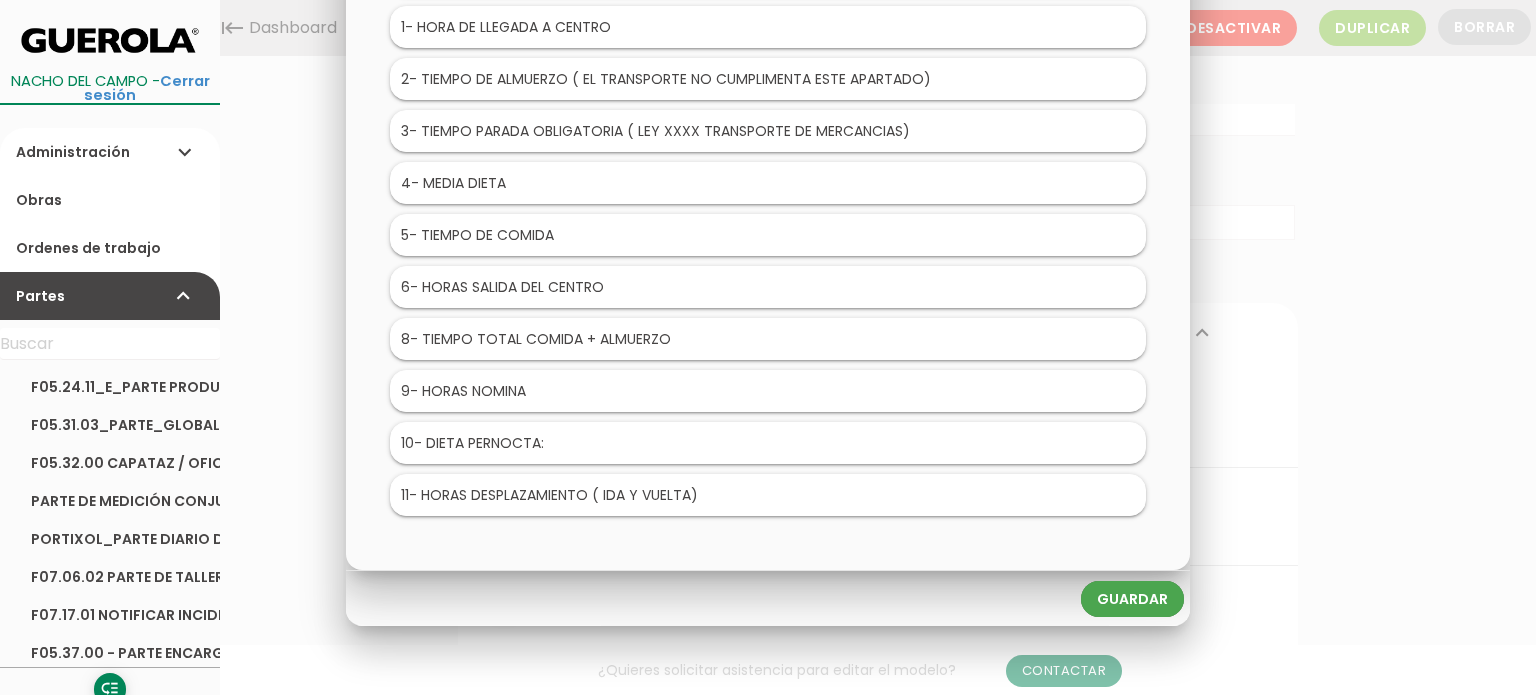 click on "Guardar" at bounding box center (1132, 600) 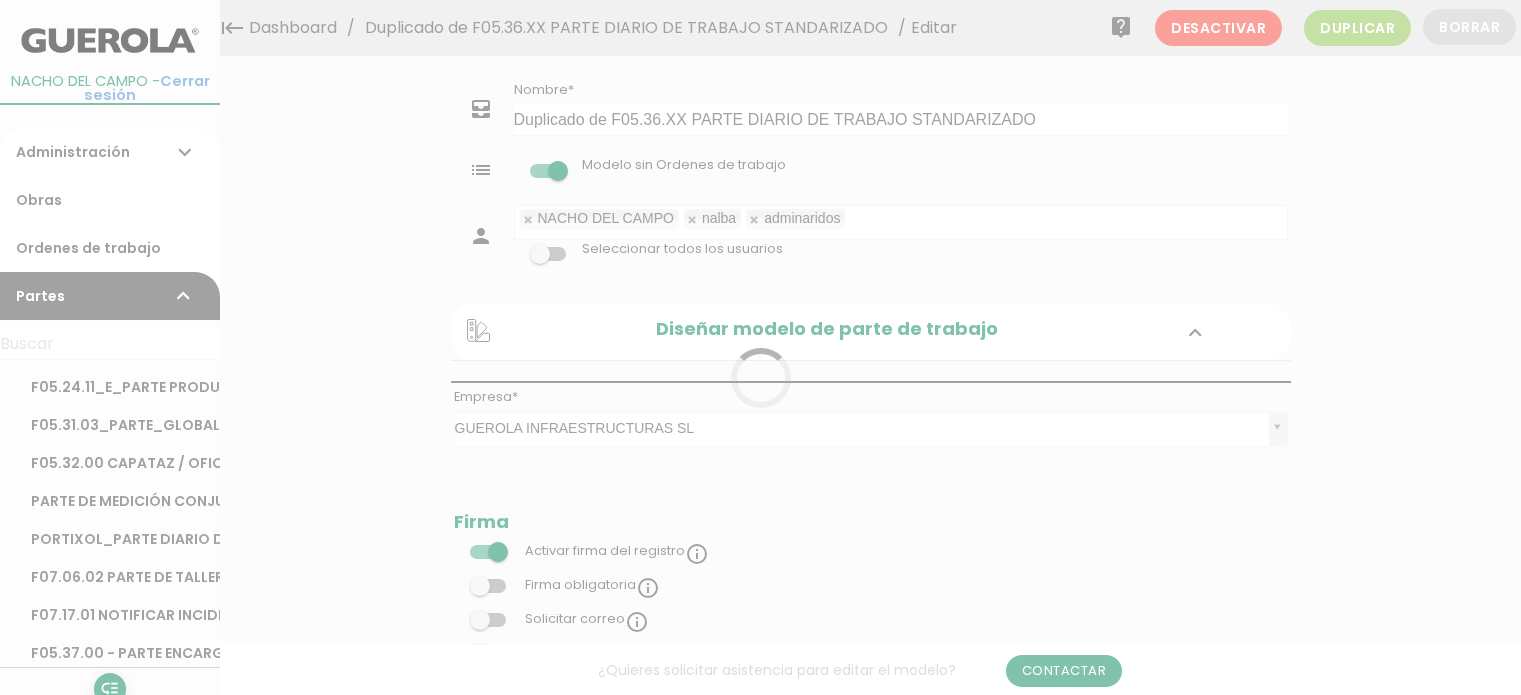 scroll, scrollTop: 0, scrollLeft: 0, axis: both 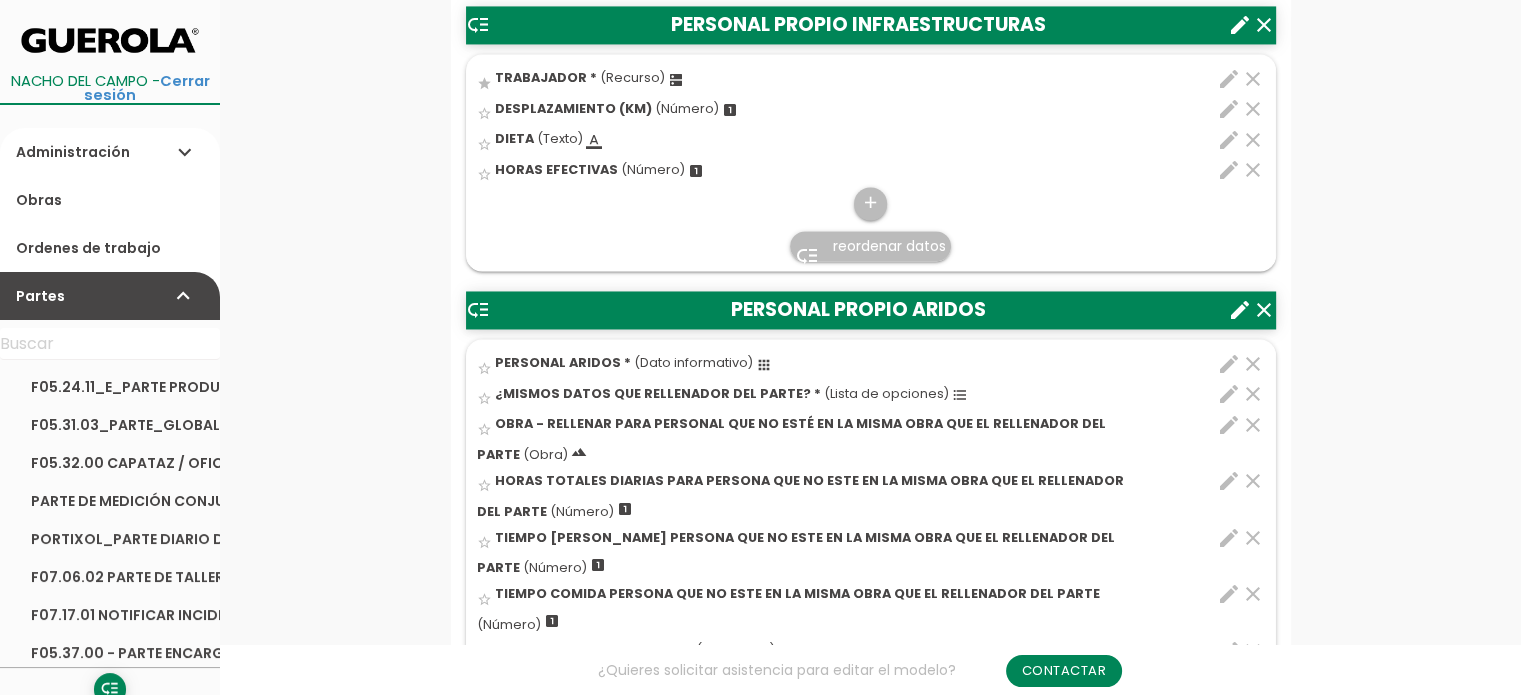 click on "edit" at bounding box center [1229, 364] 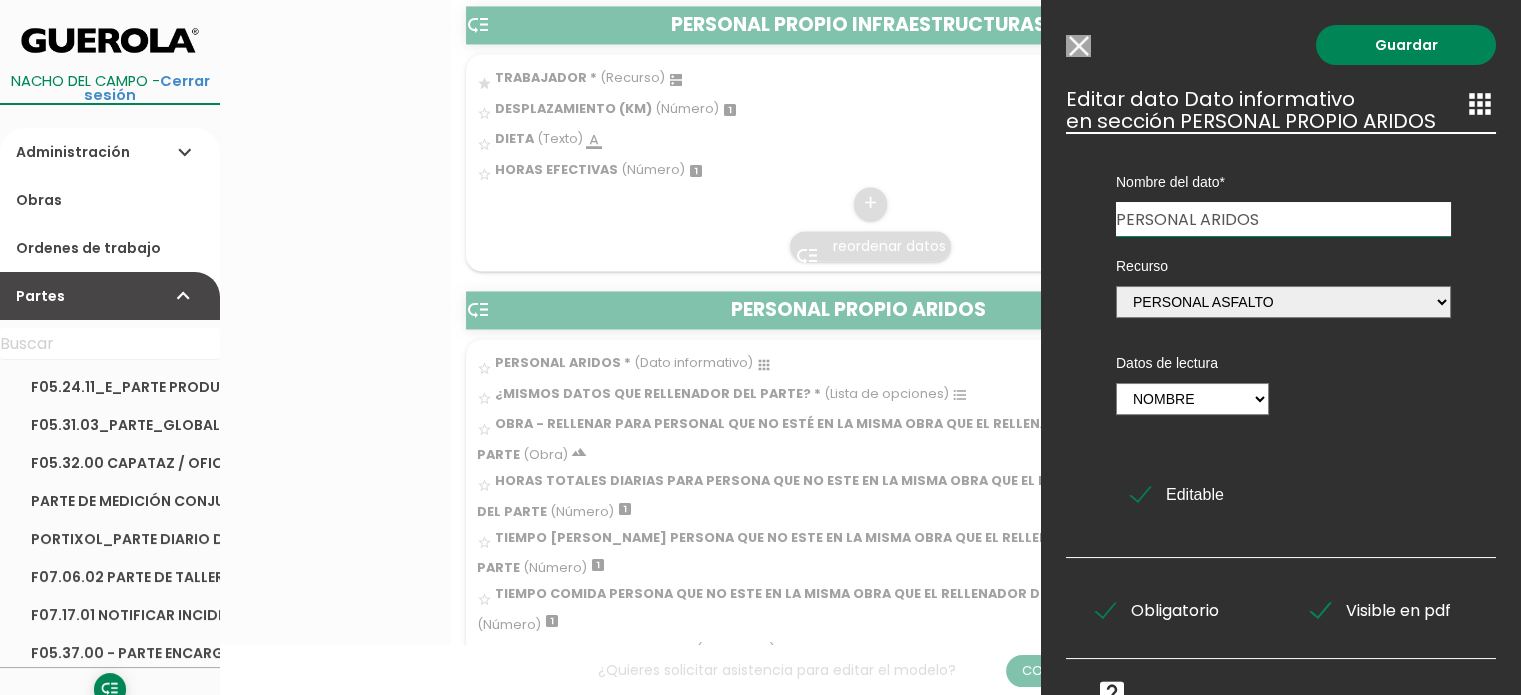 click on "Modelo sin Ordenes de trabajo" at bounding box center [1078, 46] 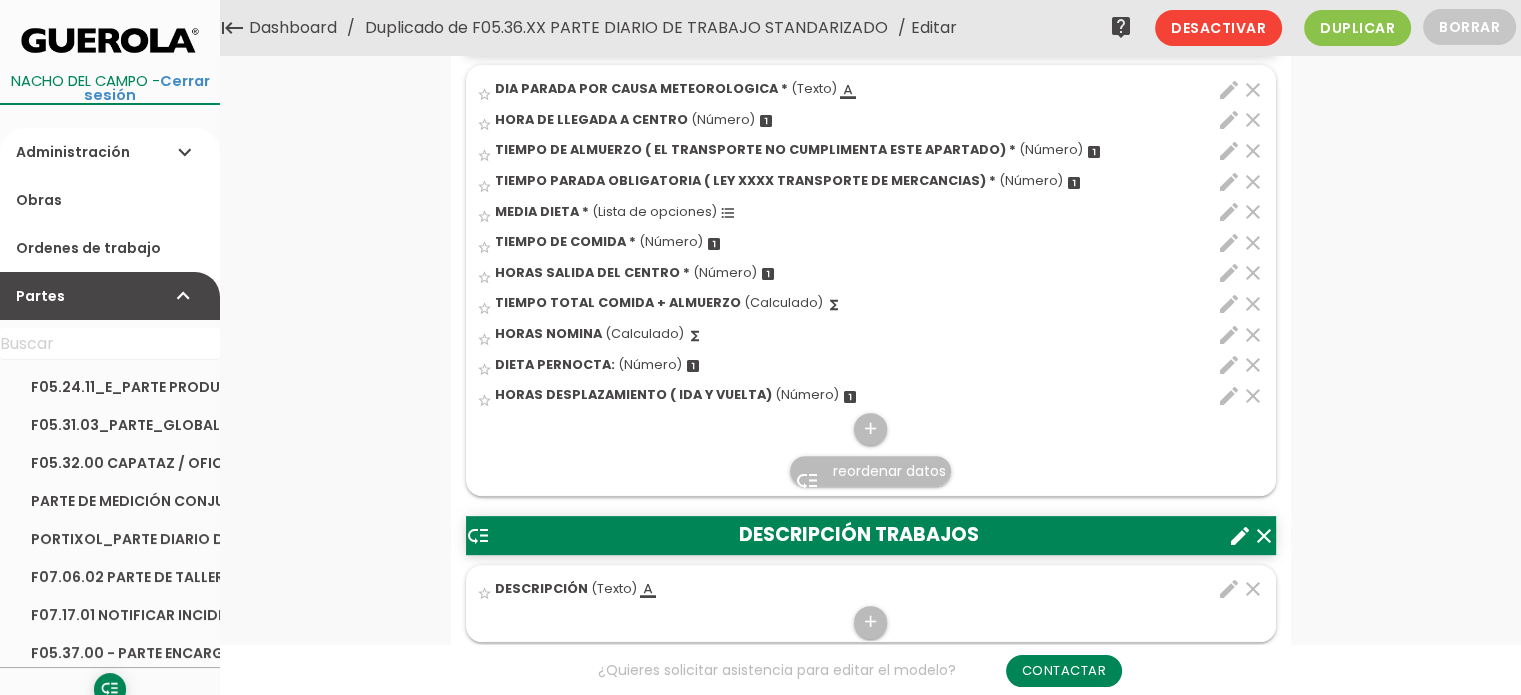 scroll, scrollTop: 800, scrollLeft: 0, axis: vertical 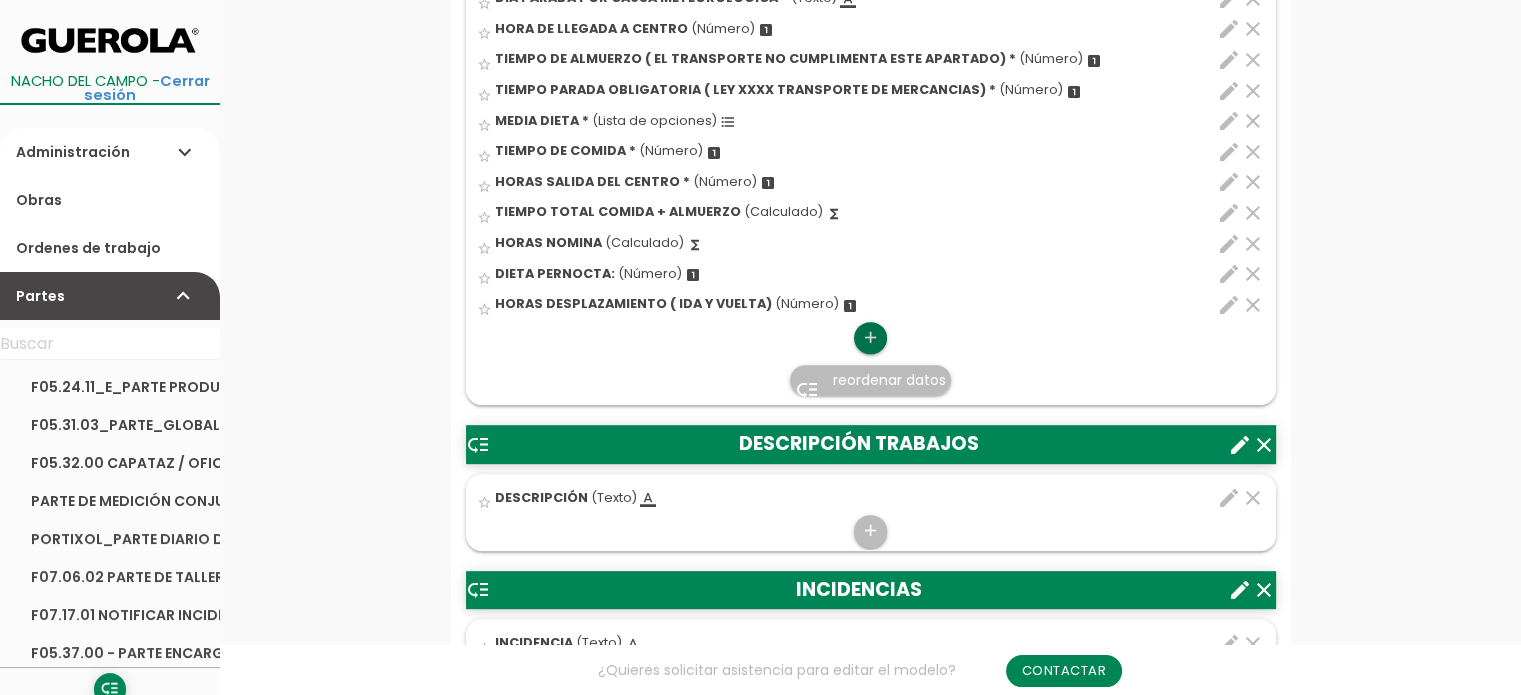 click on "add" at bounding box center (870, 338) 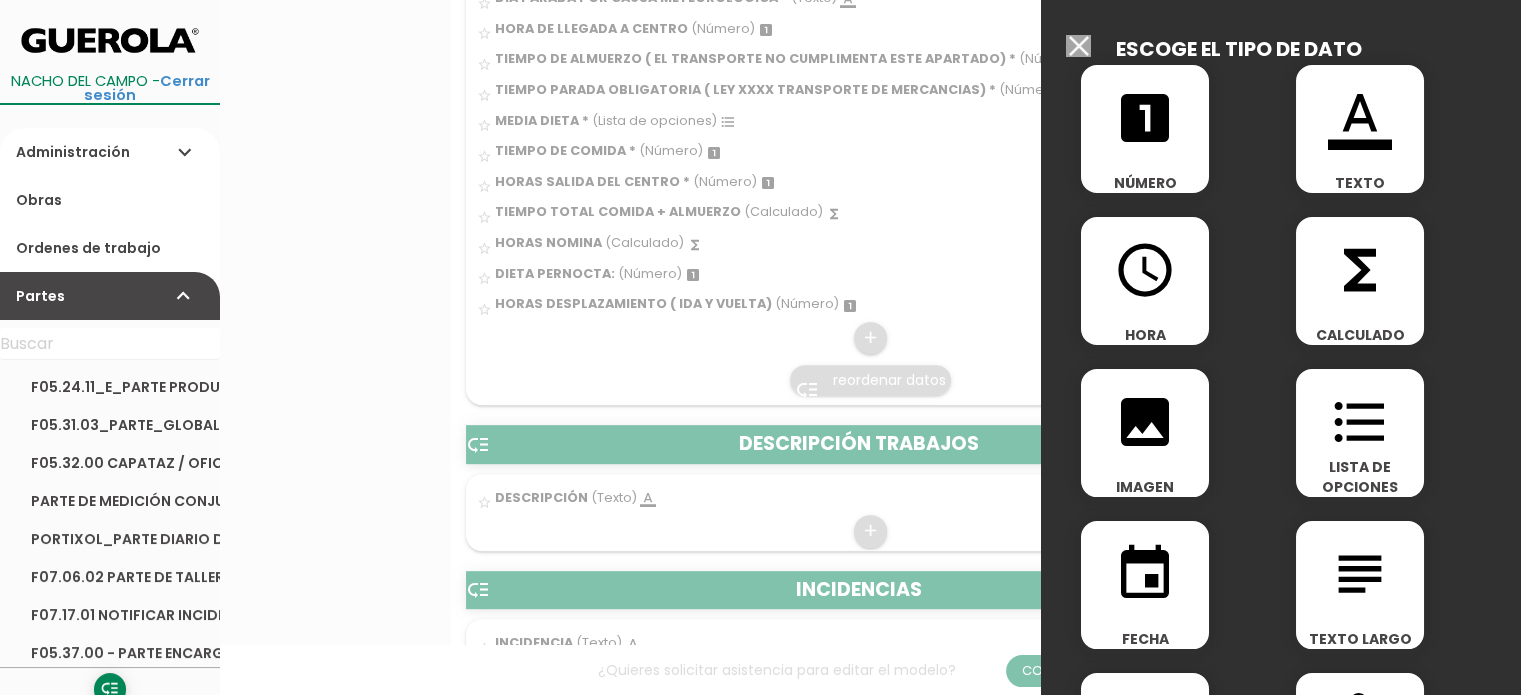 click on "Modelo sin Ordenes de trabajo" at bounding box center [1078, 46] 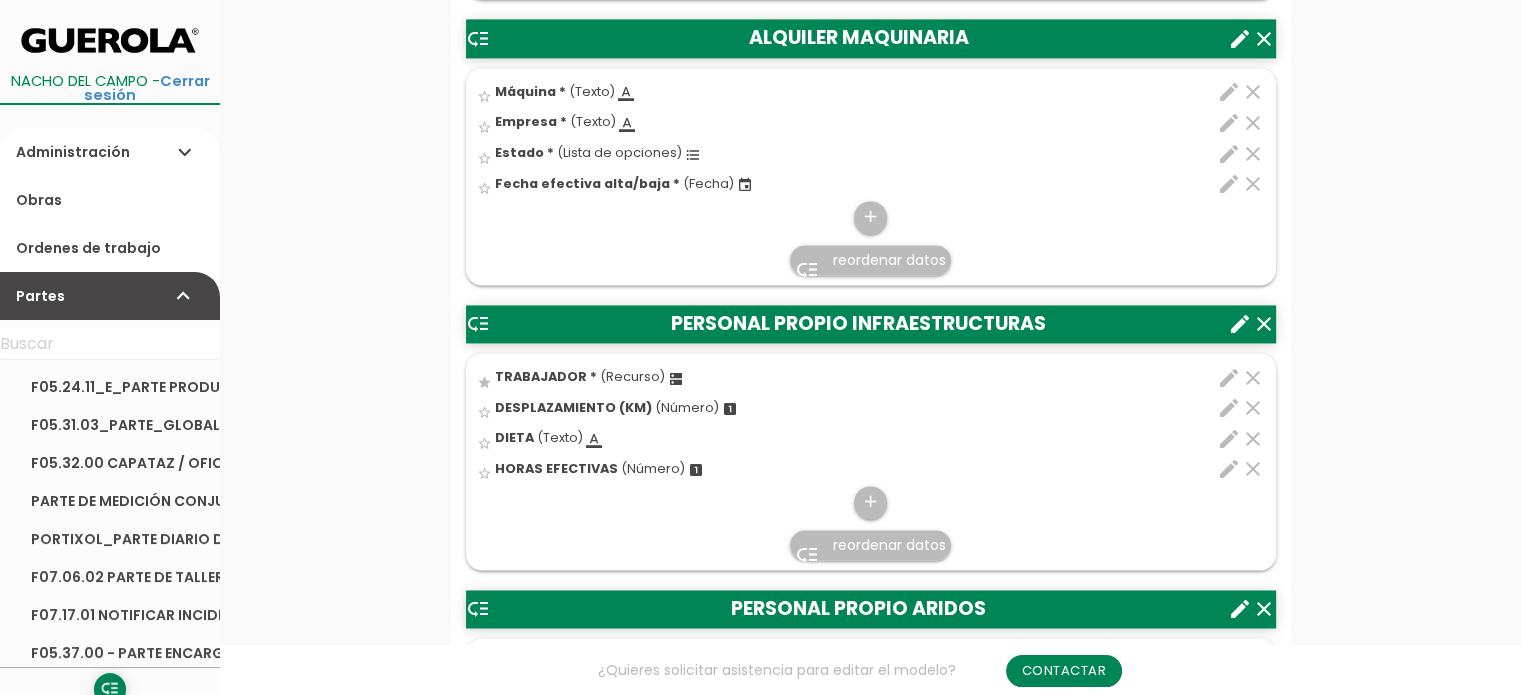 scroll, scrollTop: 3100, scrollLeft: 0, axis: vertical 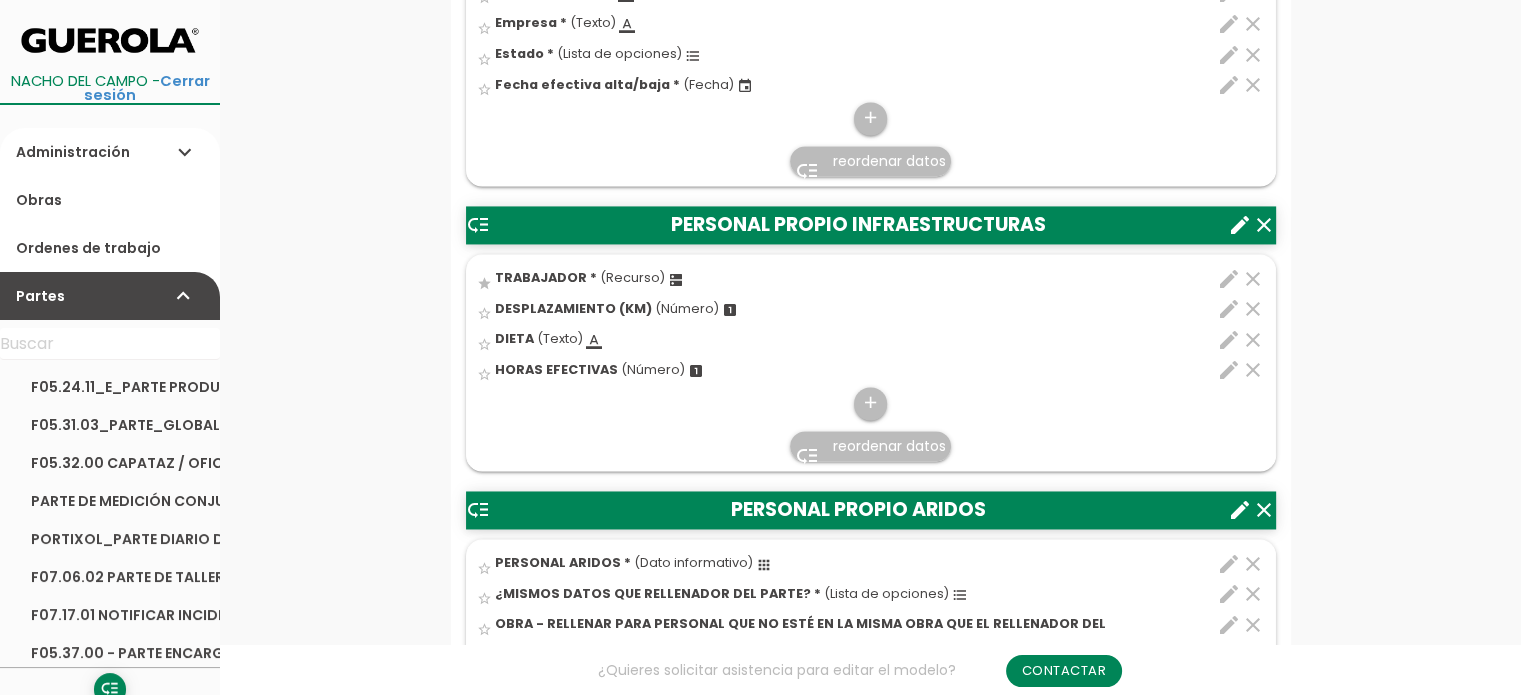 click on "edit" at bounding box center (1229, 279) 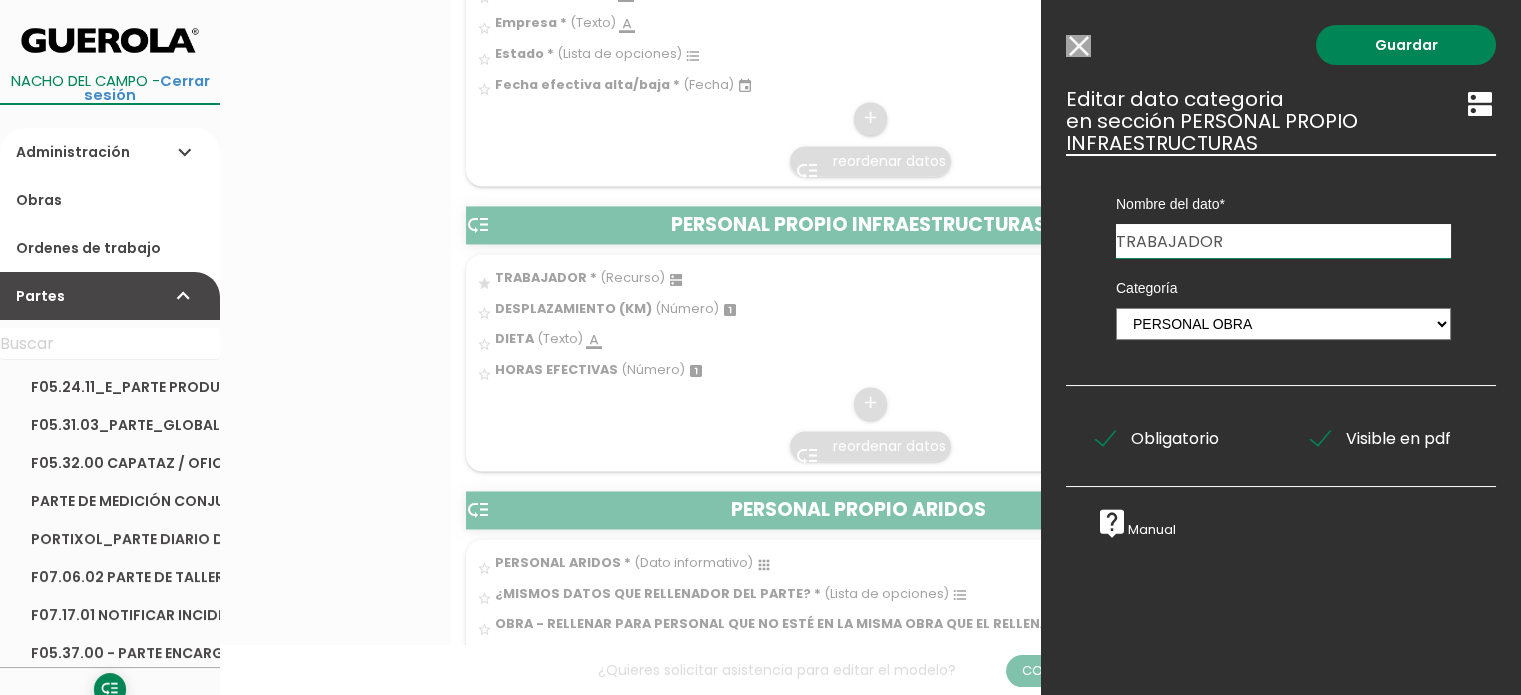 click on "Modelo sin Ordenes de trabajo" at bounding box center [1078, 46] 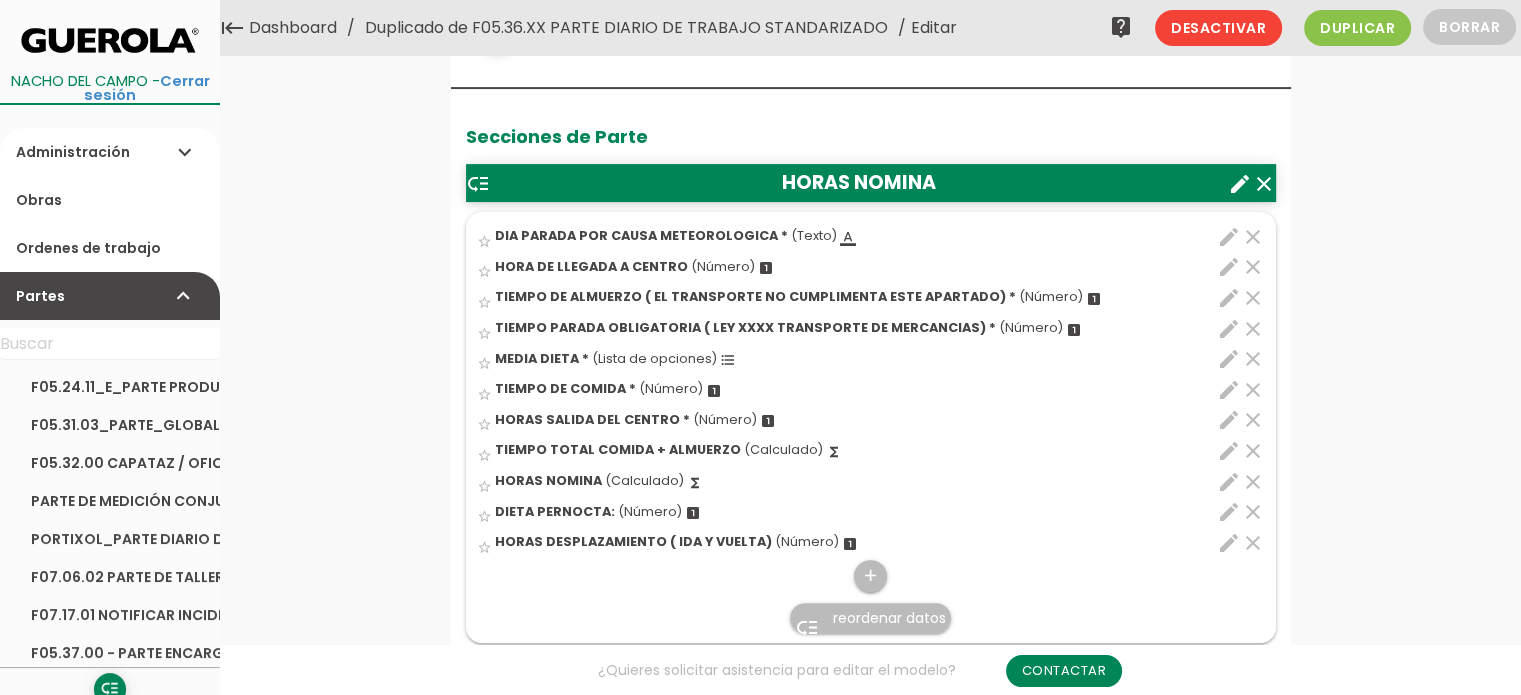 scroll, scrollTop: 700, scrollLeft: 0, axis: vertical 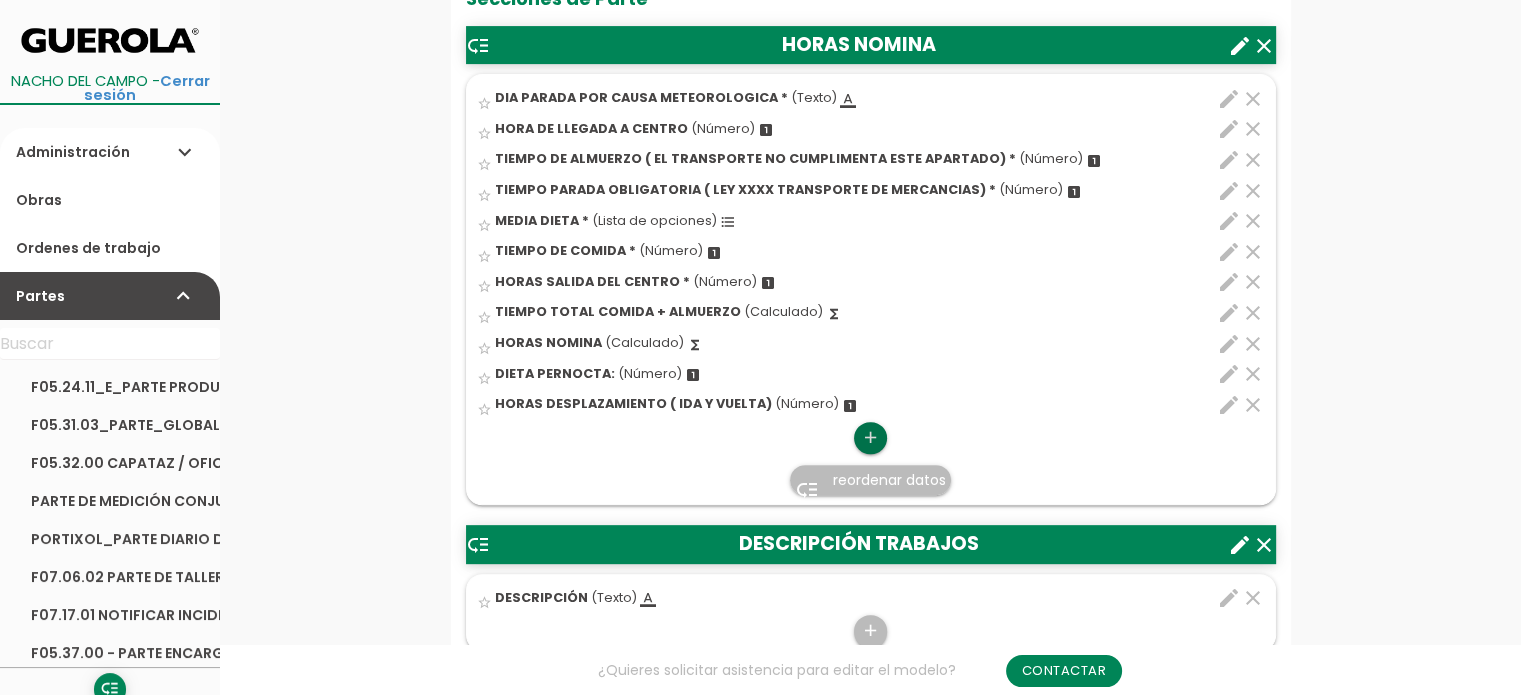 click on "add" at bounding box center (870, 438) 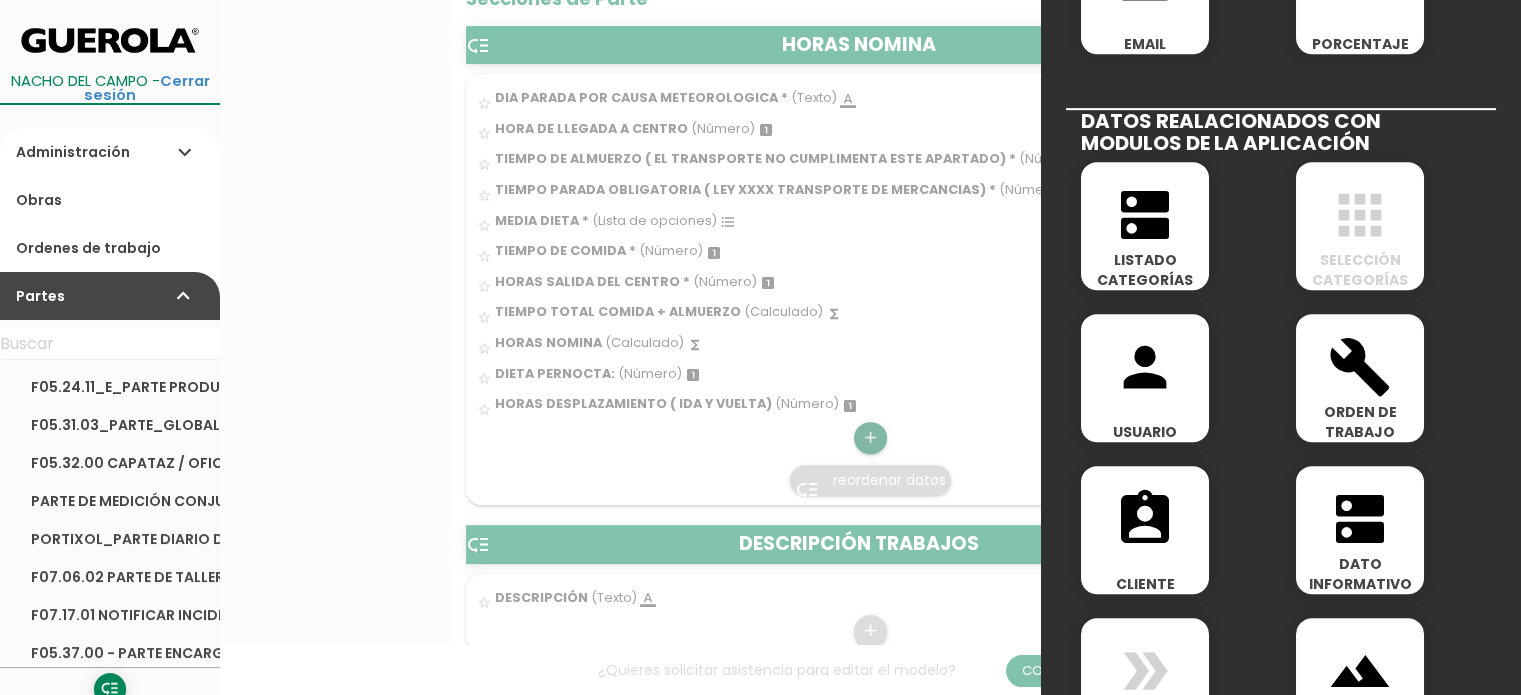 scroll, scrollTop: 900, scrollLeft: 0, axis: vertical 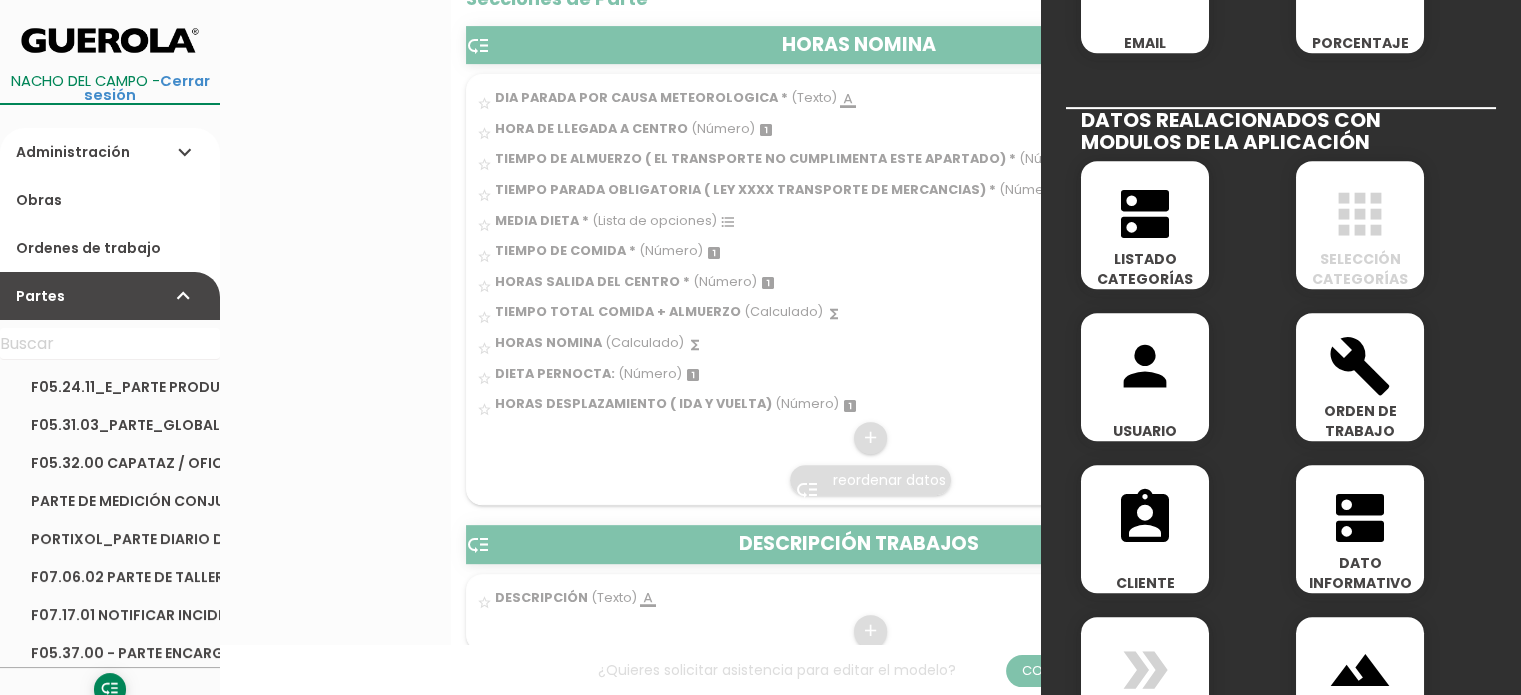 click on "dns" at bounding box center (1360, 518) 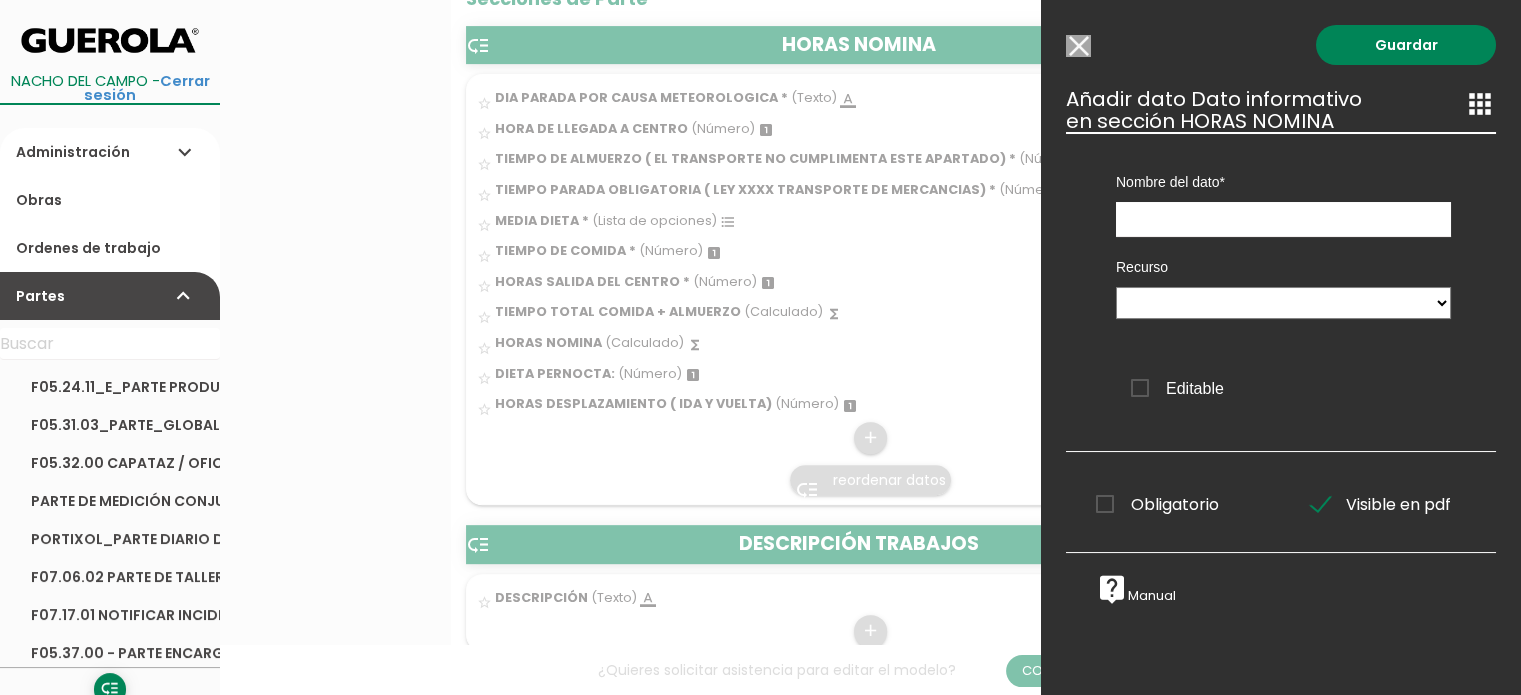scroll, scrollTop: 0, scrollLeft: 0, axis: both 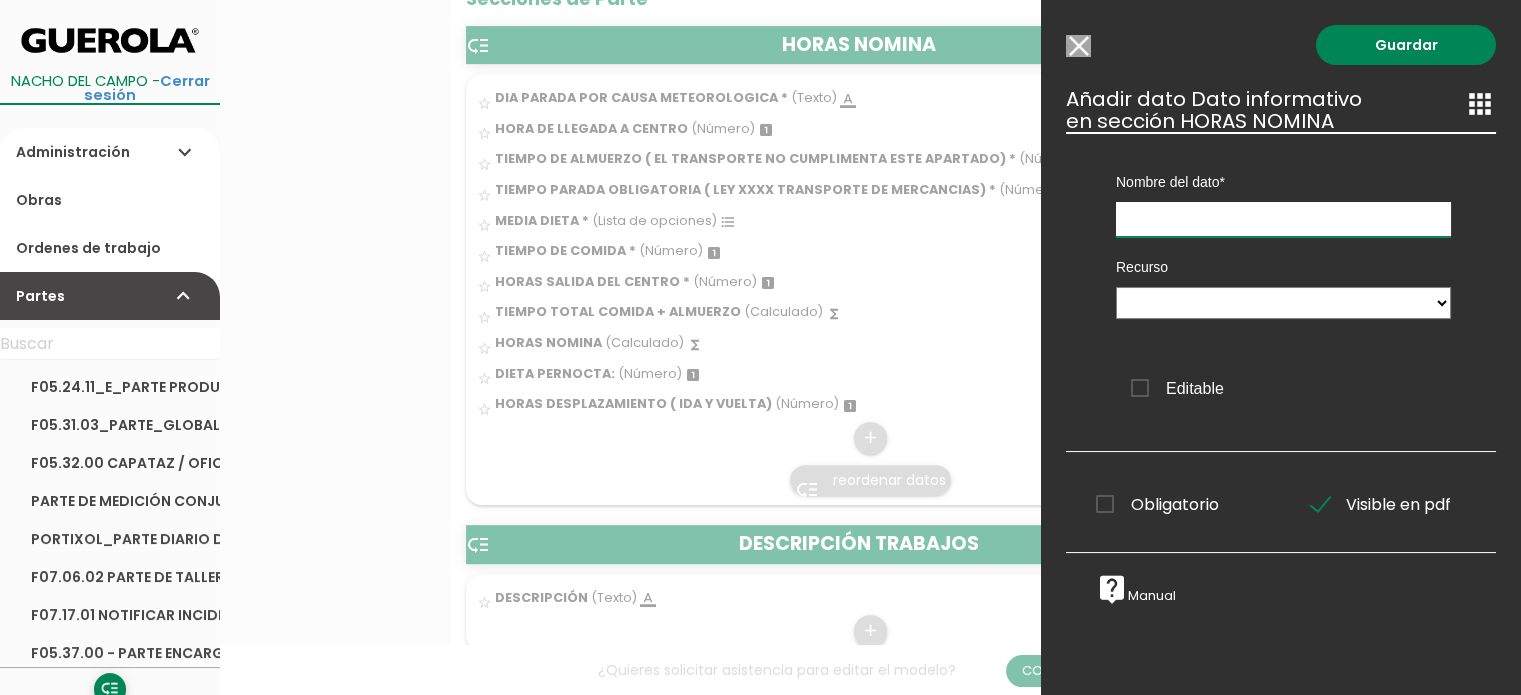 click at bounding box center [1283, 219] 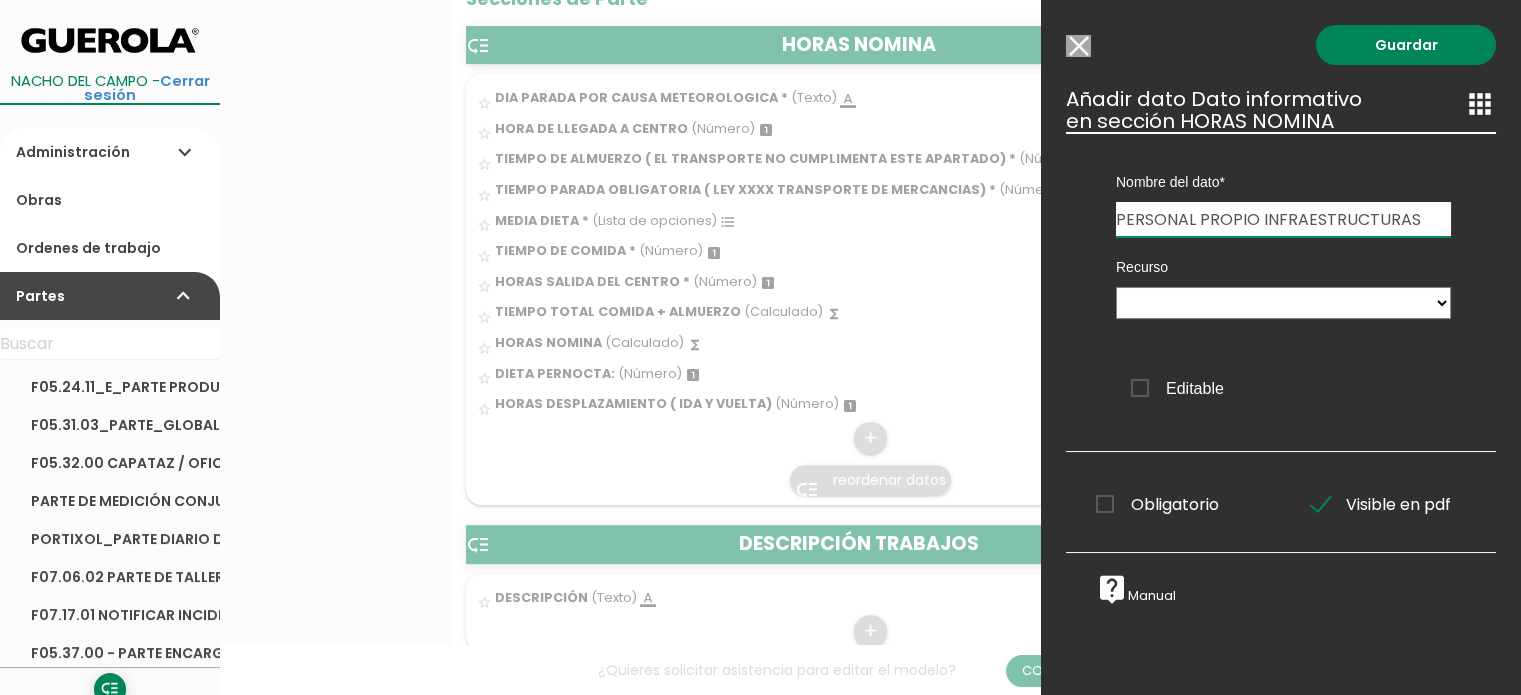 type on "PERSONAL PROPIO INFRAESTRUCTURAS" 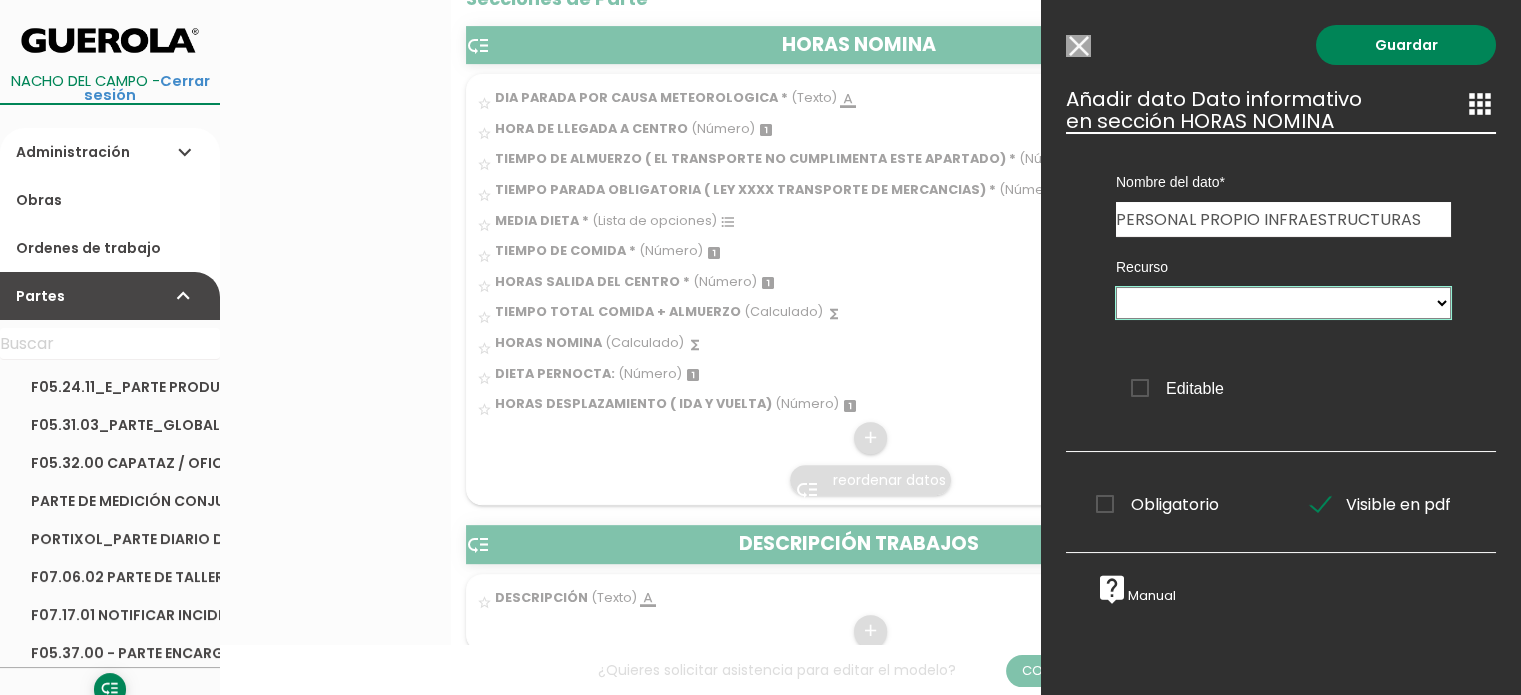click at bounding box center (1283, 303) 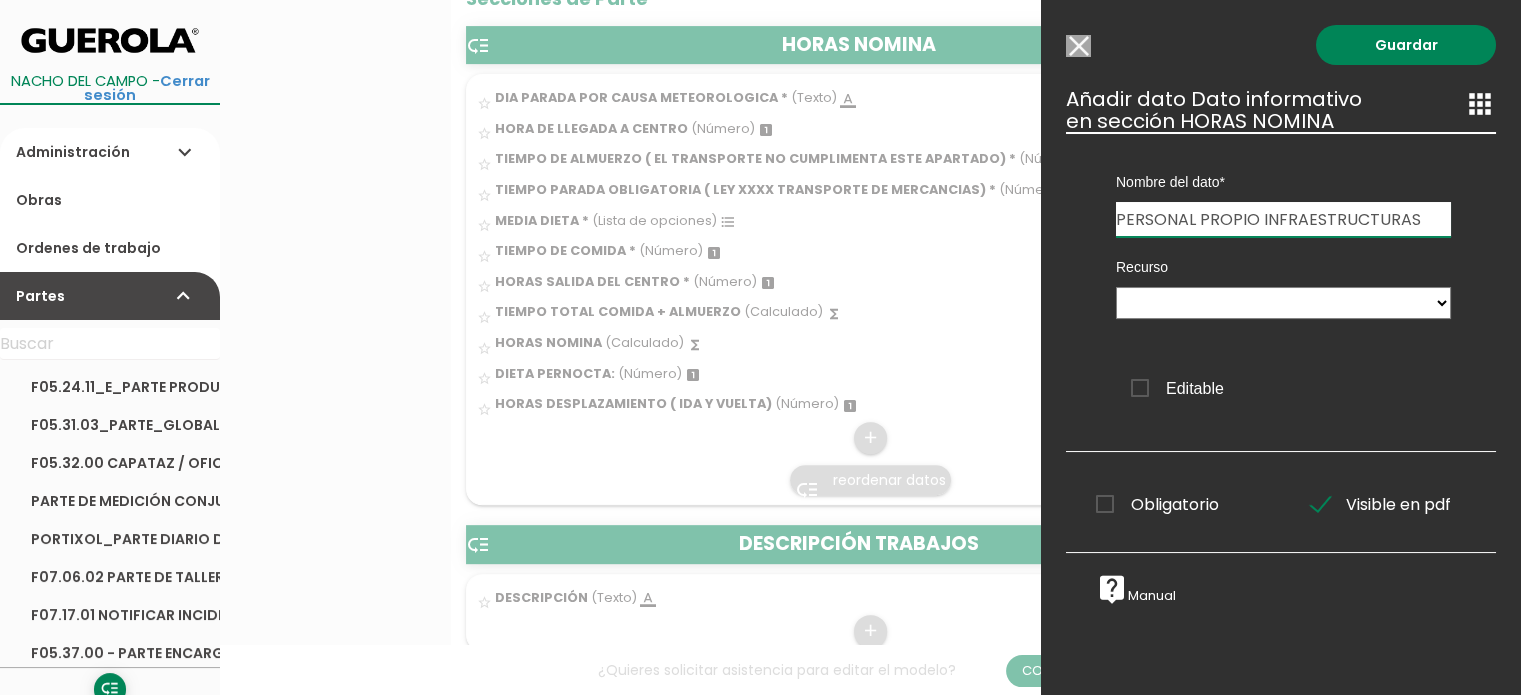 drag, startPoint x: 1424, startPoint y: 211, endPoint x: 1389, endPoint y: 193, distance: 39.357338 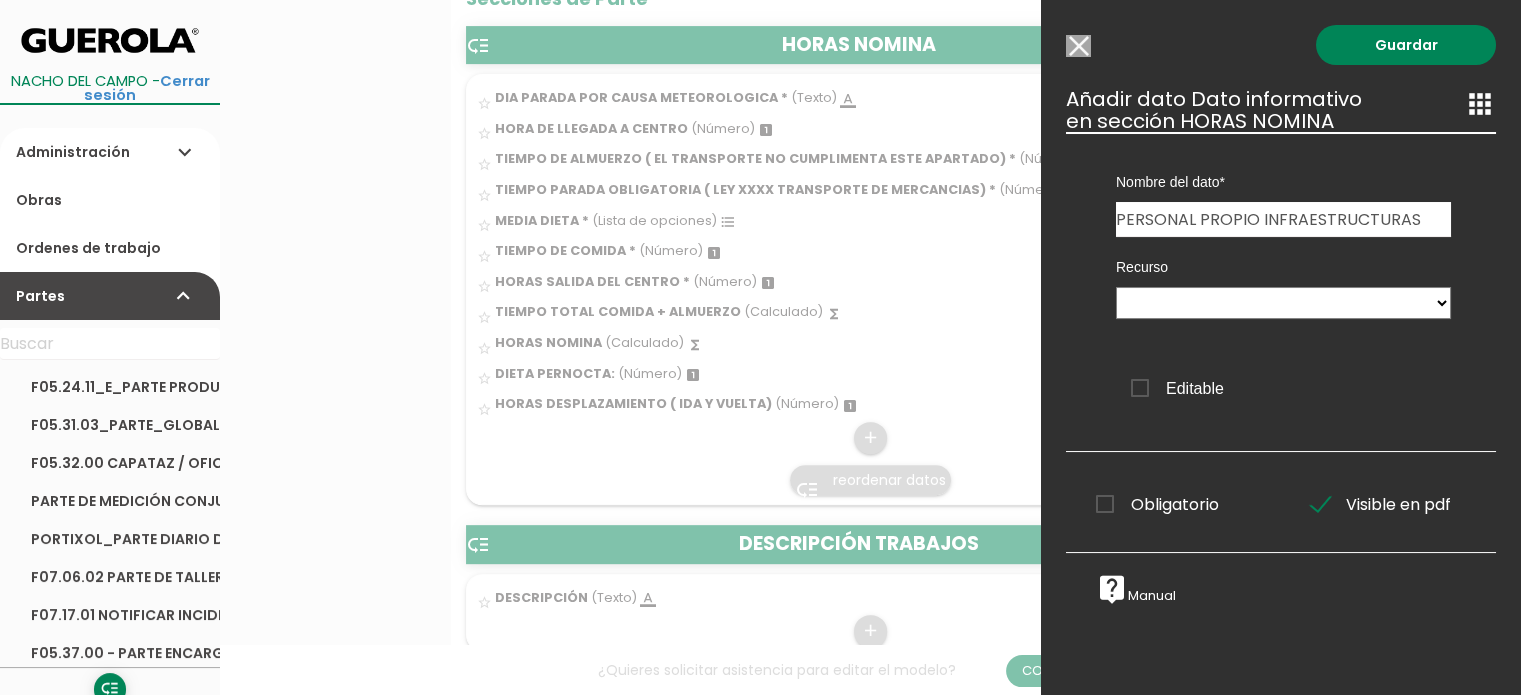 click on "Modelo sin Ordenes de trabajo" at bounding box center (1078, 46) 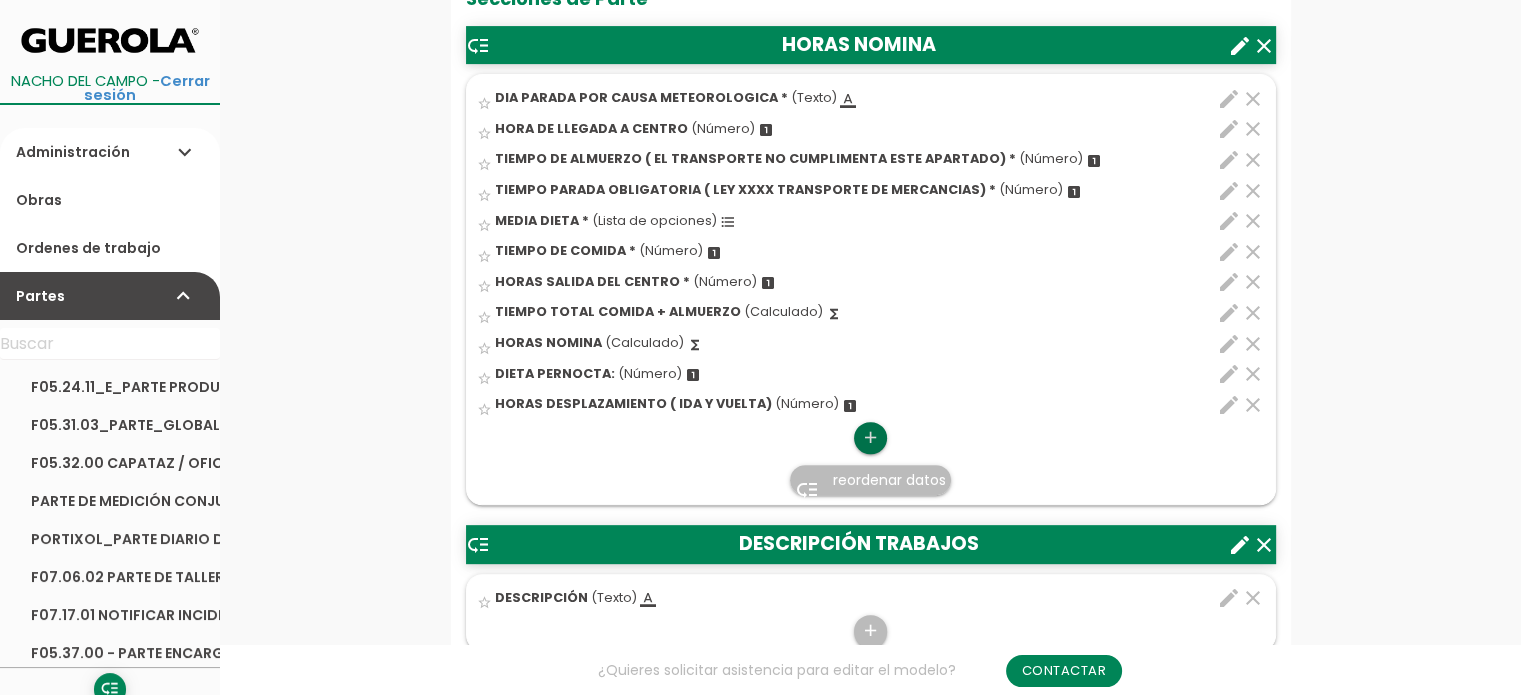 click on "add" at bounding box center [870, 438] 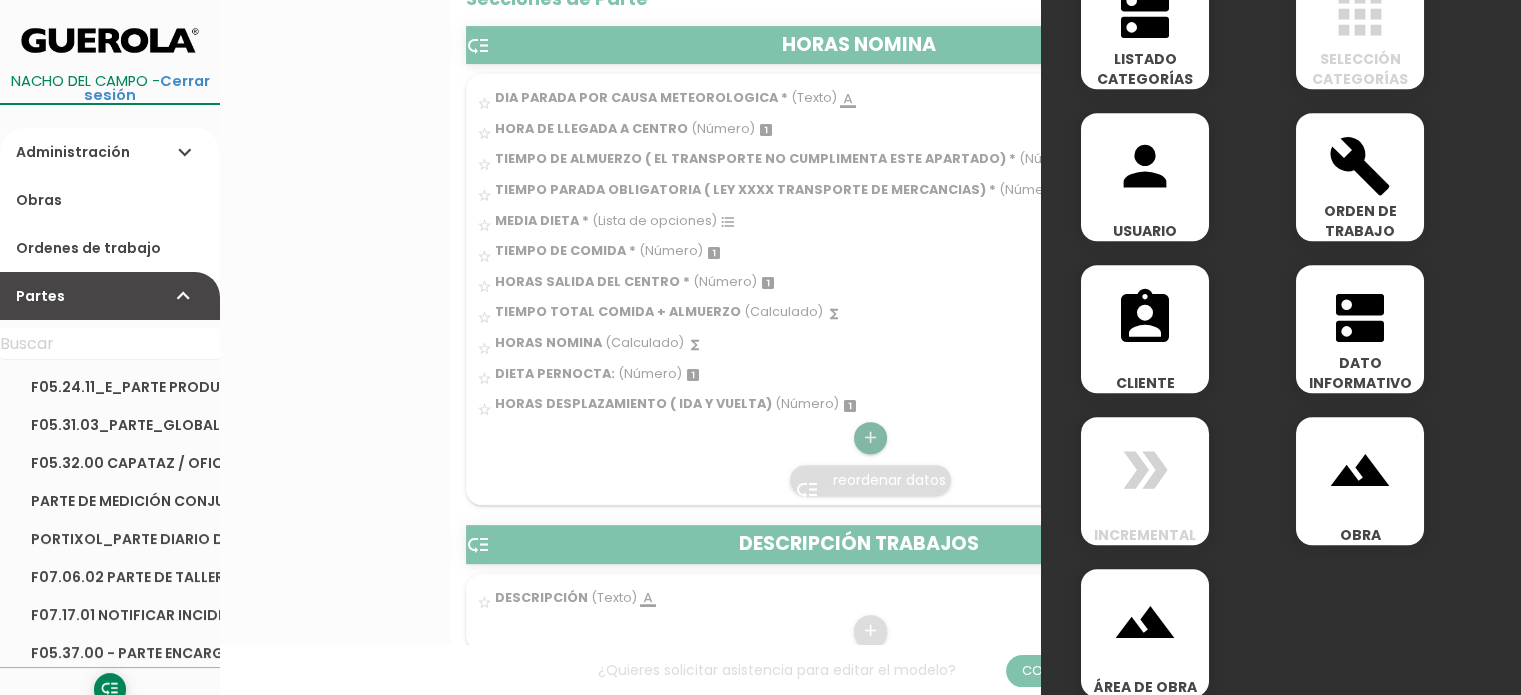 scroll, scrollTop: 700, scrollLeft: 0, axis: vertical 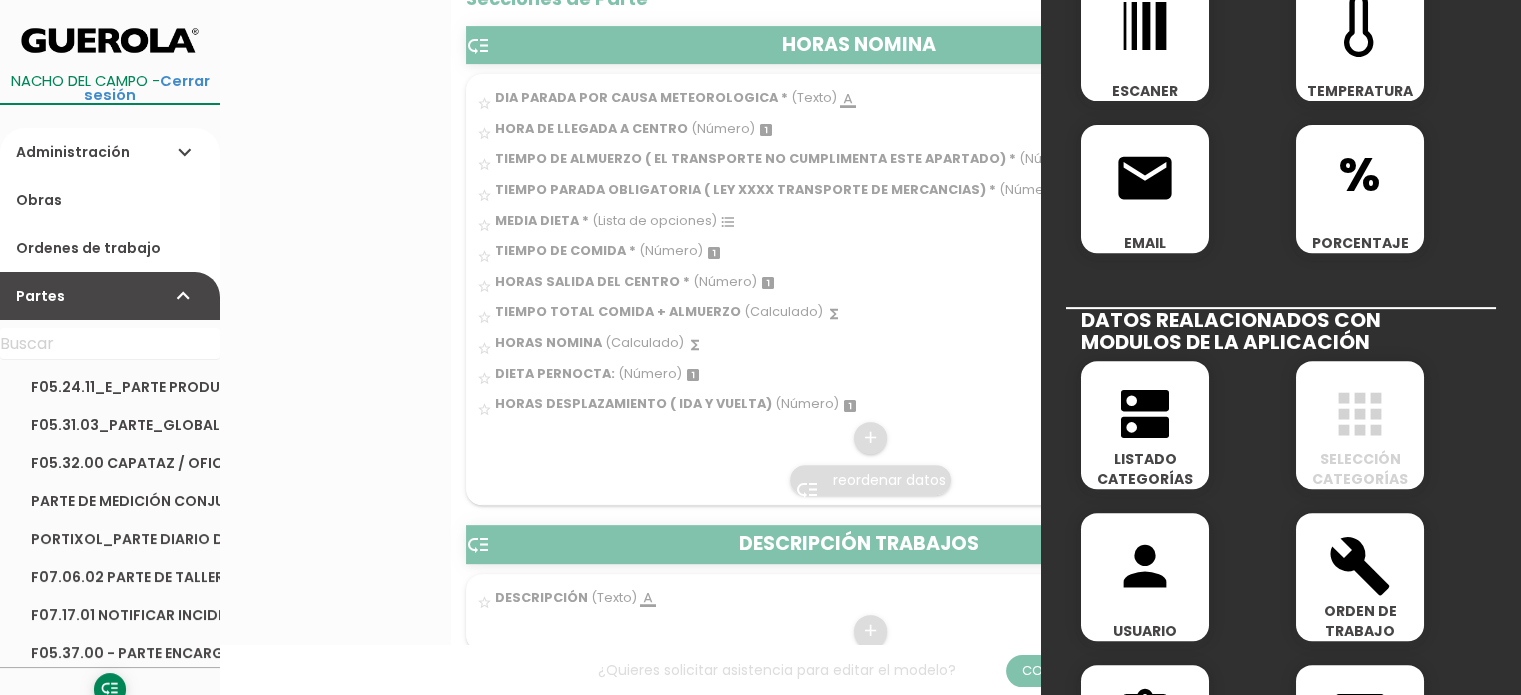 click on "LISTADO CATEGORÍAS" at bounding box center (1145, 469) 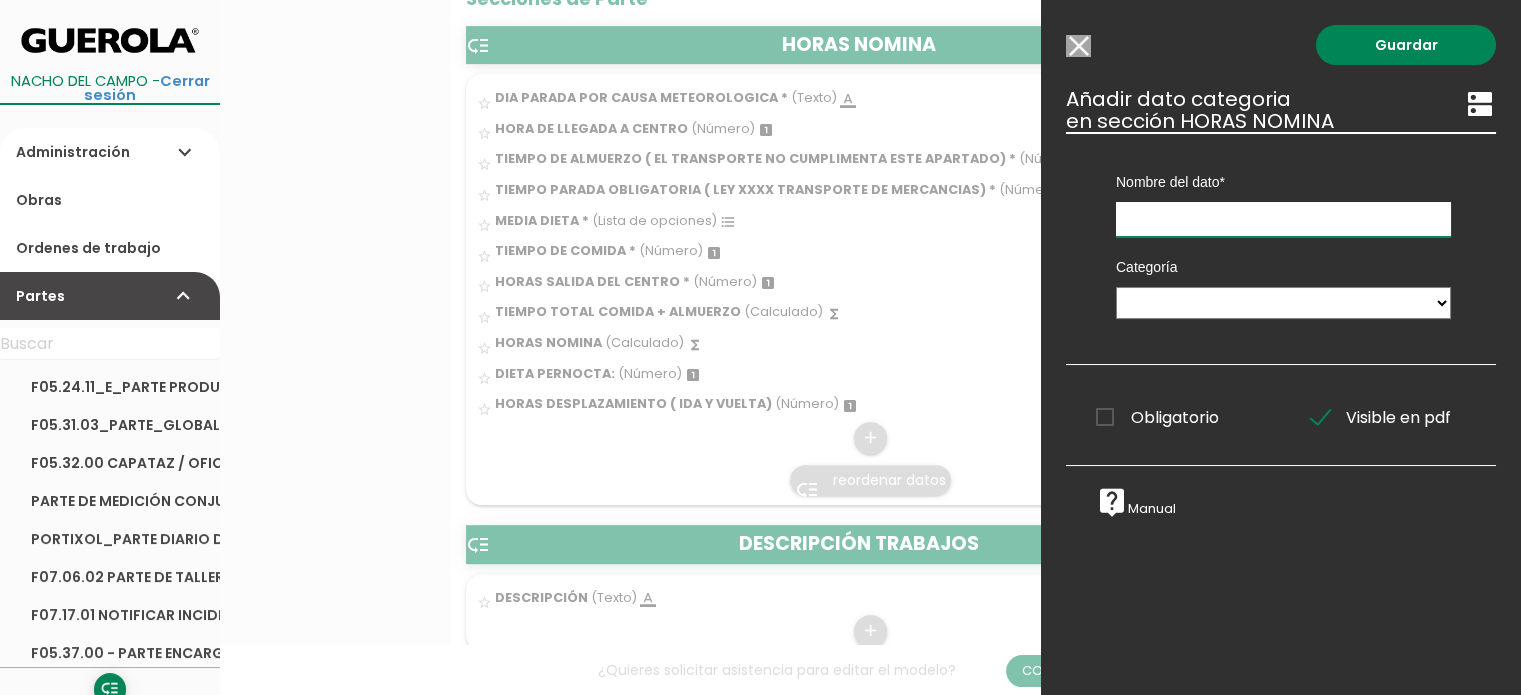 click at bounding box center (1283, 219) 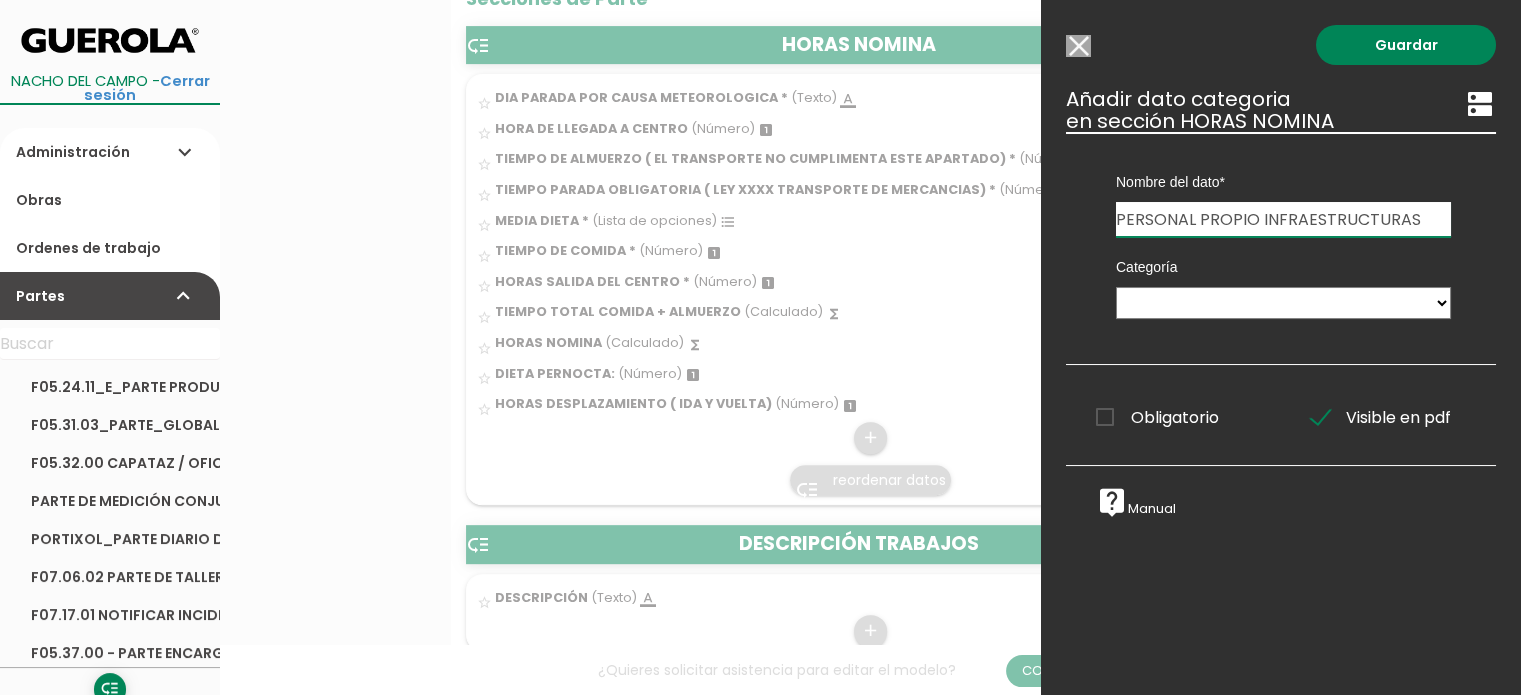 type on "PERSONAL PROPIO INFRAESTRUCTURAS" 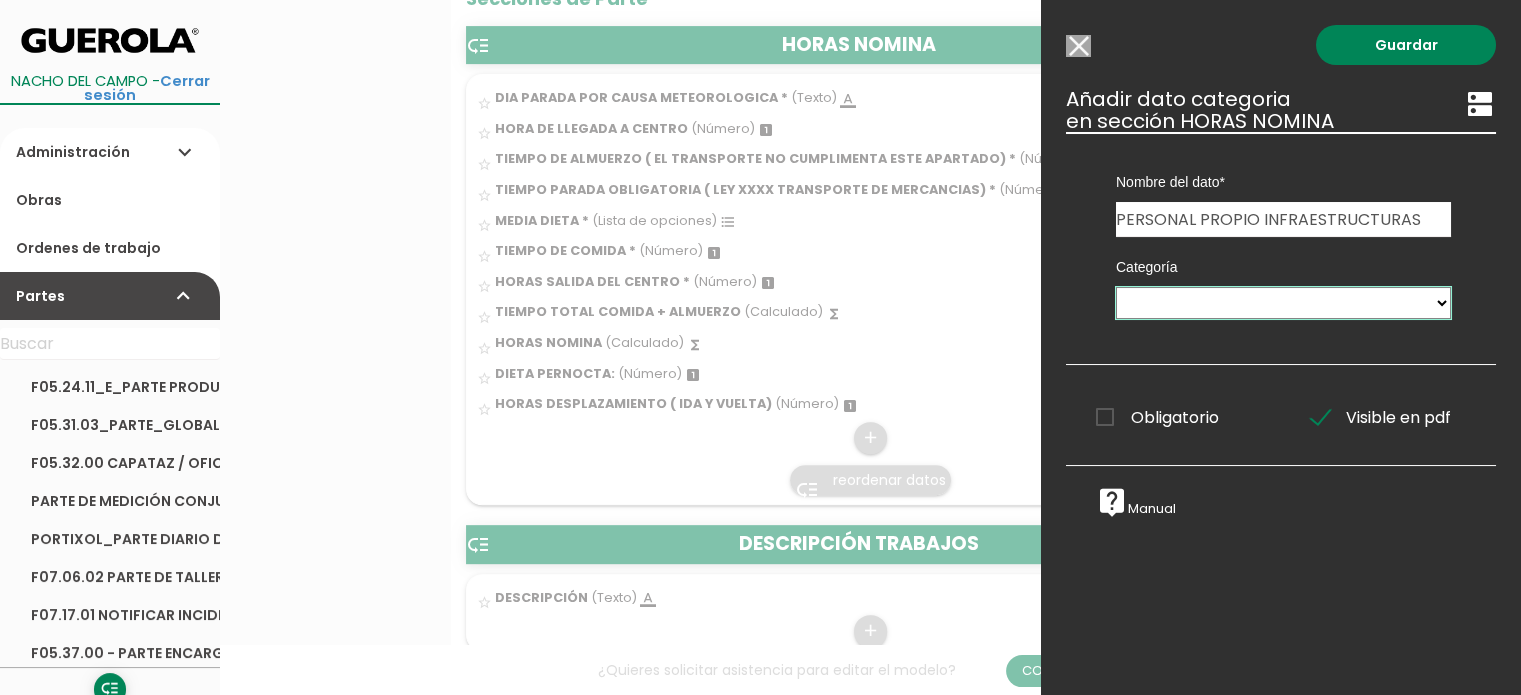 click on "PERSONAL OBRA MAQUINARIA ASFALTO ACTIVIDADES NO USAR - EQUIPO ASFALTO 1 NO USAR - EQUIPO DE ASFALTO 2 NO USAR - EQUIPO PREPARACION TRANSPORTISTAS ASFALTO 2 VEHICULOS CHECKS CALIDAD ASFALTO CENTRO PRODUCTIVO PERSONAL ASFALTO OBRAS FIRMES CUBAS MANTENIMIENTO_CUBA CENTRO CUBAS Pruebas TAJO CANTERA CANTALAR FRANJA HORARIA DE TRABAJO CONTROL HORARIO ZONAS DE TRABAJO CAUSA EXTERNA EQ.  CANTALAR EQUIP. PRODUCCION PORTIXOL EQUIPOS CANTERAS TAJO CANTERA PORTIXOL TAJO CANTERA ESTIVALIS MAQUINARIA CANTERAS Tareas VEHICULOS TALLER ESTADOS NOTIFICAR INCIDENCIA TAJO CANTERA ALCOY EQ.  CANTALAR 2 ITEMS PARA OBRAS DE CONSTRUCCIÓN (INFORMES DE VISITAS A OBRAS- ITCONS) RIESGOS" at bounding box center [1283, 303] 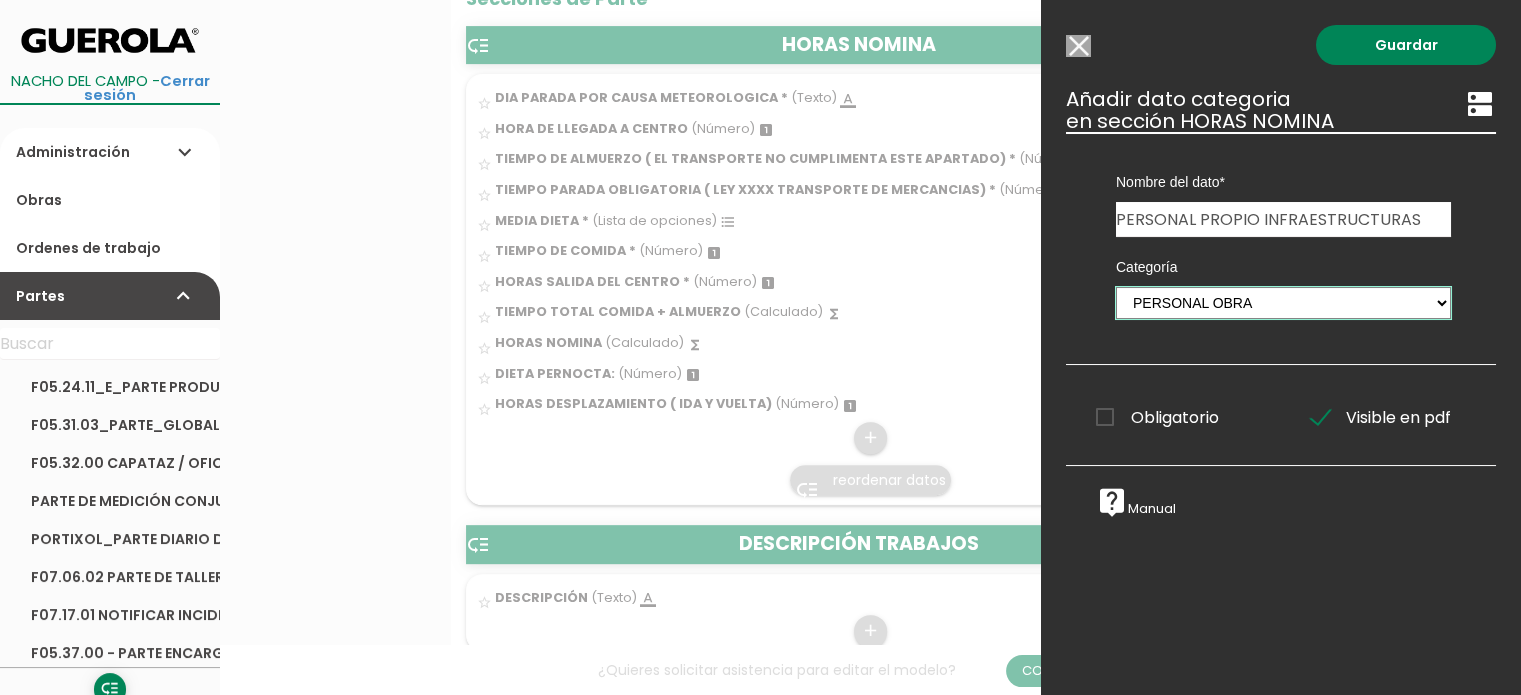 click on "PERSONAL OBRA MAQUINARIA ASFALTO ACTIVIDADES NO USAR - EQUIPO ASFALTO 1 NO USAR - EQUIPO DE ASFALTO 2 NO USAR - EQUIPO PREPARACION TRANSPORTISTAS ASFALTO 2 VEHICULOS CHECKS CALIDAD ASFALTO CENTRO PRODUCTIVO PERSONAL ASFALTO OBRAS FIRMES CUBAS MANTENIMIENTO_CUBA CENTRO CUBAS Pruebas TAJO CANTERA CANTALAR FRANJA HORARIA DE TRABAJO CONTROL HORARIO ZONAS DE TRABAJO CAUSA EXTERNA EQ.  CANTALAR EQUIP. PRODUCCION PORTIXOL EQUIPOS CANTERAS TAJO CANTERA PORTIXOL TAJO CANTERA ESTIVALIS MAQUINARIA CANTERAS Tareas VEHICULOS TALLER ESTADOS NOTIFICAR INCIDENCIA TAJO CANTERA ALCOY EQ.  CANTALAR 2 ITEMS PARA OBRAS DE CONSTRUCCIÓN (INFORMES DE VISITAS A OBRAS- ITCONS) RIESGOS" at bounding box center (1283, 303) 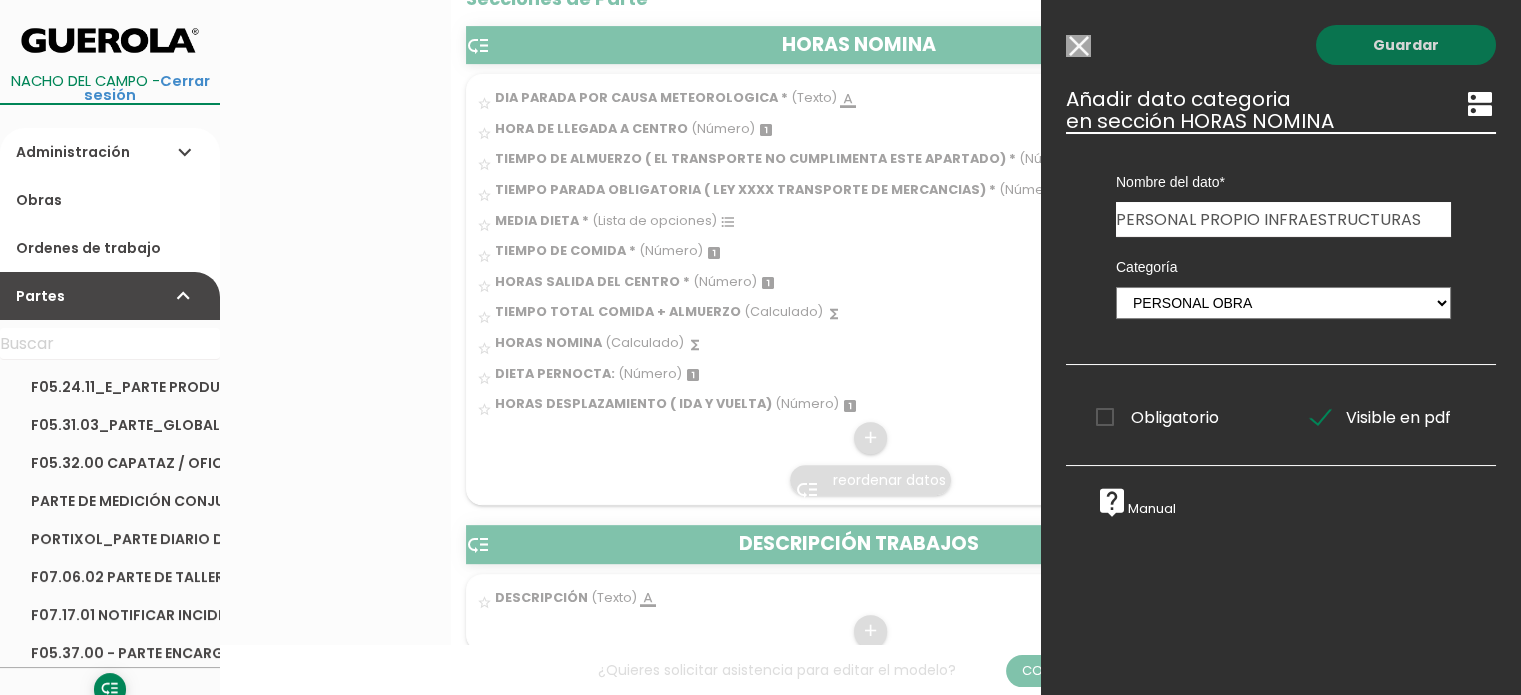 click on "Guardar" at bounding box center [1406, 45] 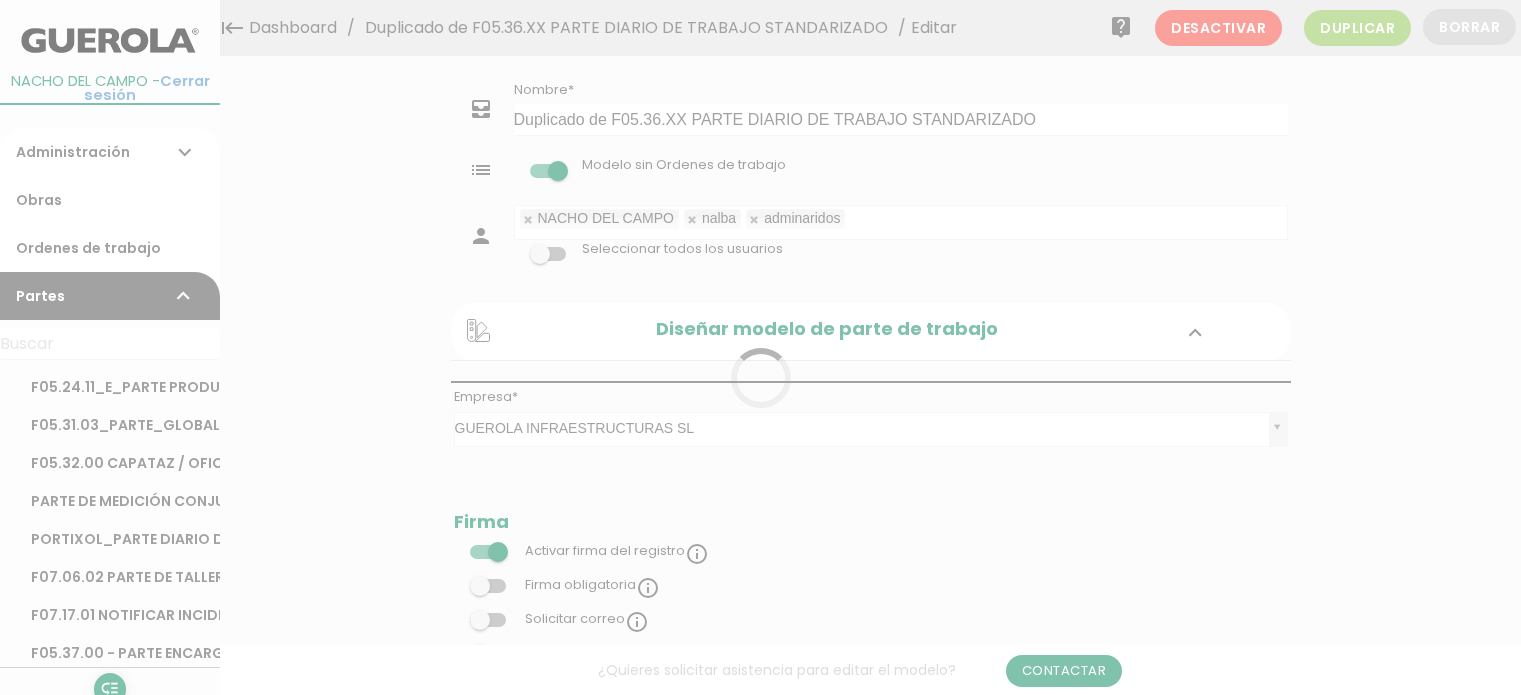 scroll, scrollTop: 700, scrollLeft: 0, axis: vertical 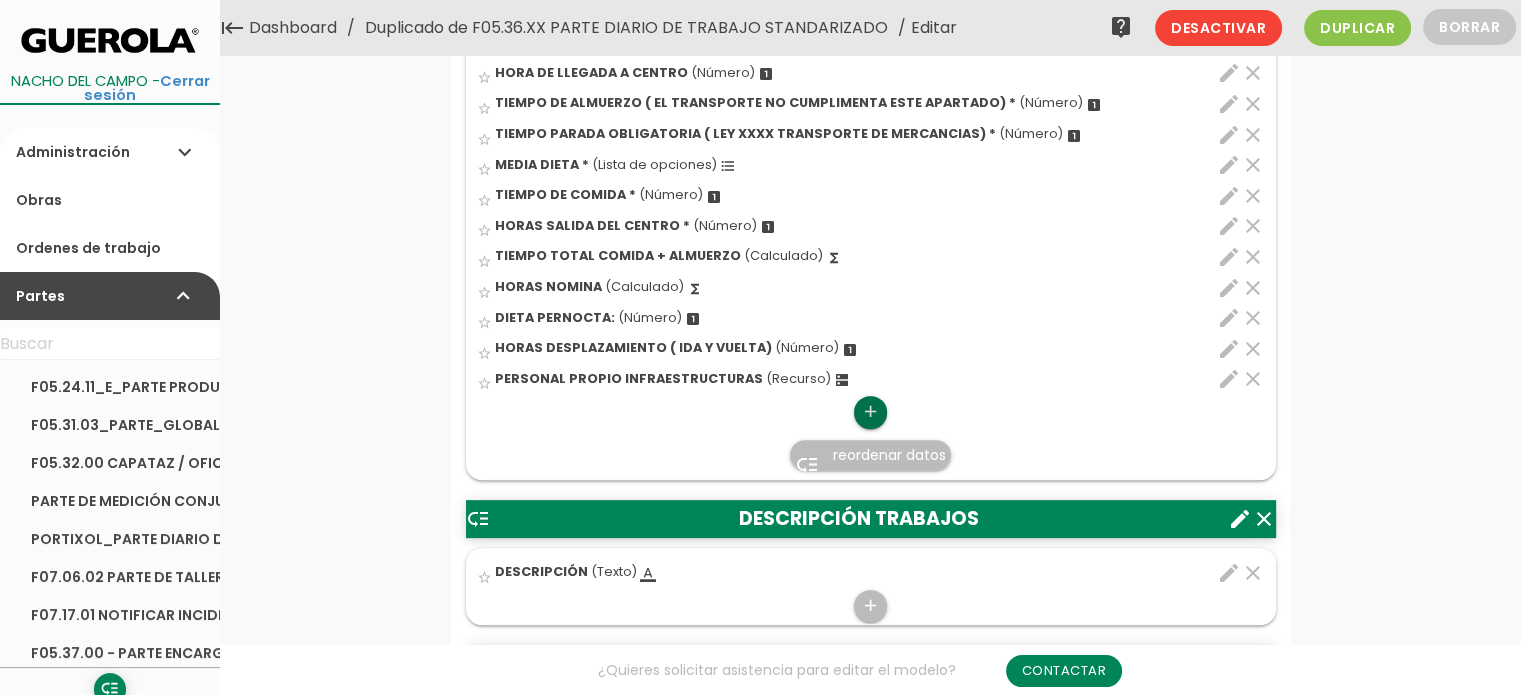 click on "add" at bounding box center [870, 412] 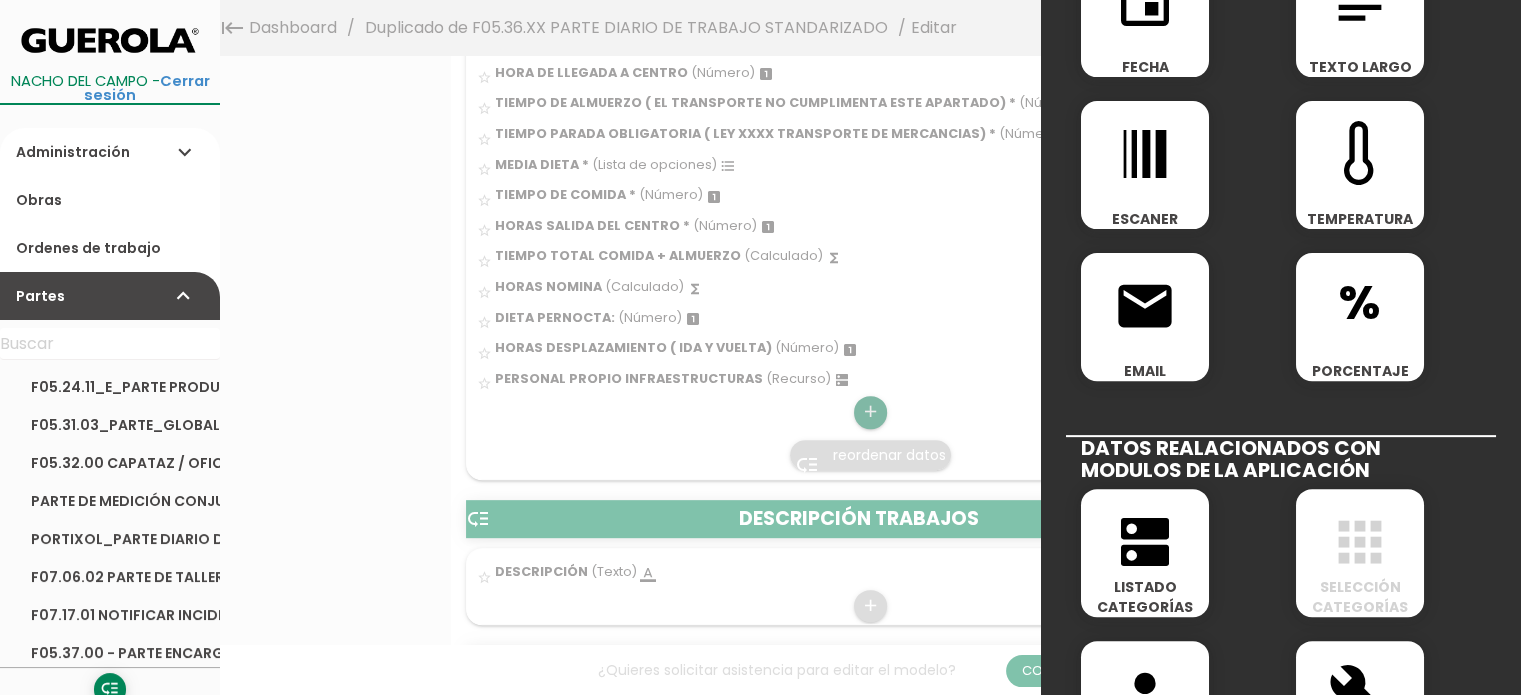 scroll, scrollTop: 600, scrollLeft: 0, axis: vertical 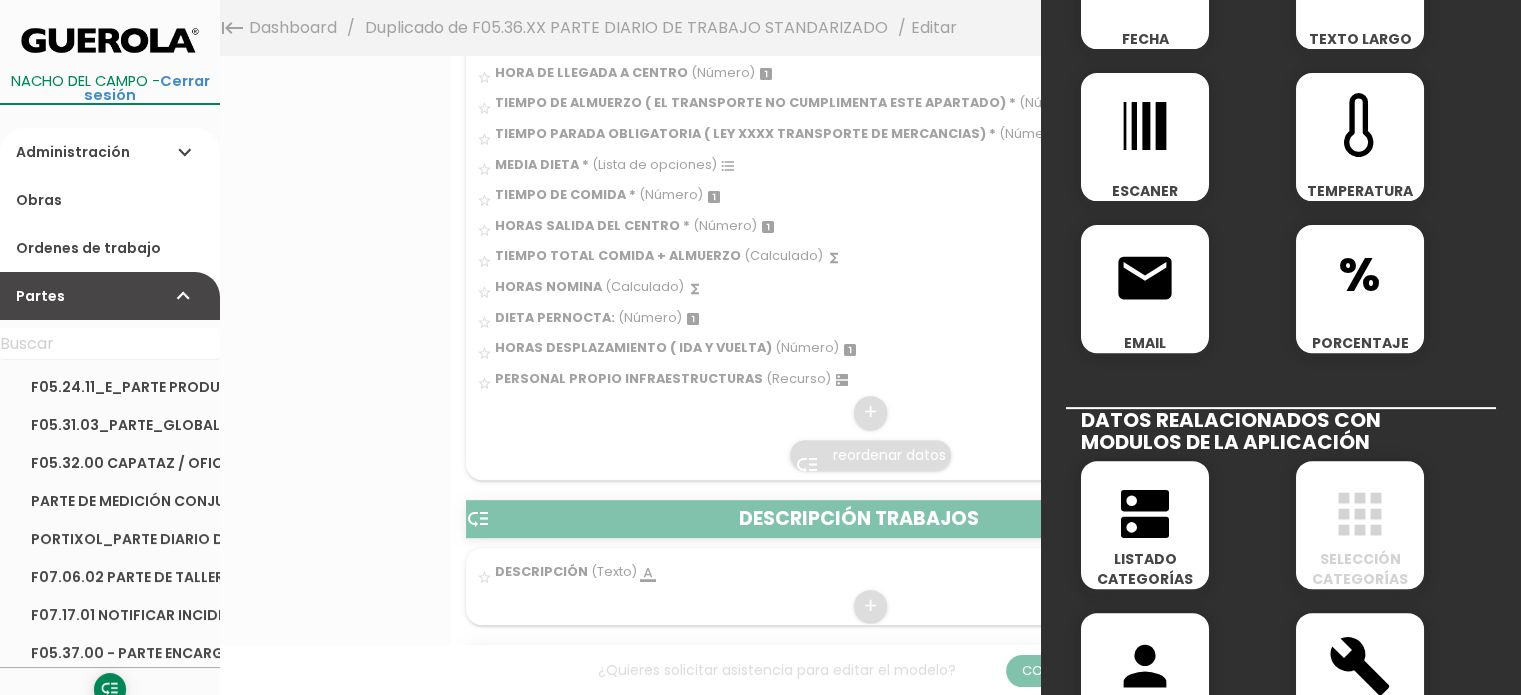 click on "dns" at bounding box center [1145, 514] 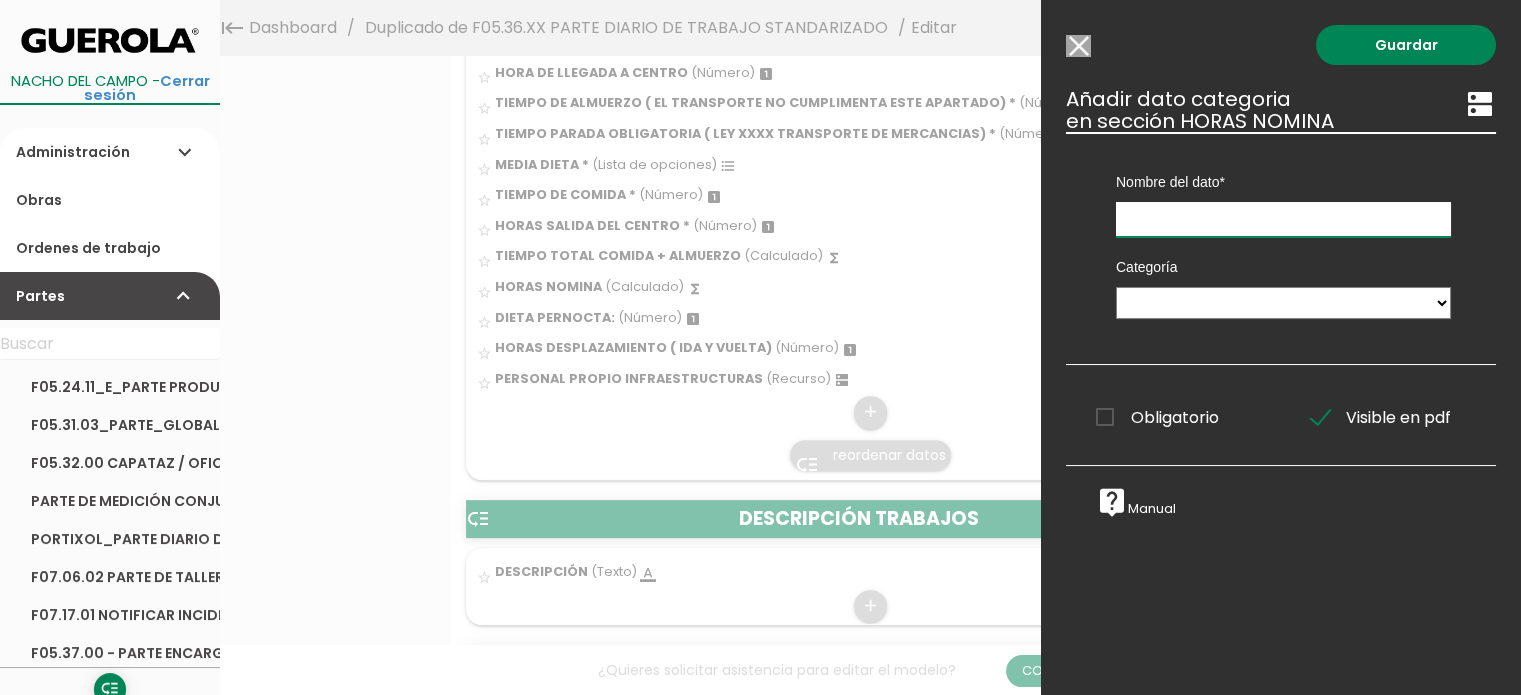 click at bounding box center (1283, 219) 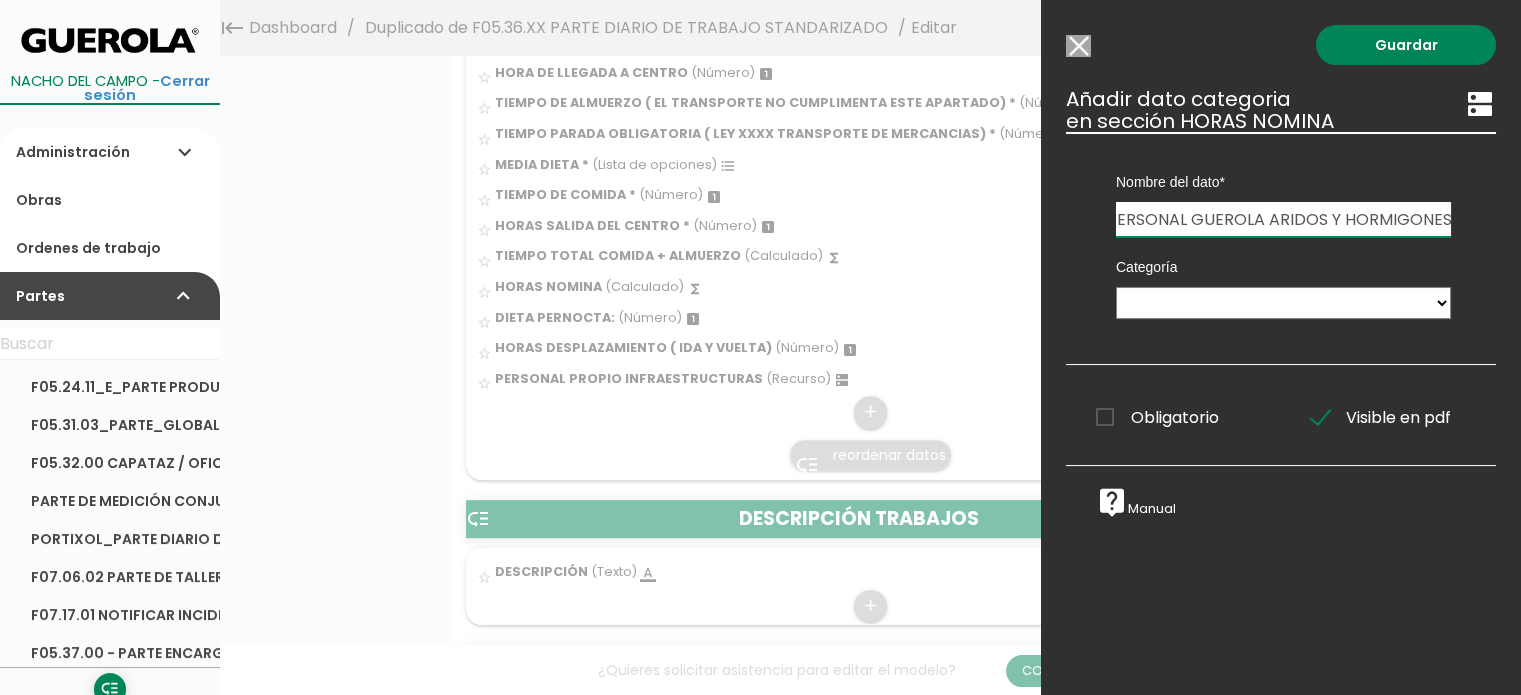 scroll, scrollTop: 0, scrollLeft: 18, axis: horizontal 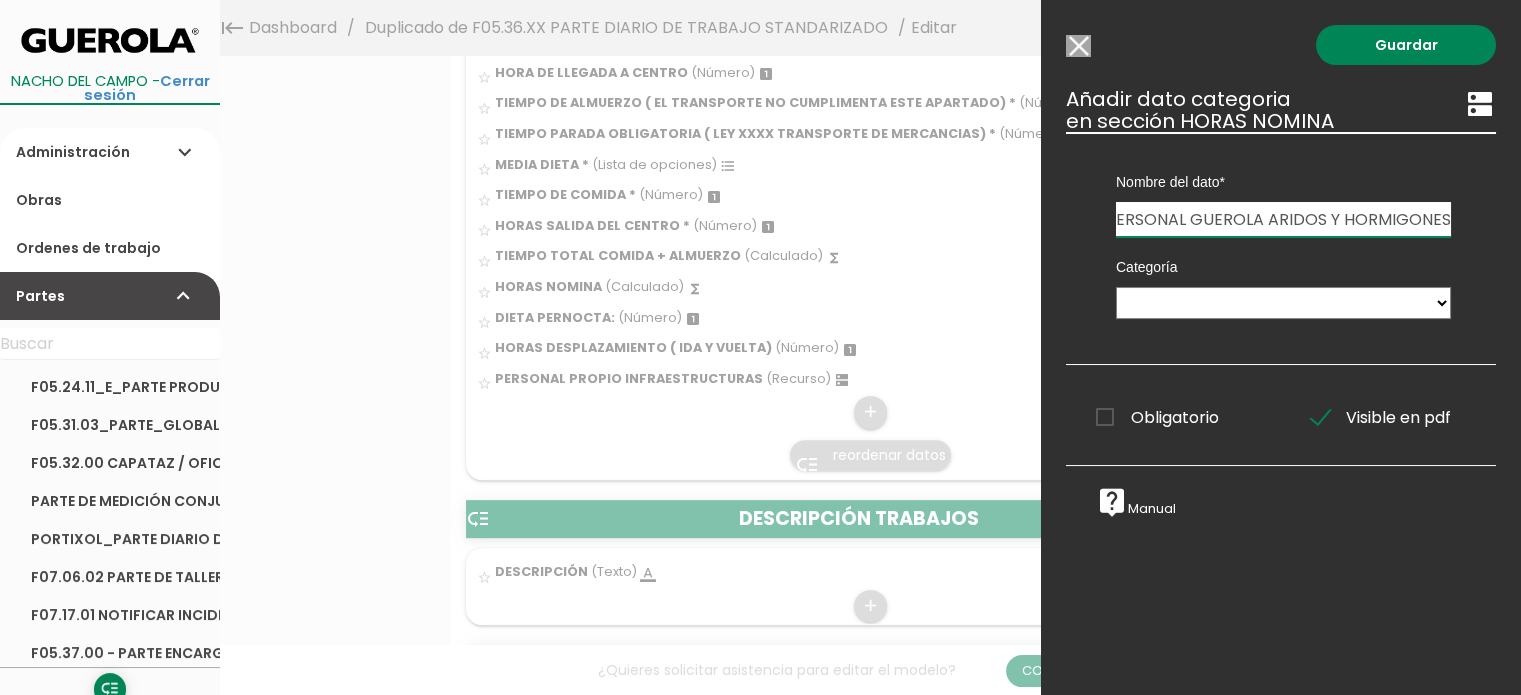 type on "PERSONAL GUEROLA ARIDOS Y HORMIGONES" 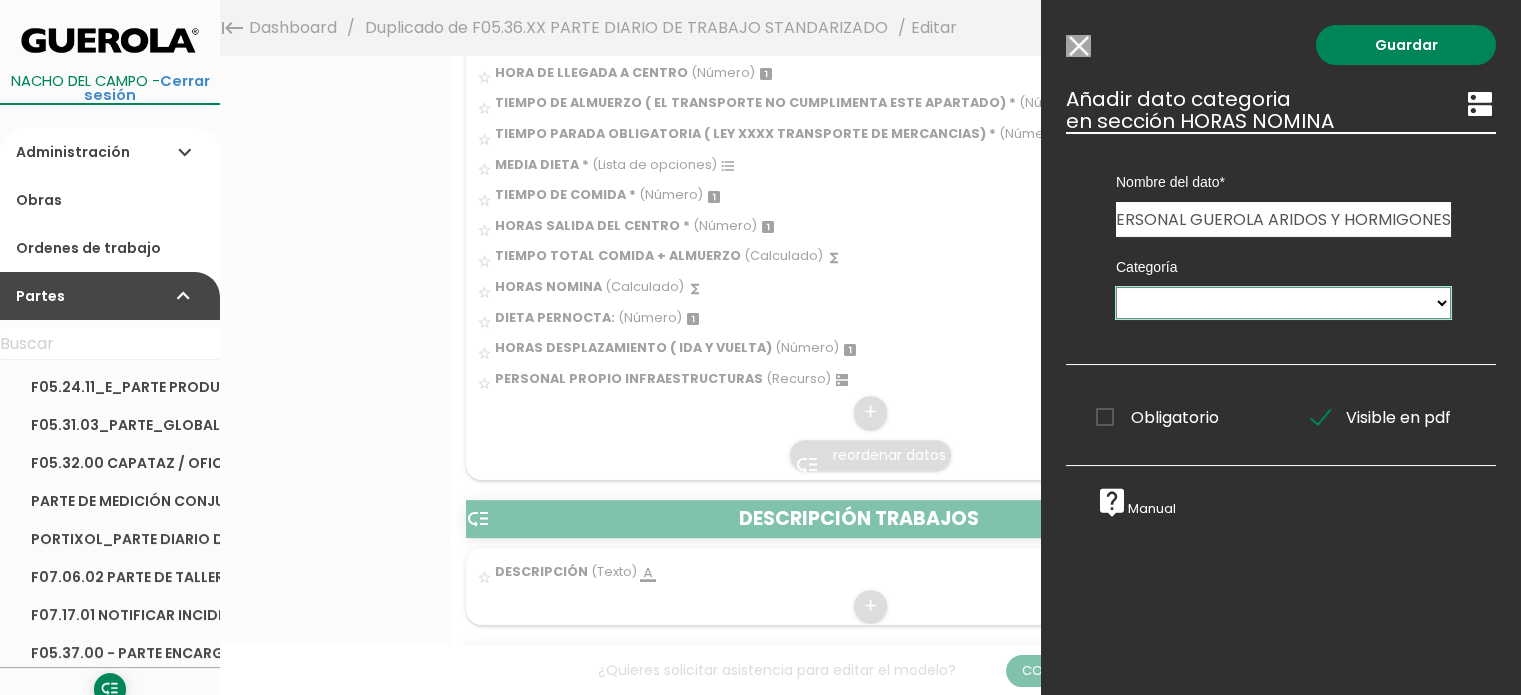 click on "PERSONAL OBRA MAQUINARIA ASFALTO ACTIVIDADES NO USAR - EQUIPO ASFALTO 1 NO USAR - EQUIPO DE ASFALTO 2 NO USAR - EQUIPO PREPARACION TRANSPORTISTAS ASFALTO 2 VEHICULOS CHECKS CALIDAD ASFALTO CENTRO PRODUCTIVO PERSONAL ASFALTO OBRAS FIRMES CUBAS MANTENIMIENTO_CUBA CENTRO CUBAS Pruebas TAJO CANTERA CANTALAR FRANJA HORARIA DE TRABAJO CONTROL HORARIO ZONAS DE TRABAJO CAUSA EXTERNA EQ.  CANTALAR EQUIP. PRODUCCION PORTIXOL EQUIPOS CANTERAS TAJO CANTERA PORTIXOL TAJO CANTERA ESTIVALIS MAQUINARIA CANTERAS Tareas VEHICULOS TALLER ESTADOS NOTIFICAR INCIDENCIA TAJO CANTERA ALCOY EQ.  CANTALAR 2 ITEMS PARA OBRAS DE CONSTRUCCIÓN (INFORMES DE VISITAS A OBRAS- ITCONS) RIESGOS" at bounding box center (1283, 303) 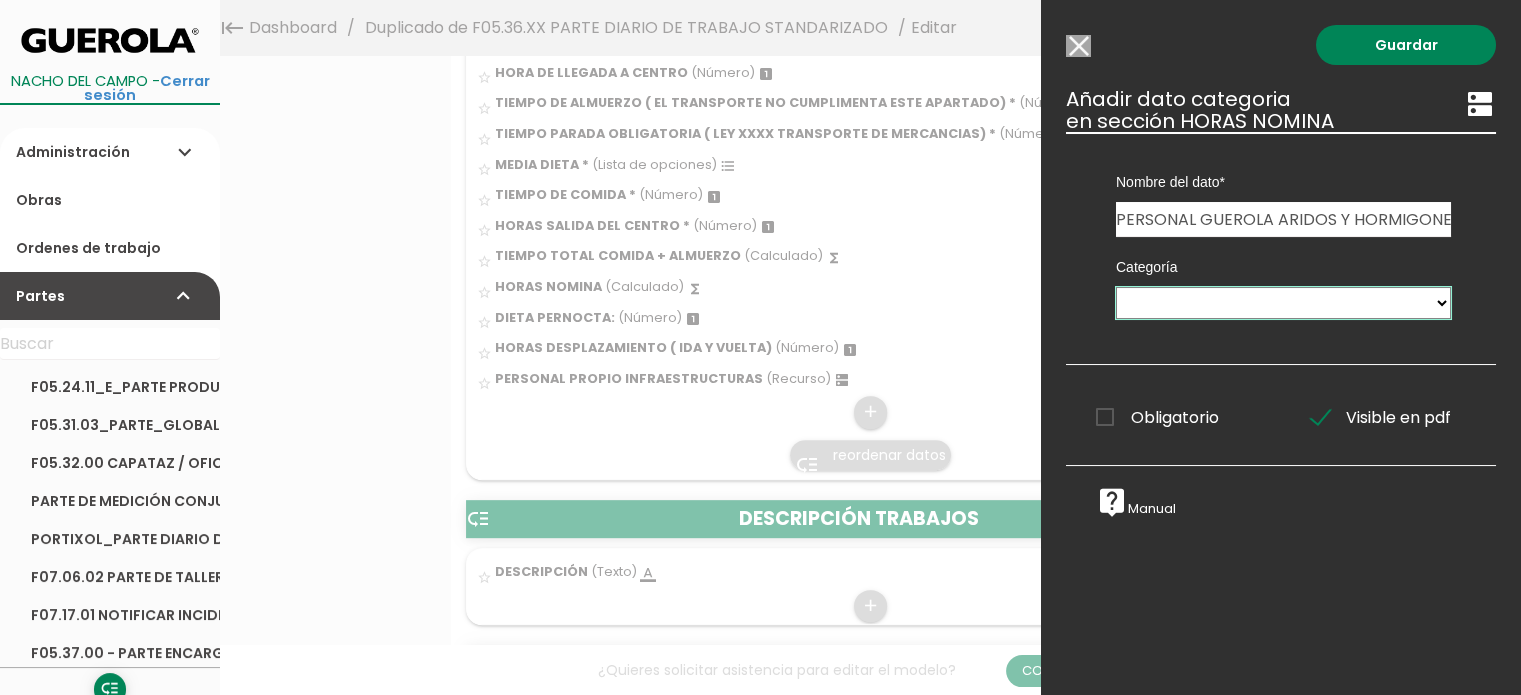 select on "3038" 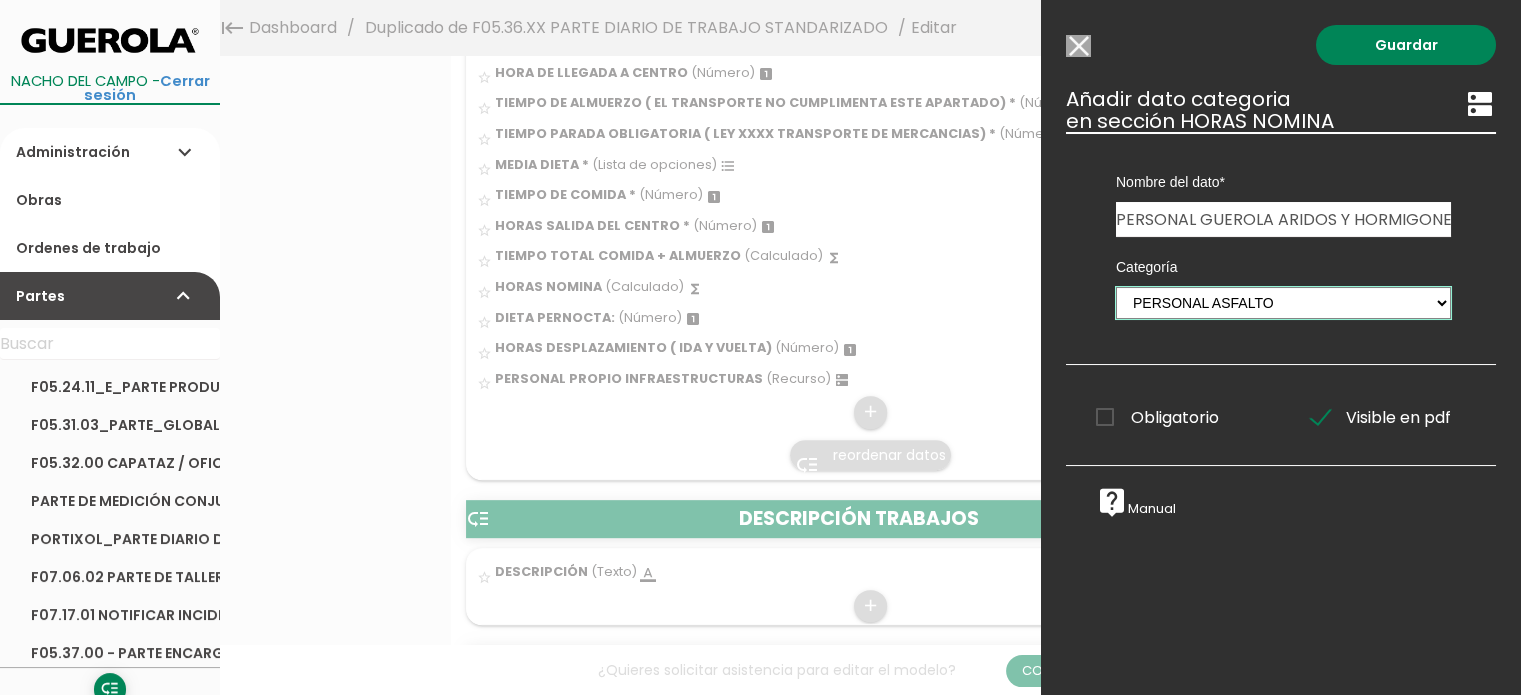 click on "PERSONAL OBRA MAQUINARIA ASFALTO ACTIVIDADES NO USAR - EQUIPO ASFALTO 1 NO USAR - EQUIPO DE ASFALTO 2 NO USAR - EQUIPO PREPARACION TRANSPORTISTAS ASFALTO 2 VEHICULOS CHECKS CALIDAD ASFALTO CENTRO PRODUCTIVO PERSONAL ASFALTO OBRAS FIRMES CUBAS MANTENIMIENTO_CUBA CENTRO CUBAS Pruebas TAJO CANTERA CANTALAR FRANJA HORARIA DE TRABAJO CONTROL HORARIO ZONAS DE TRABAJO CAUSA EXTERNA EQ.  CANTALAR EQUIP. PRODUCCION PORTIXOL EQUIPOS CANTERAS TAJO CANTERA PORTIXOL TAJO CANTERA ESTIVALIS MAQUINARIA CANTERAS Tareas VEHICULOS TALLER ESTADOS NOTIFICAR INCIDENCIA TAJO CANTERA ALCOY EQ.  CANTALAR 2 ITEMS PARA OBRAS DE CONSTRUCCIÓN (INFORMES DE VISITAS A OBRAS- ITCONS) RIESGOS" at bounding box center [1283, 303] 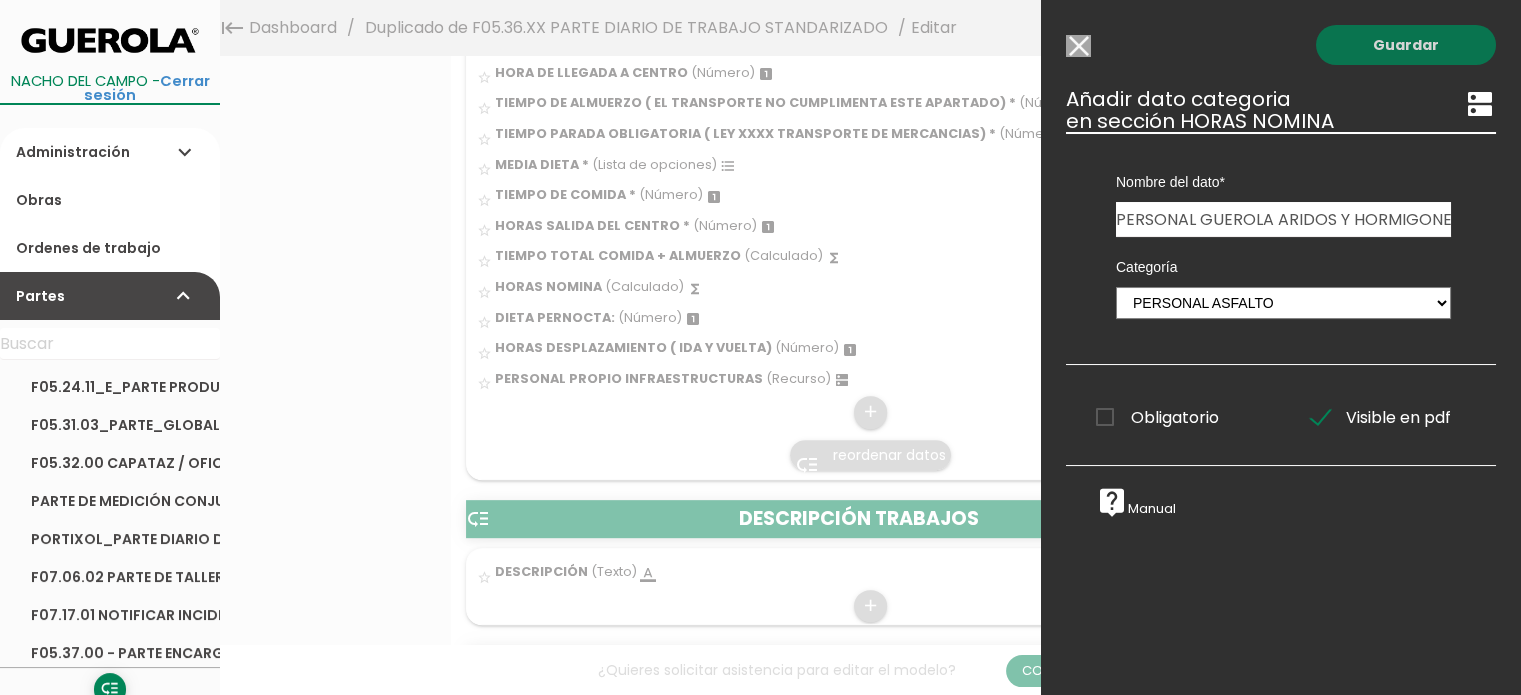 click on "Guardar" at bounding box center [1406, 45] 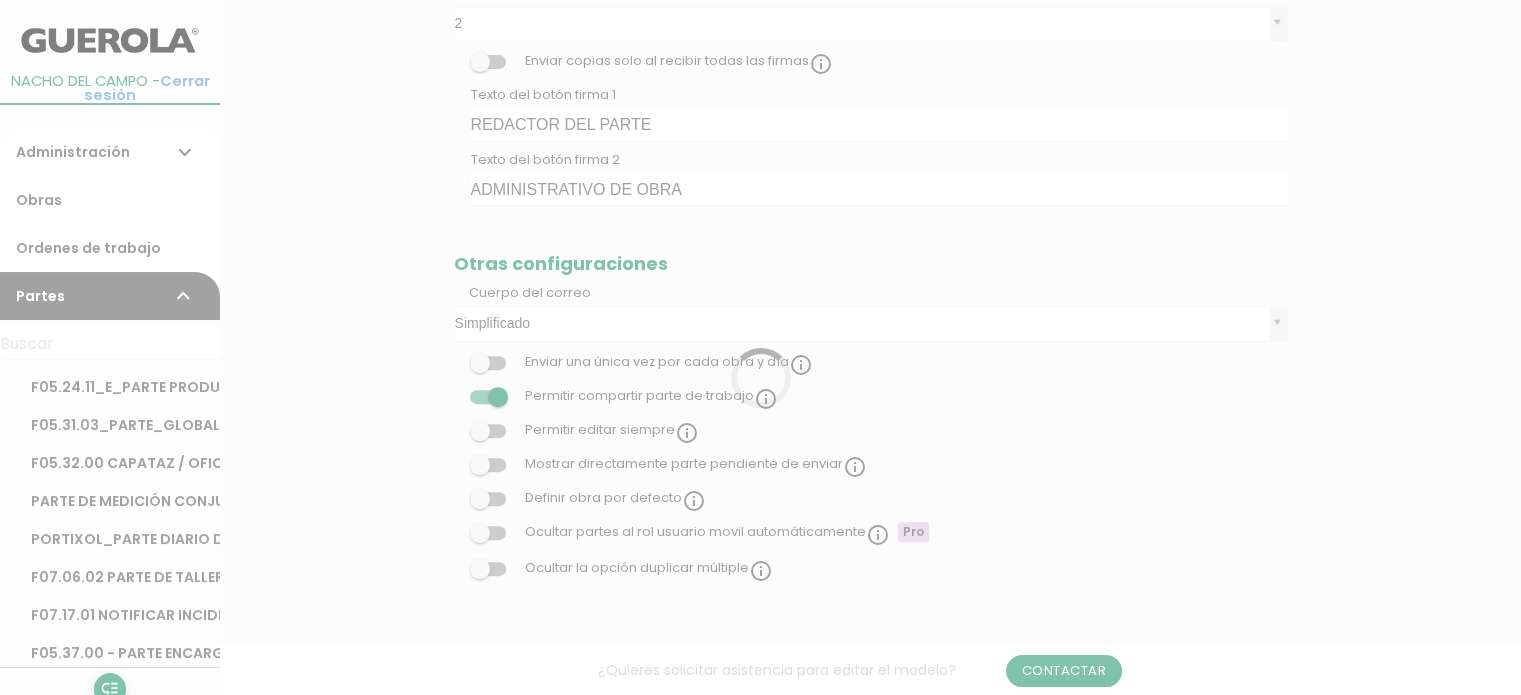 scroll, scrollTop: 5564, scrollLeft: 0, axis: vertical 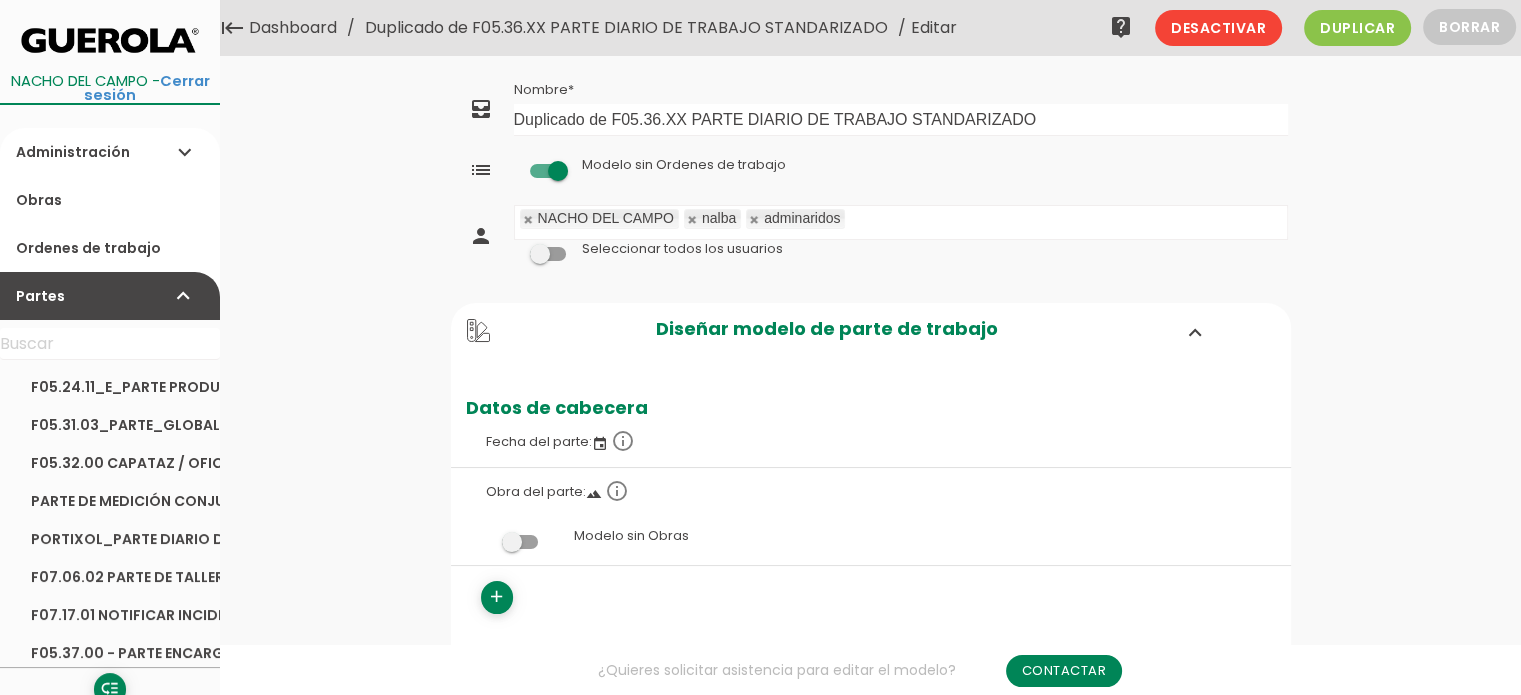click on "Duplicado de F05.36.XX PARTE DIARIO DE TRABAJO STANDARIZADO" at bounding box center [626, 28] 